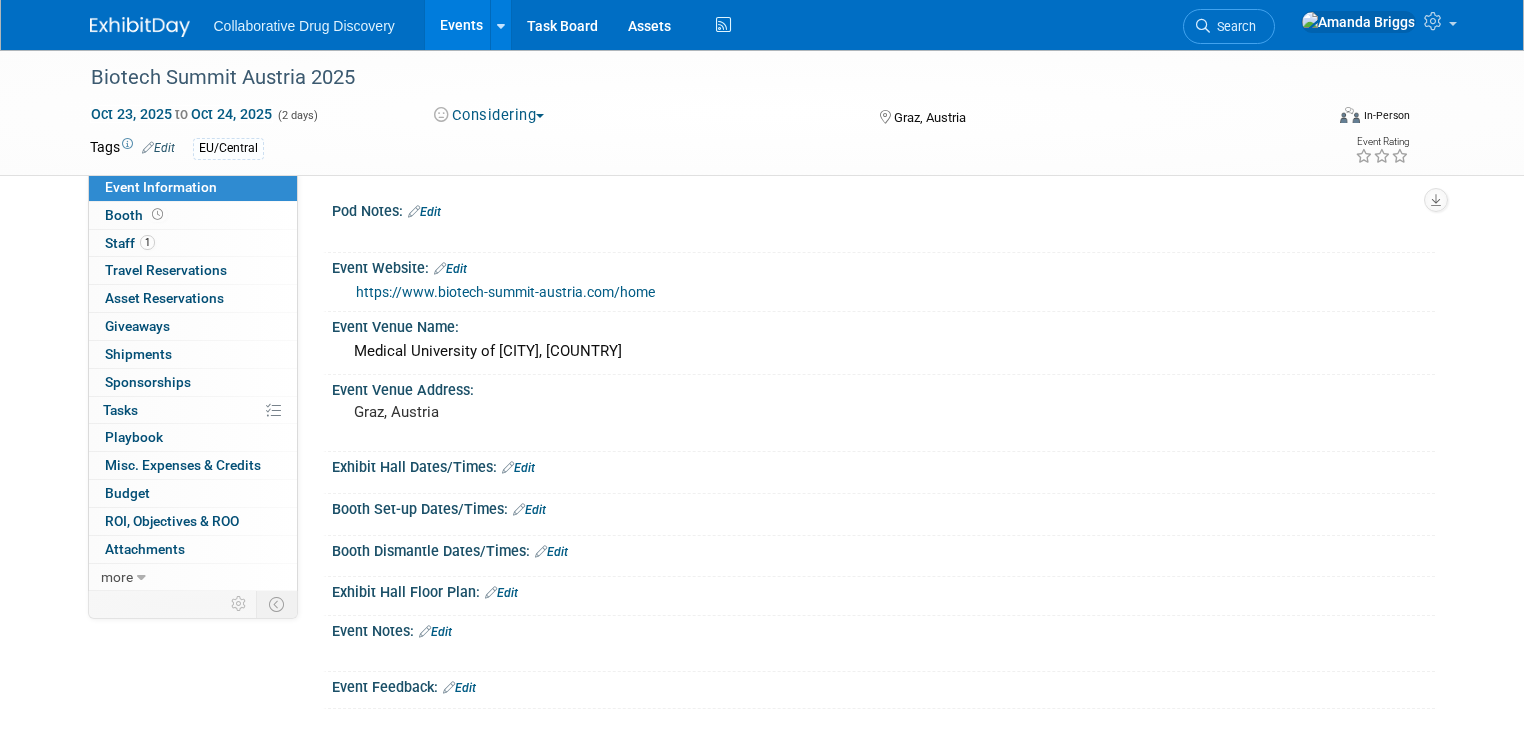 scroll, scrollTop: 0, scrollLeft: 0, axis: both 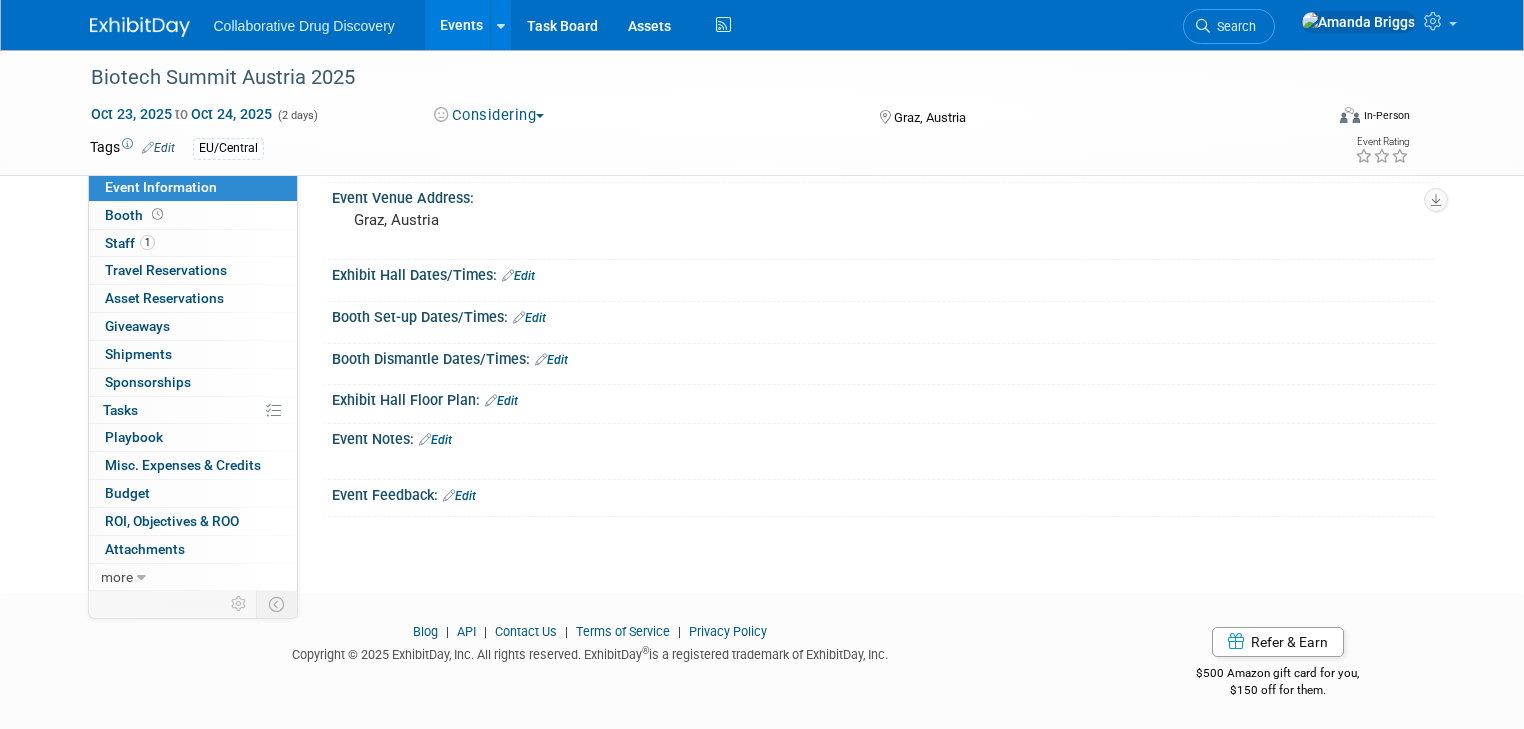 click on "Edit" at bounding box center [435, 440] 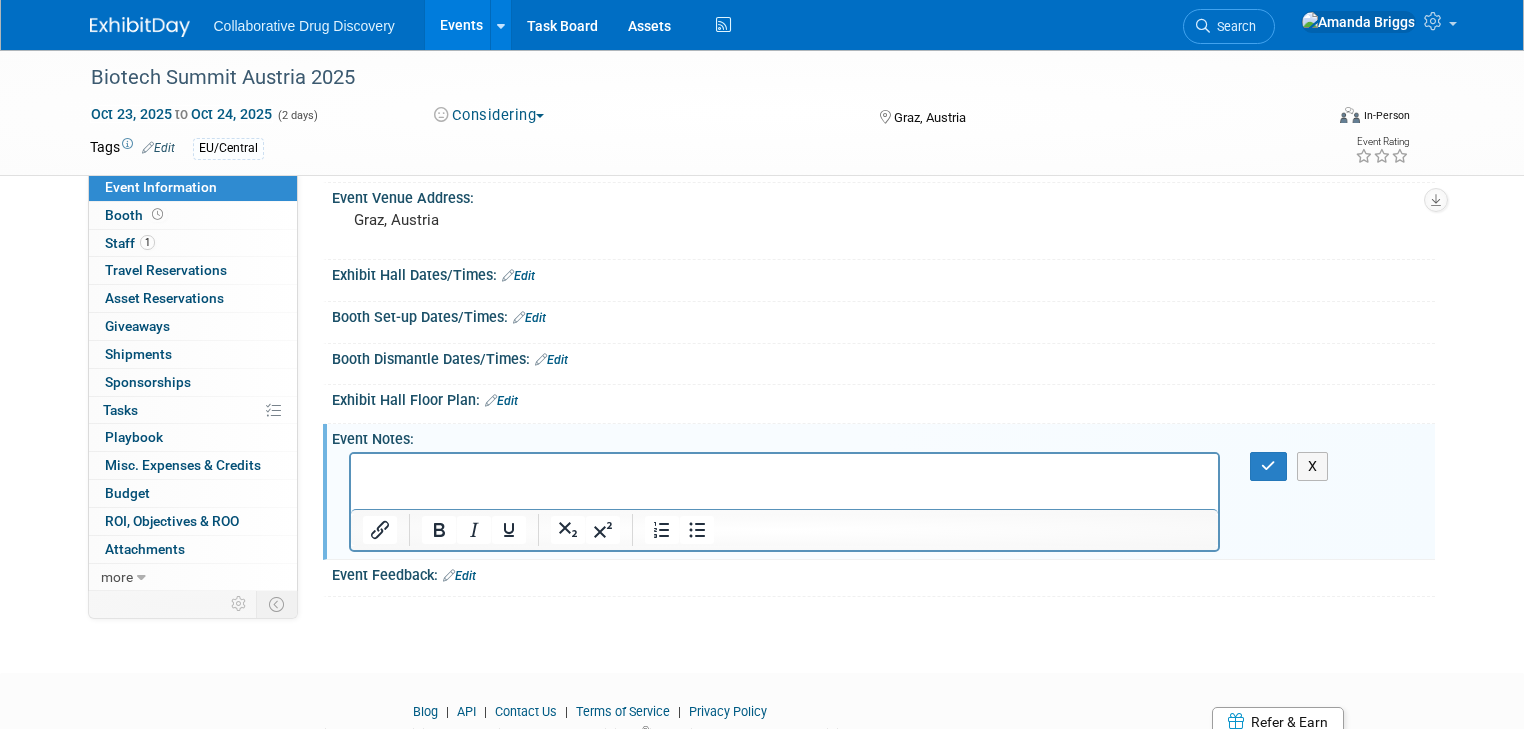 scroll, scrollTop: 0, scrollLeft: 0, axis: both 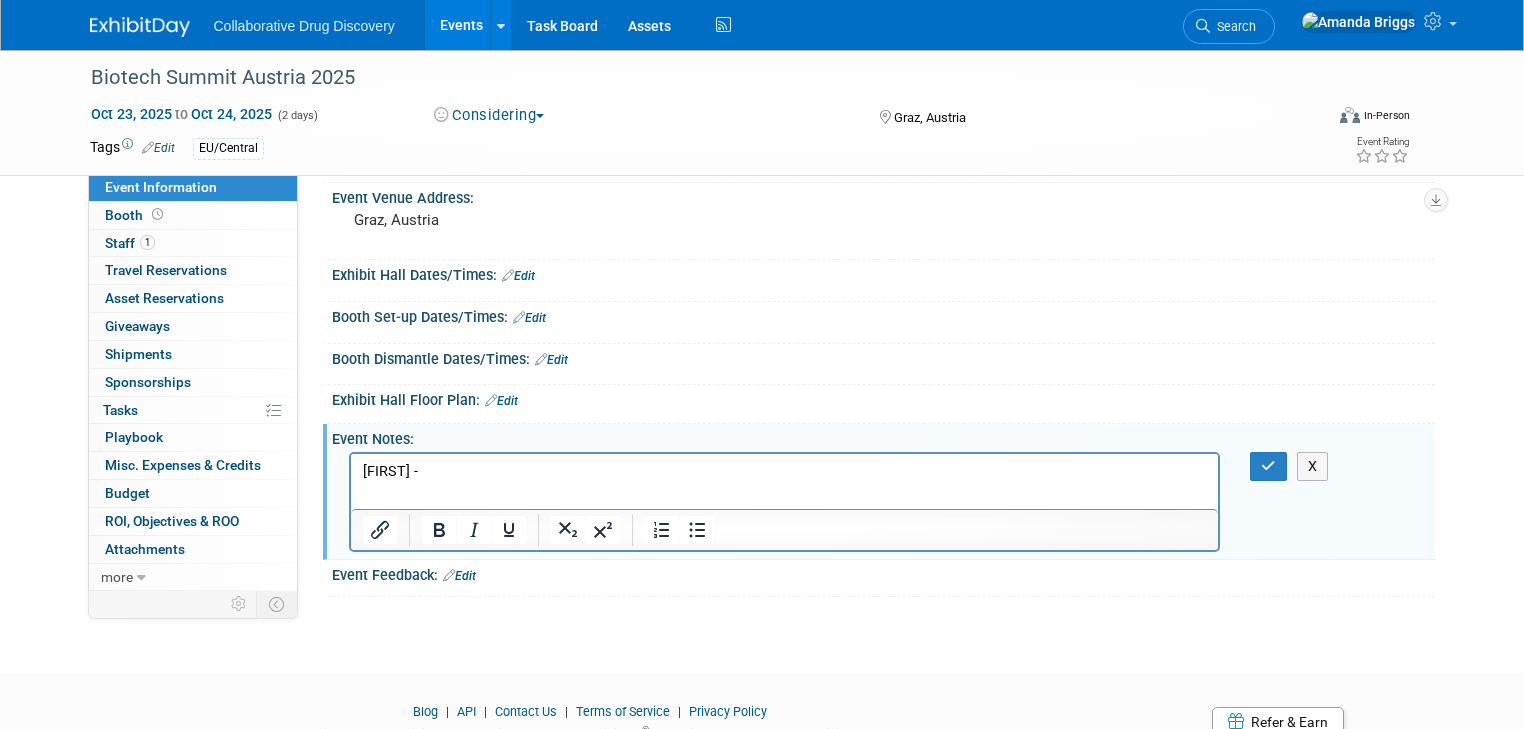 click on "Joanna -" at bounding box center (784, 472) 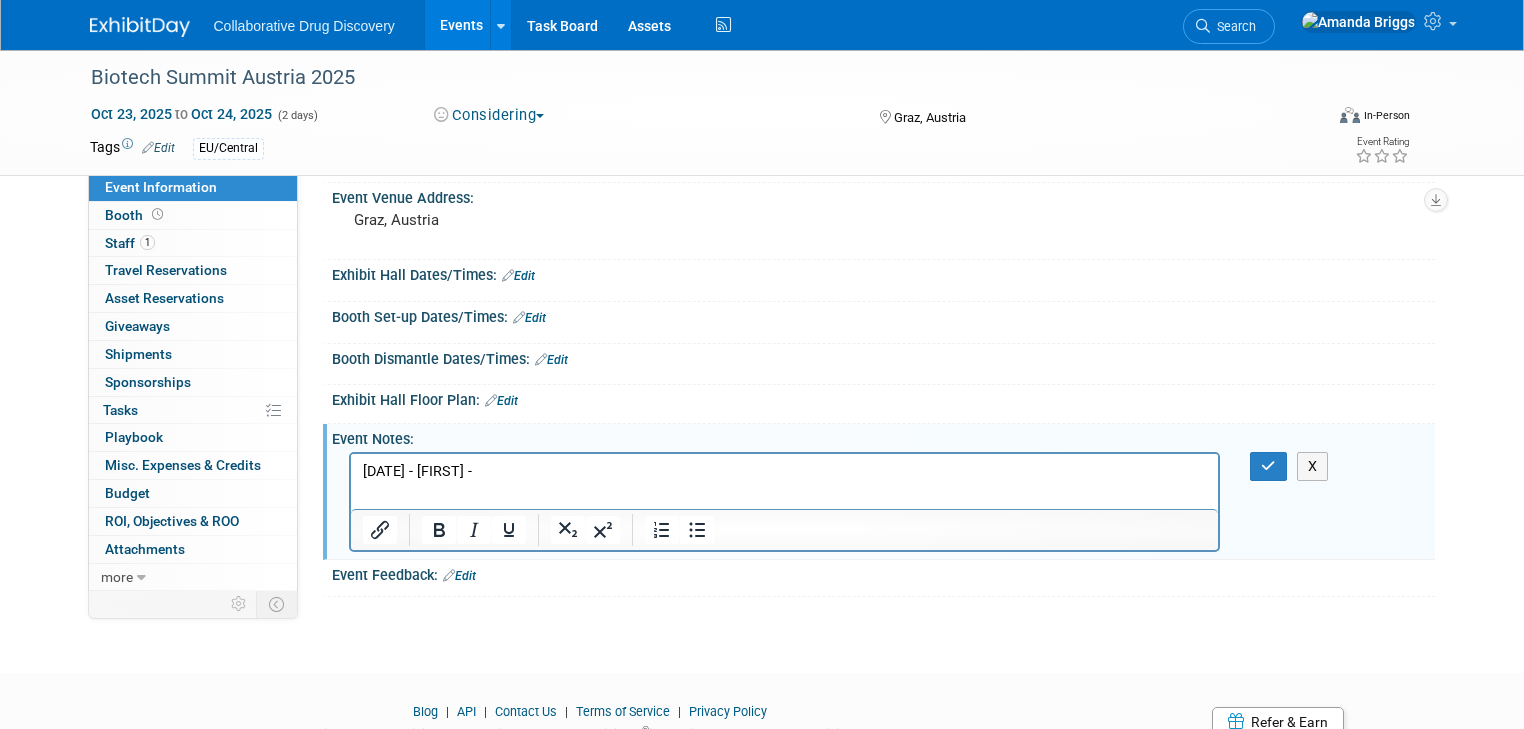 click on "06AUG2025 - Joanna -" at bounding box center [784, 472] 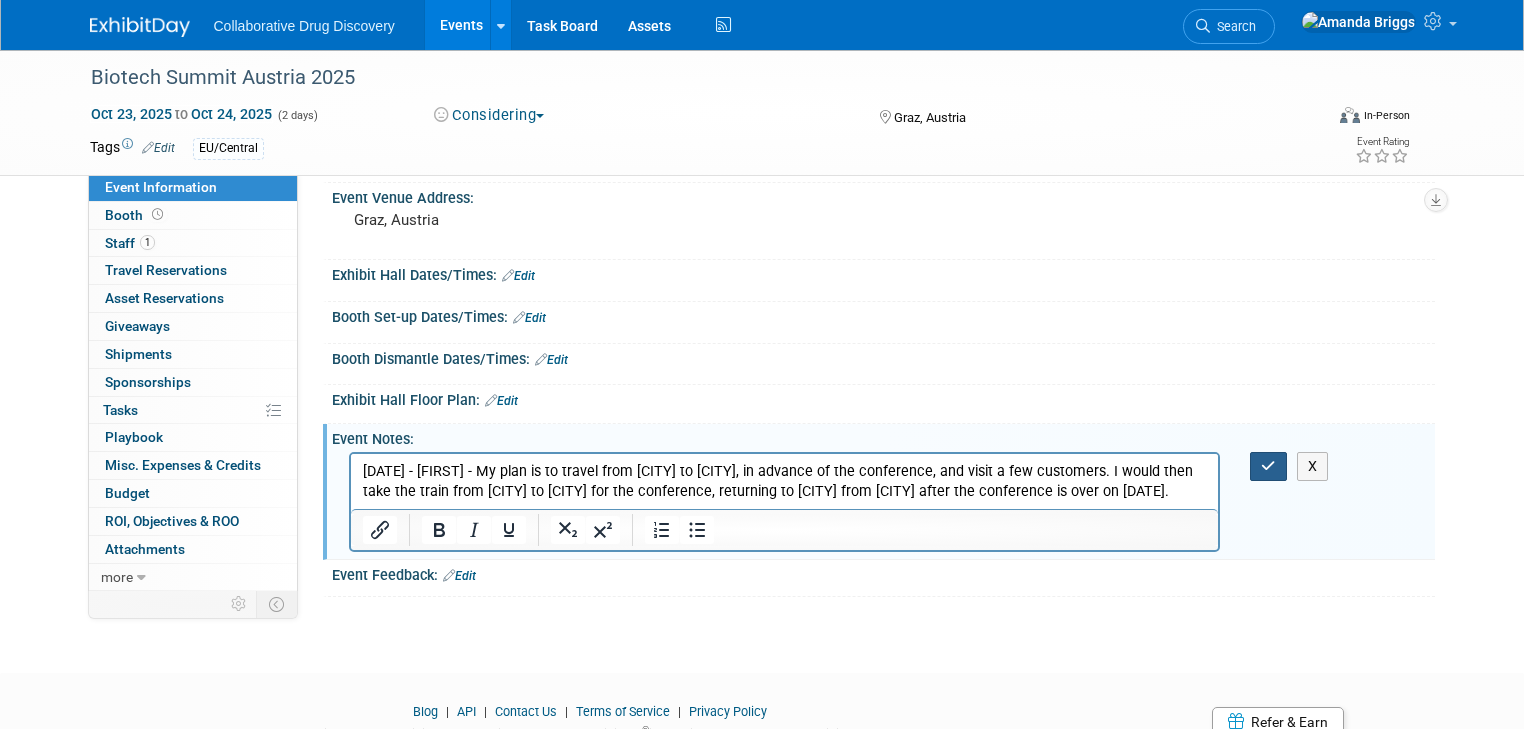 click at bounding box center (1268, 466) 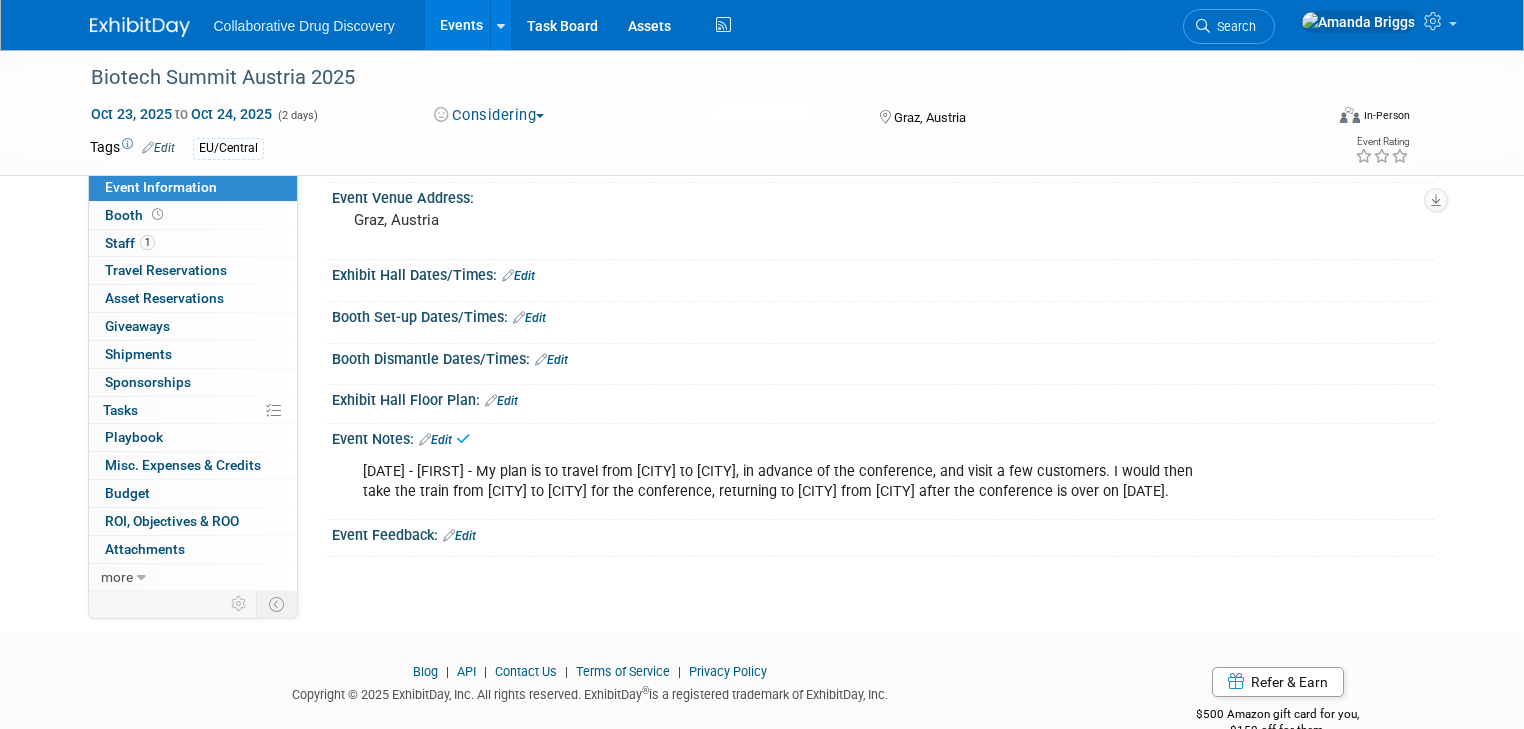 click on "Edit" at bounding box center (158, 148) 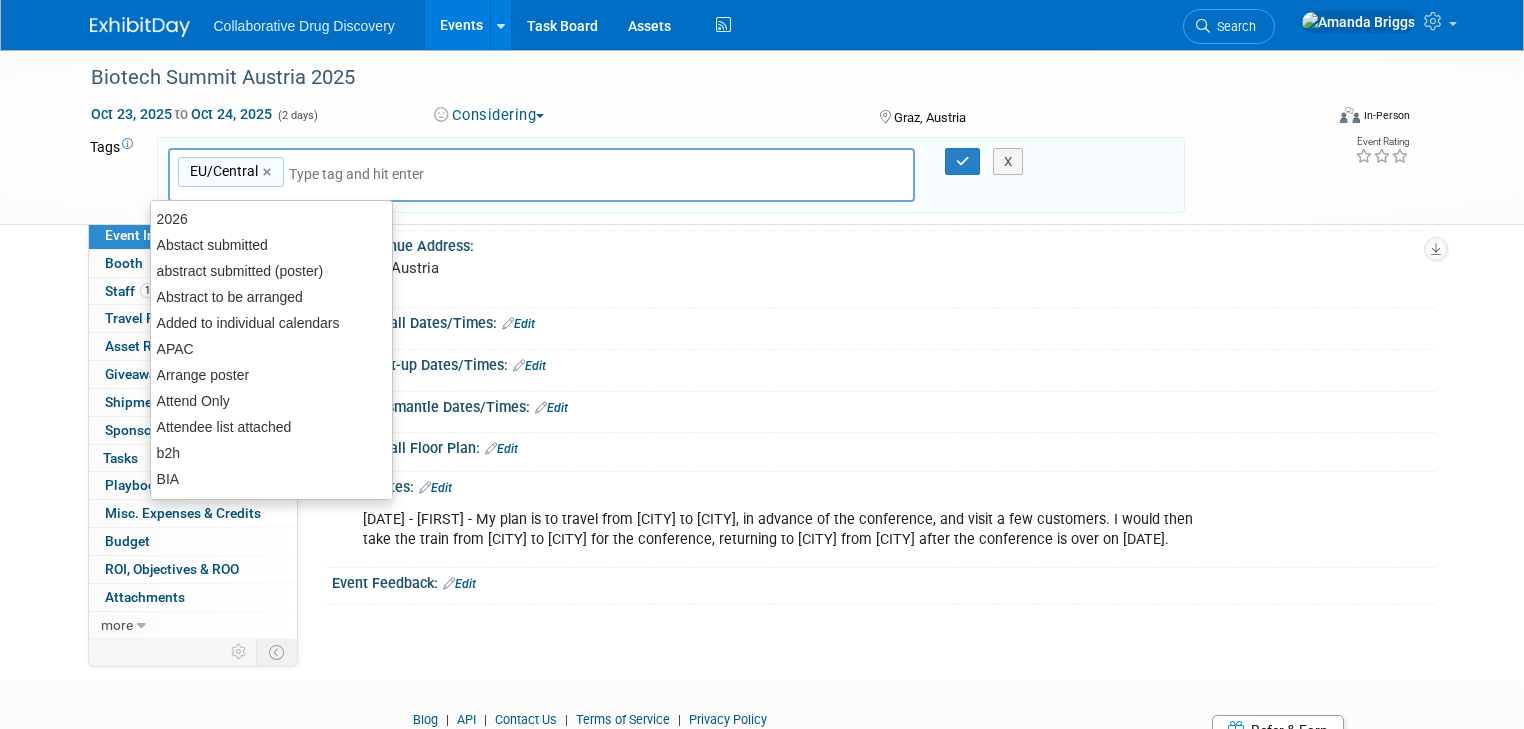 type on "a" 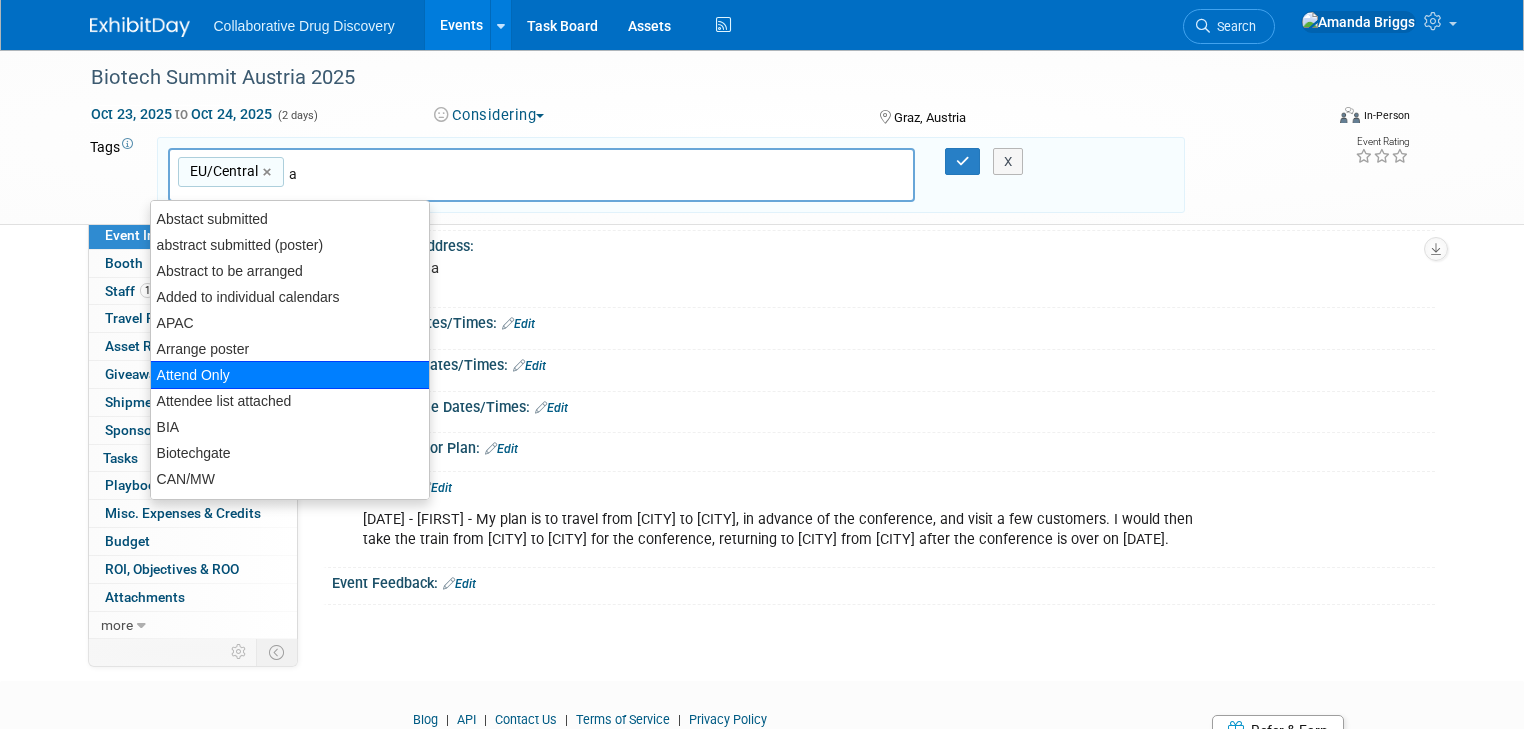 click on "Attend Only" at bounding box center [290, 375] 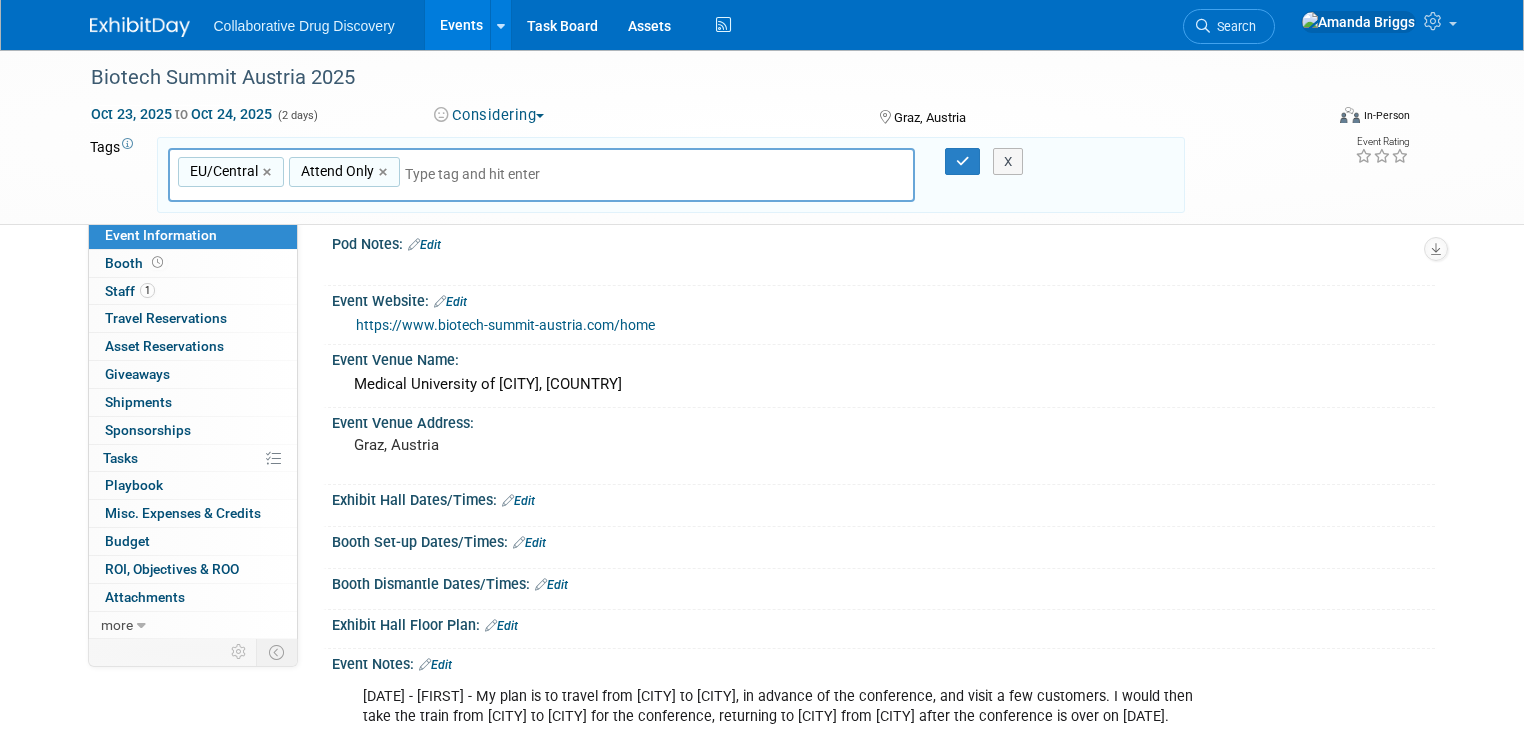 scroll, scrollTop: 0, scrollLeft: 0, axis: both 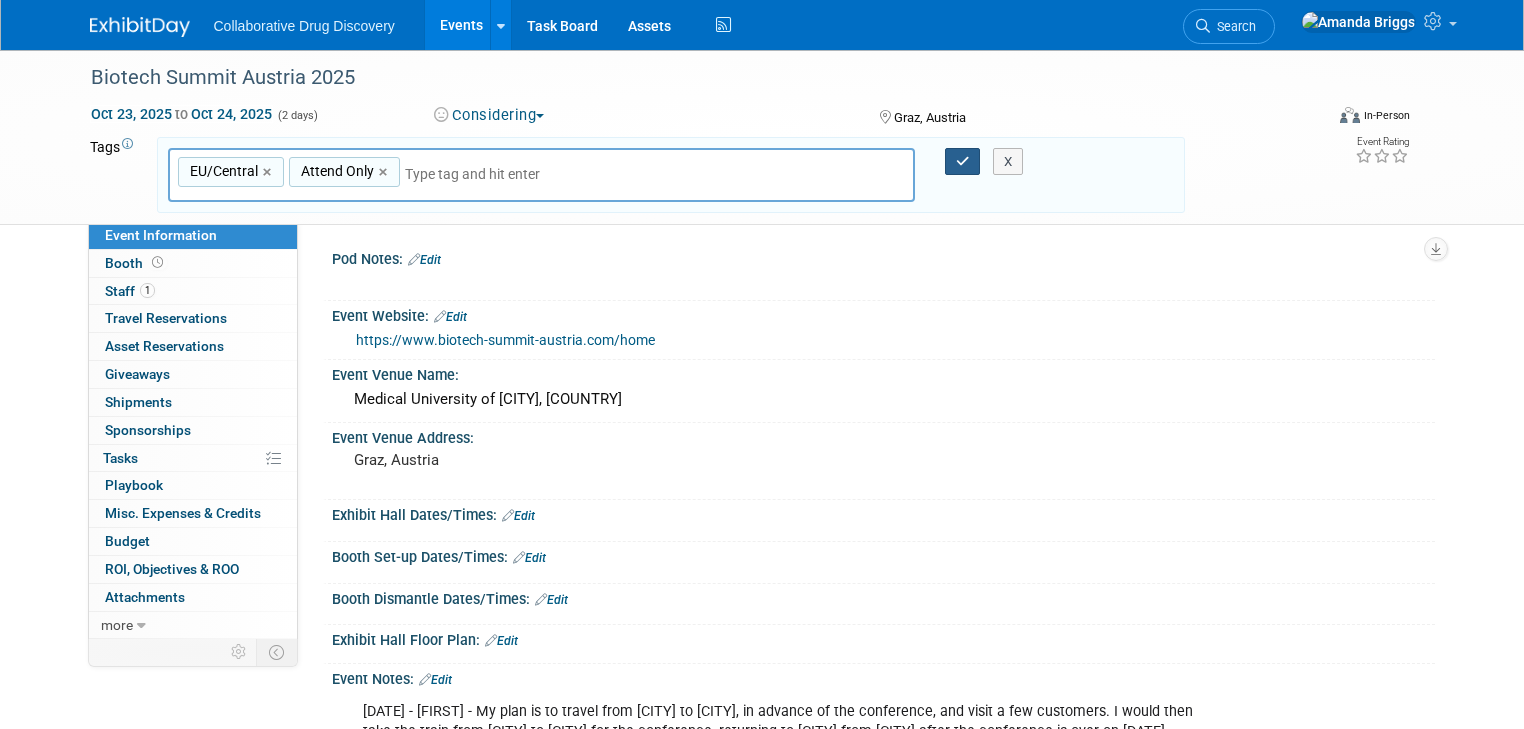click at bounding box center [963, 161] 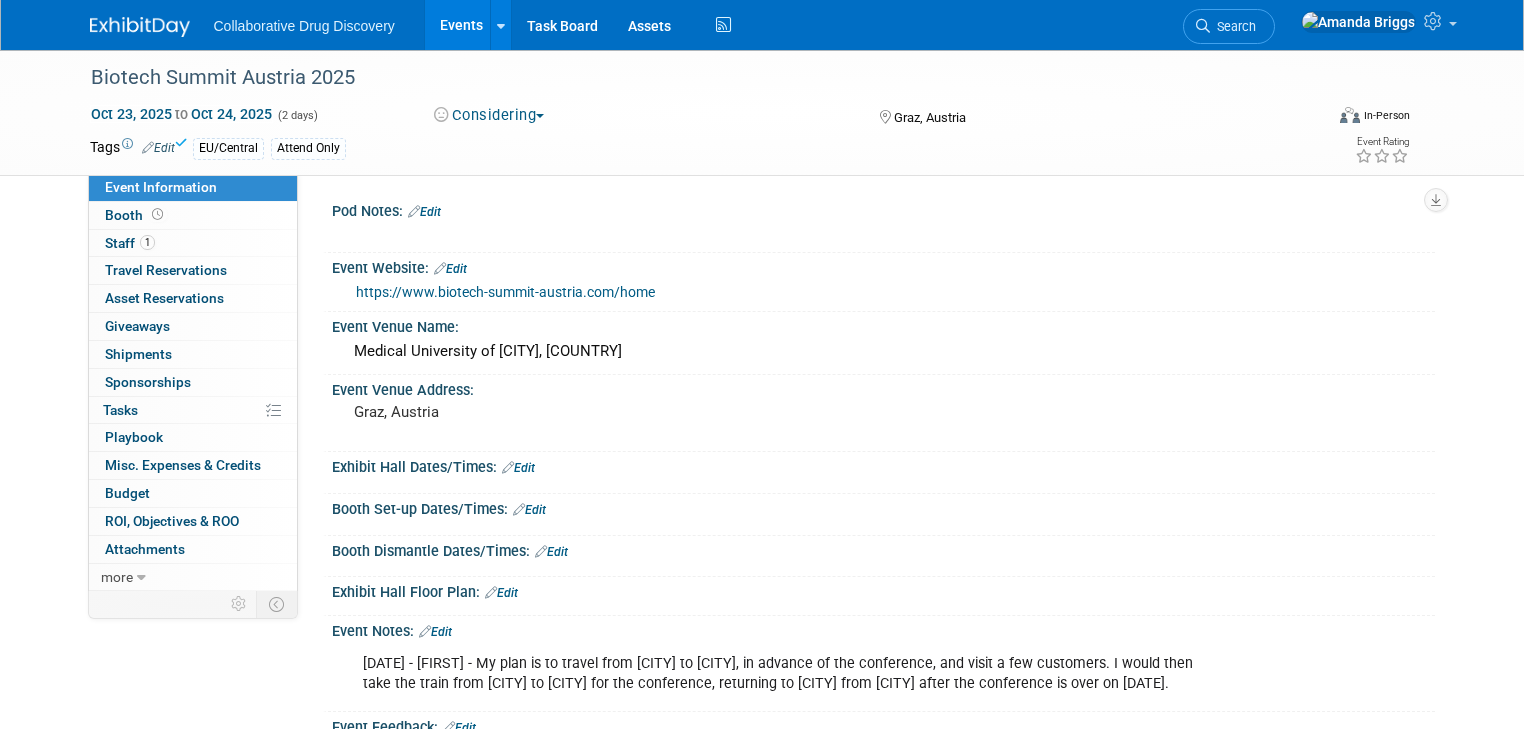 click on "Edit" at bounding box center (424, 212) 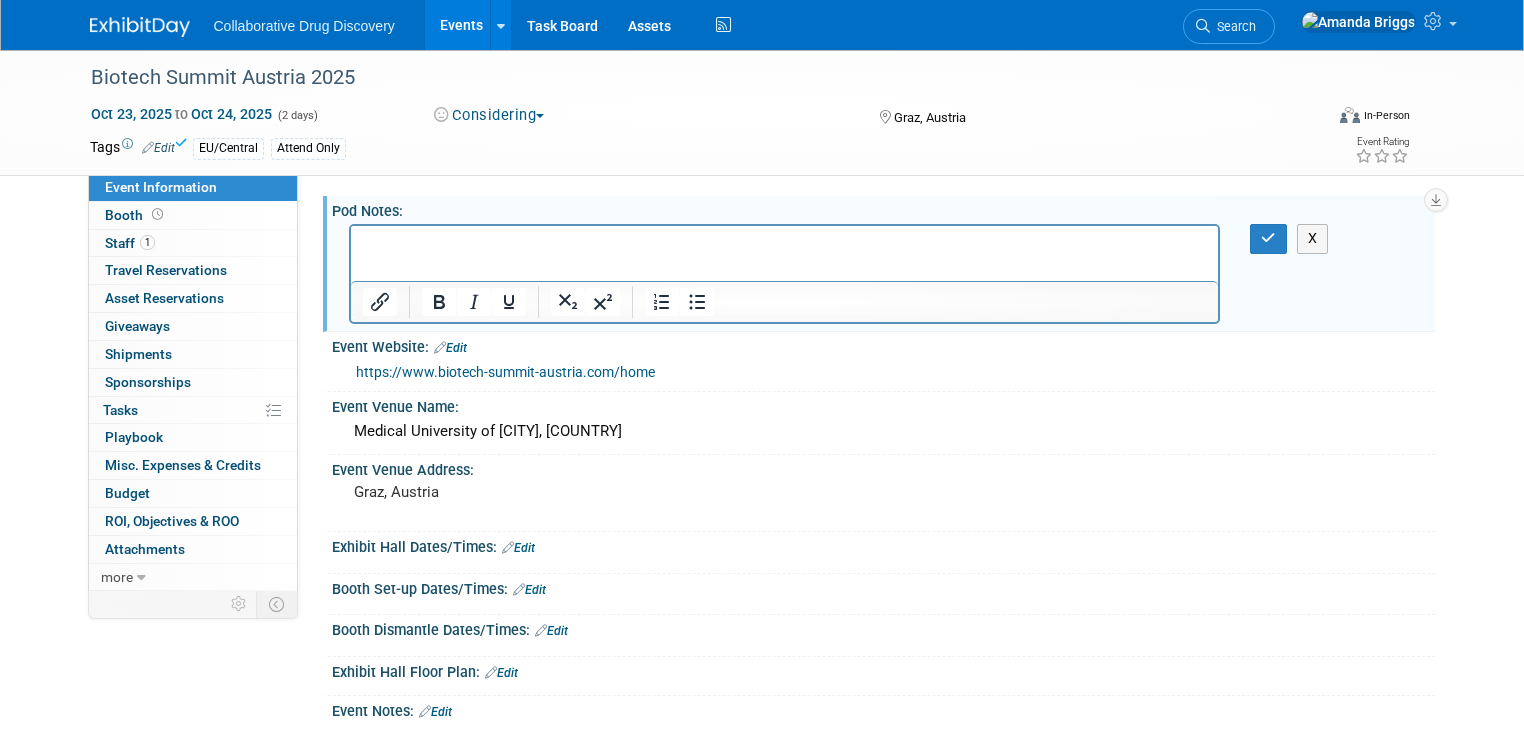 scroll, scrollTop: 0, scrollLeft: 0, axis: both 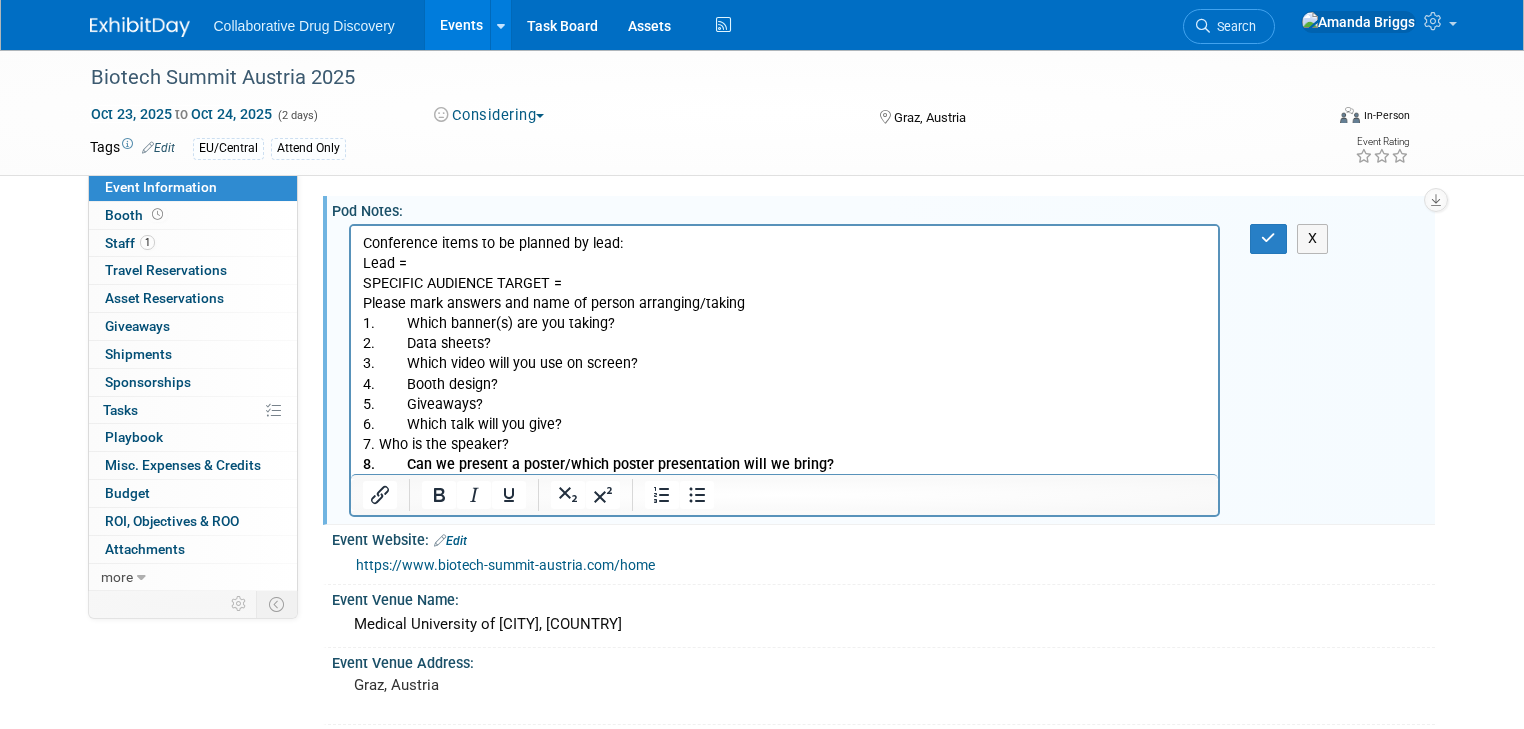 click on "Lead =" at bounding box center [784, 264] 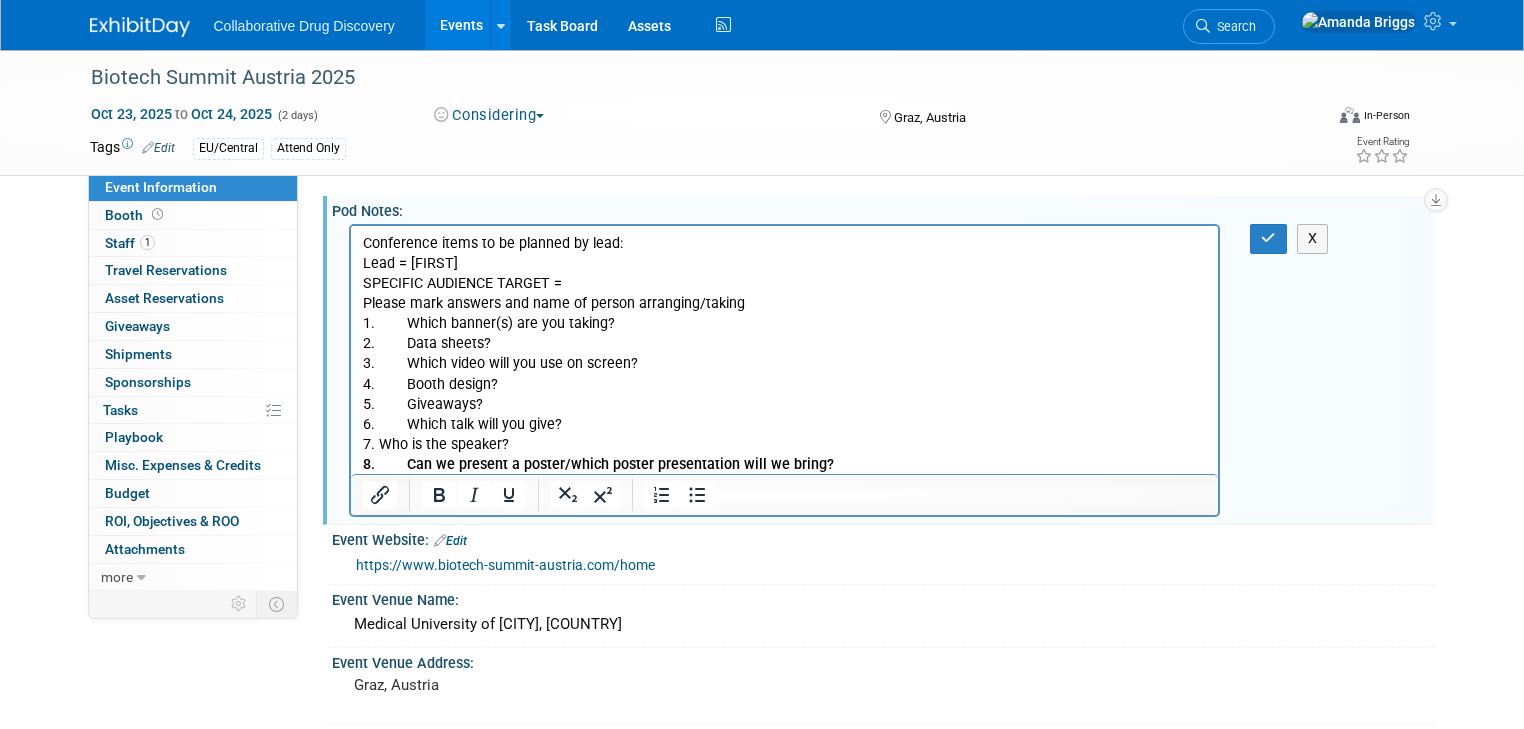 click on "1.        Which banner(s) are you taking?" at bounding box center [784, 324] 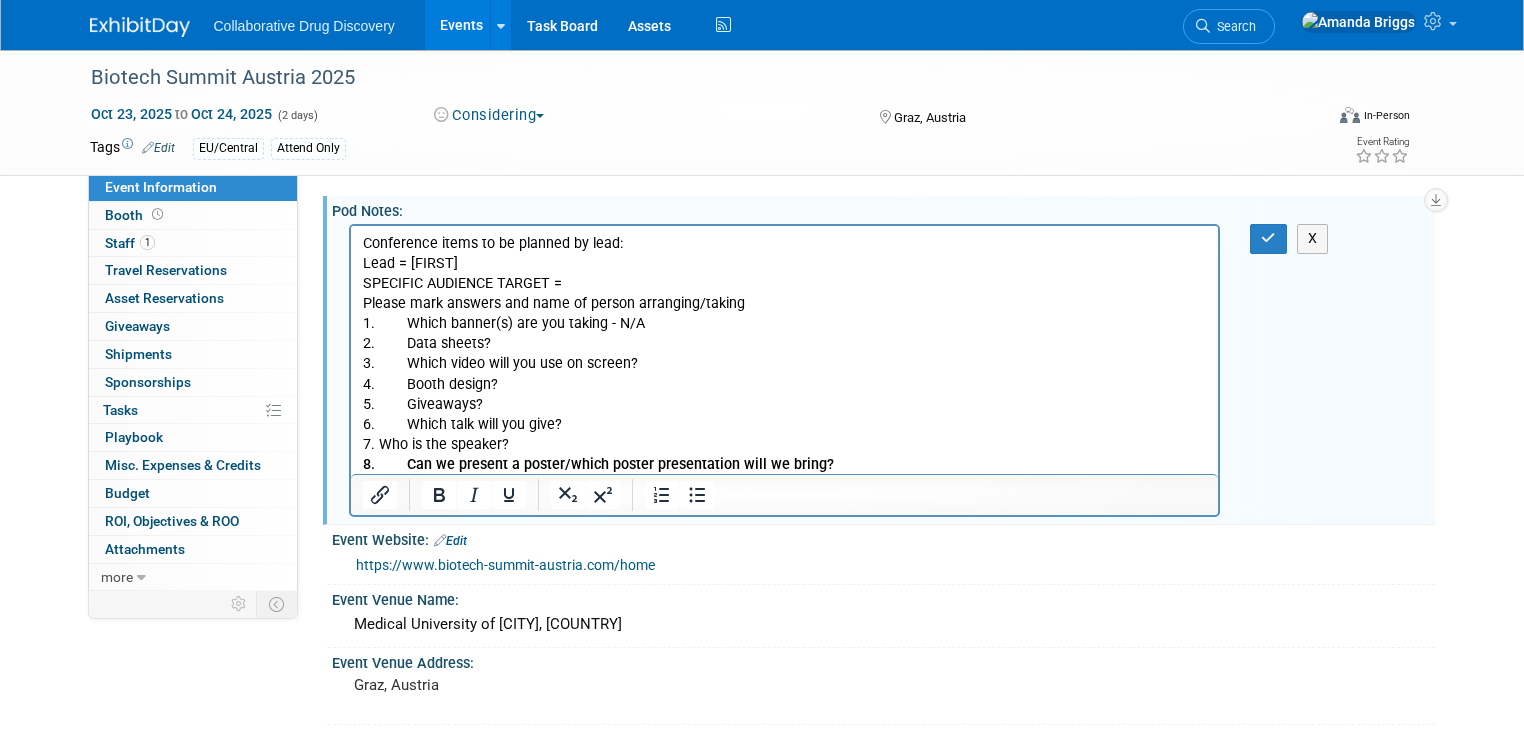 click on "3.        Which video will you use on screen?" at bounding box center (784, 364) 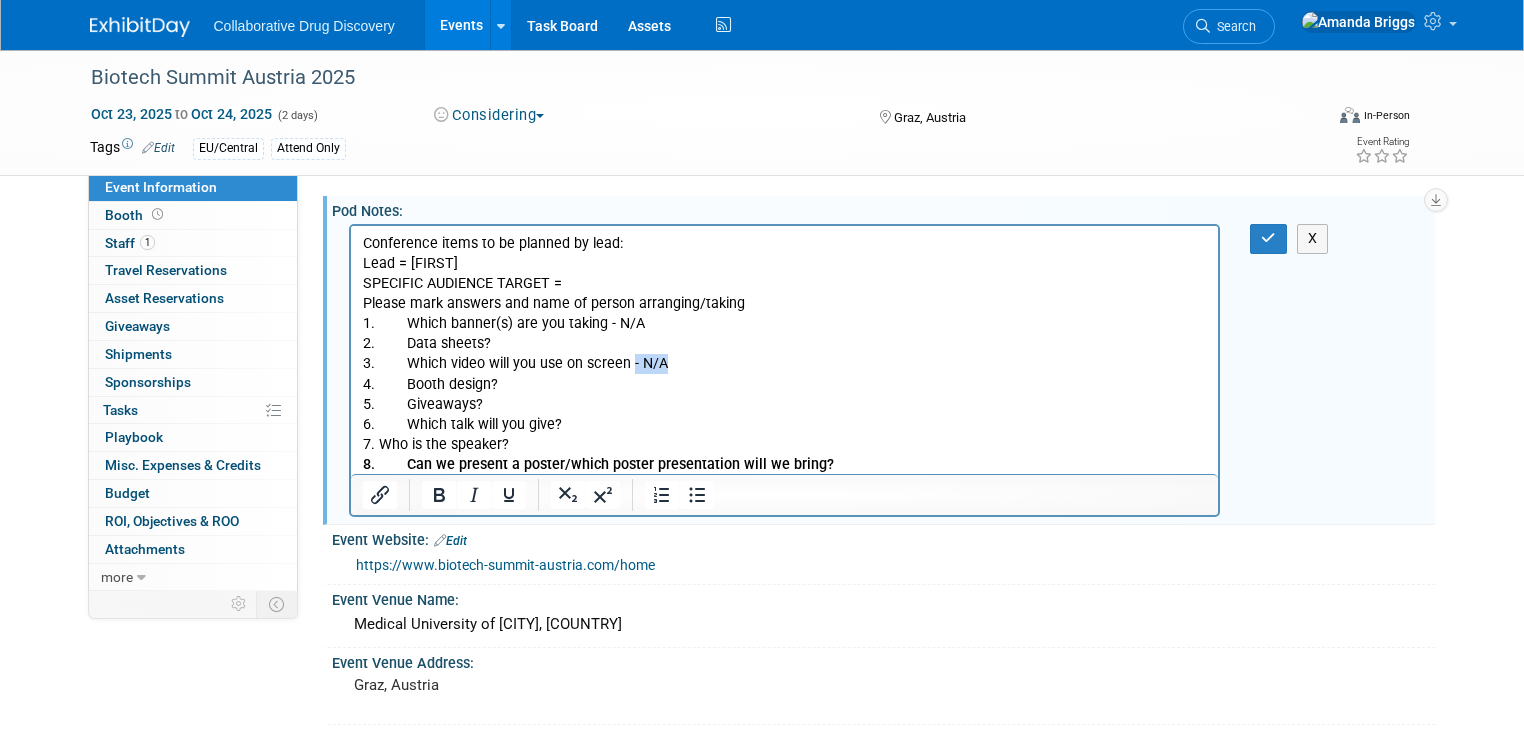 drag, startPoint x: 671, startPoint y: 366, endPoint x: 625, endPoint y: 373, distance: 46.52956 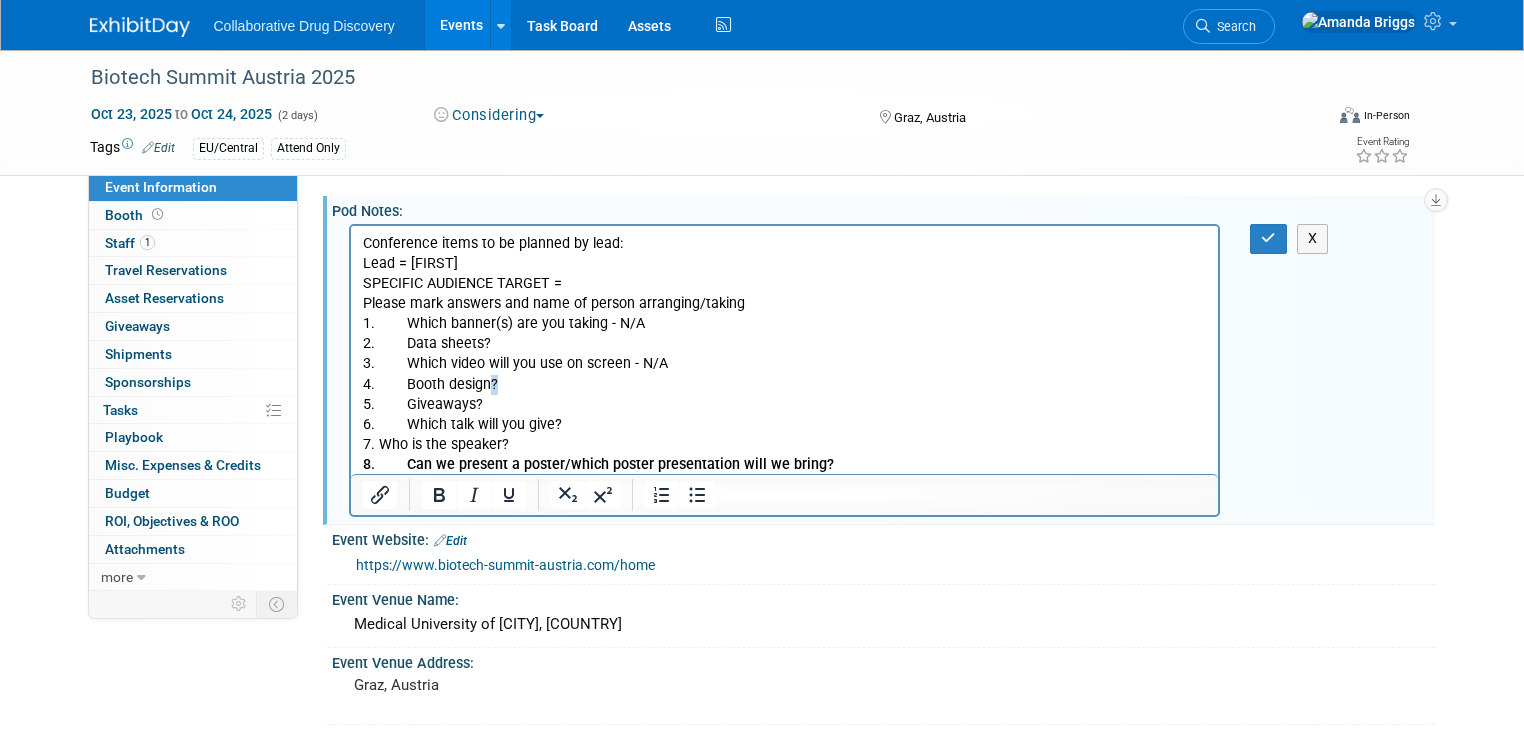 click on "4.        Booth design?" at bounding box center [784, 385] 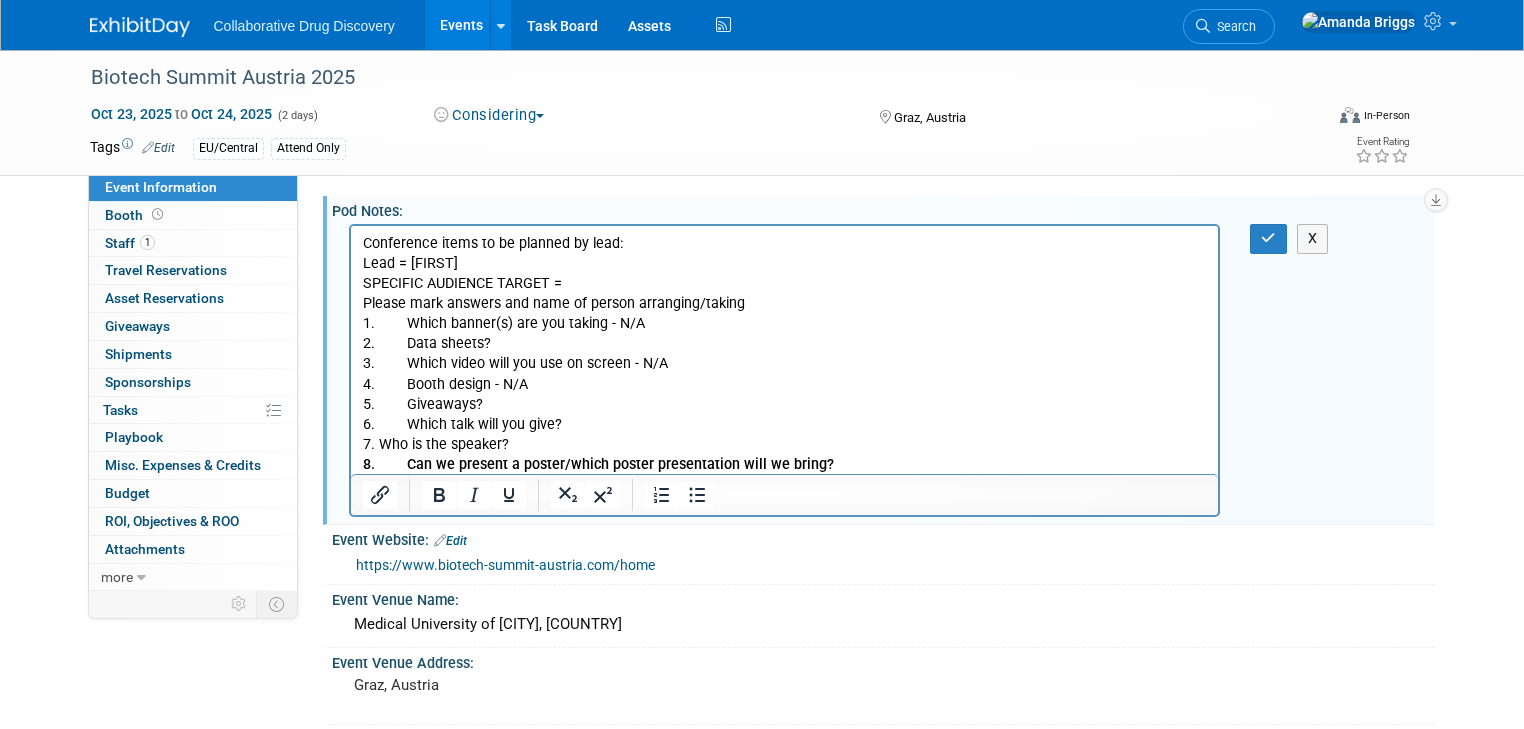 drag, startPoint x: 584, startPoint y: 425, endPoint x: 573, endPoint y: 424, distance: 11.045361 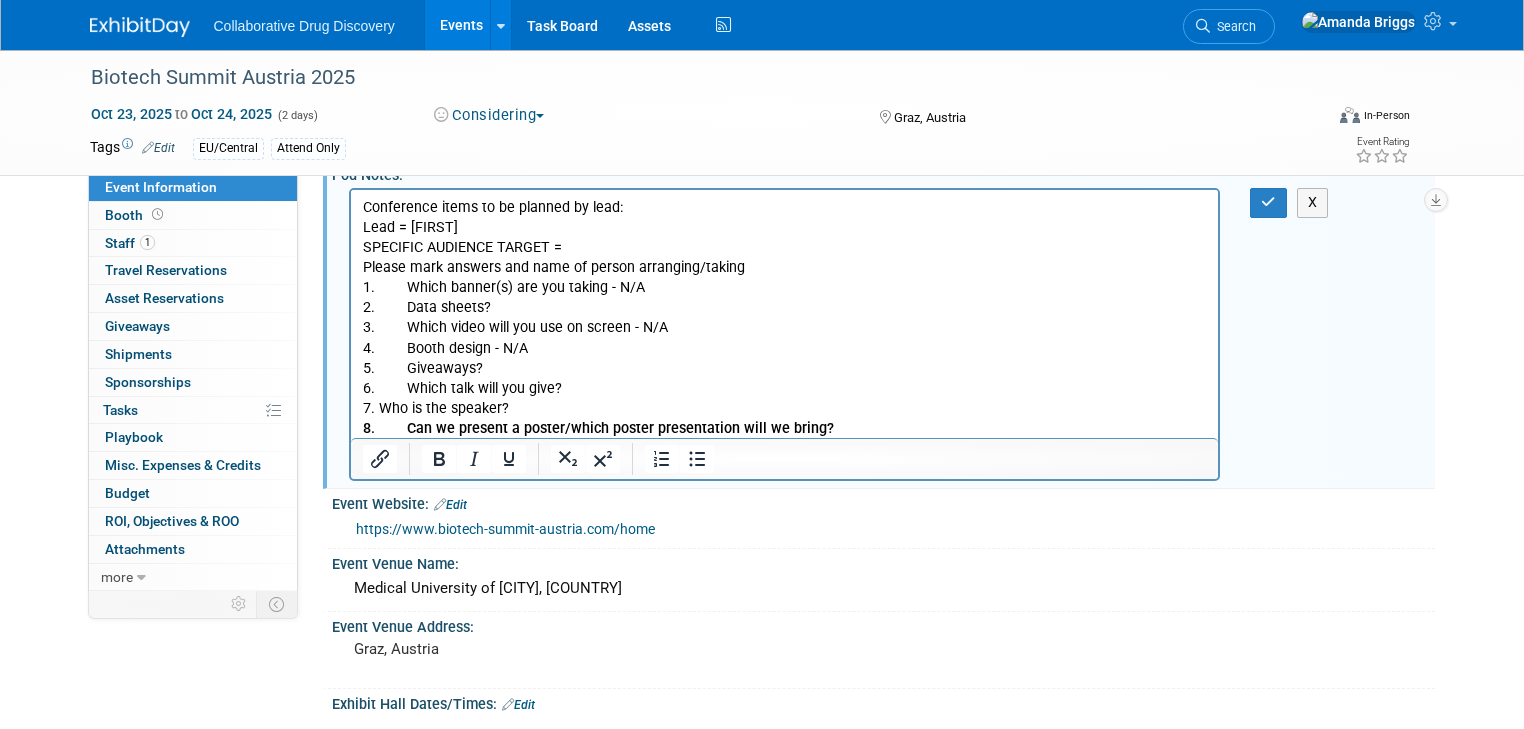 scroll, scrollTop: 0, scrollLeft: 0, axis: both 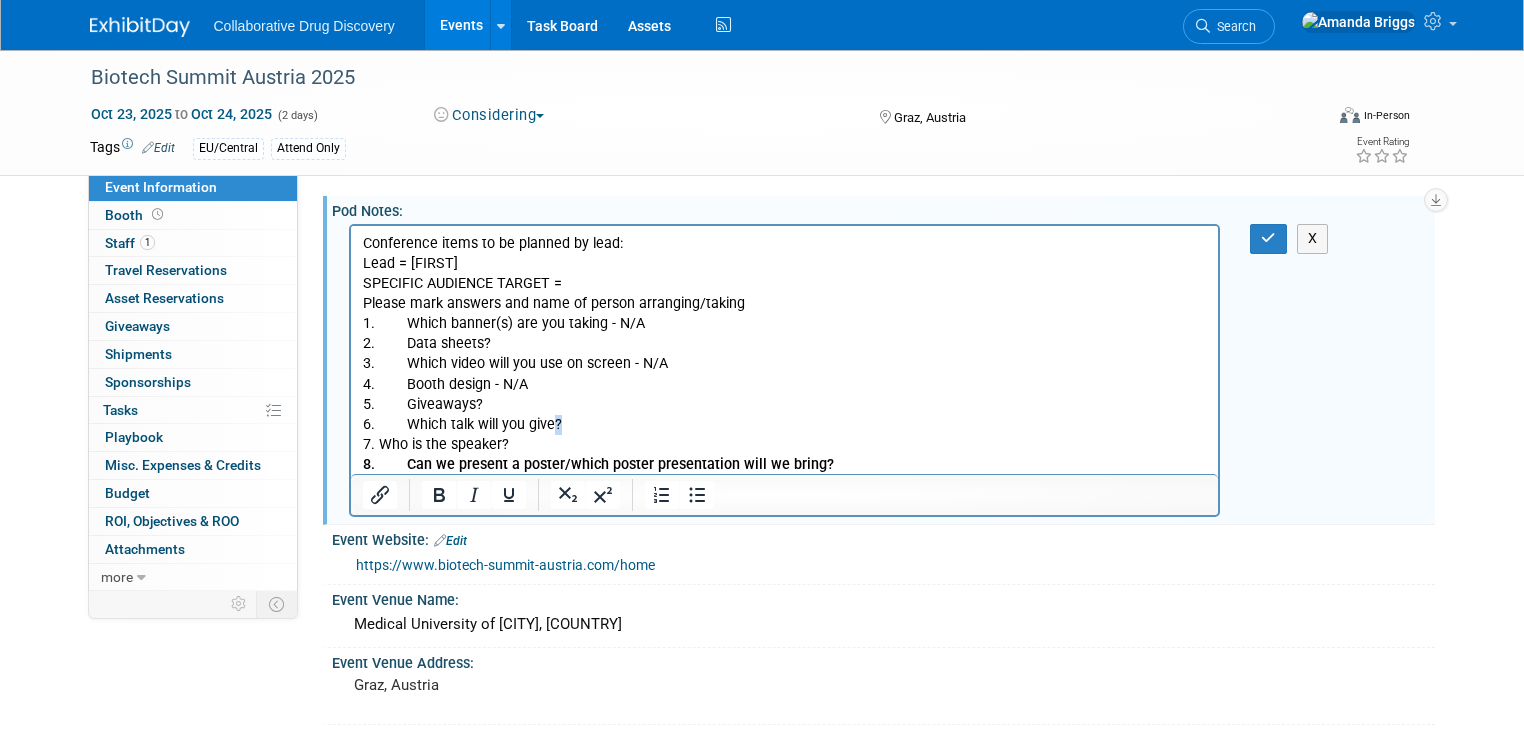 drag, startPoint x: 565, startPoint y: 424, endPoint x: 549, endPoint y: 423, distance: 16.03122 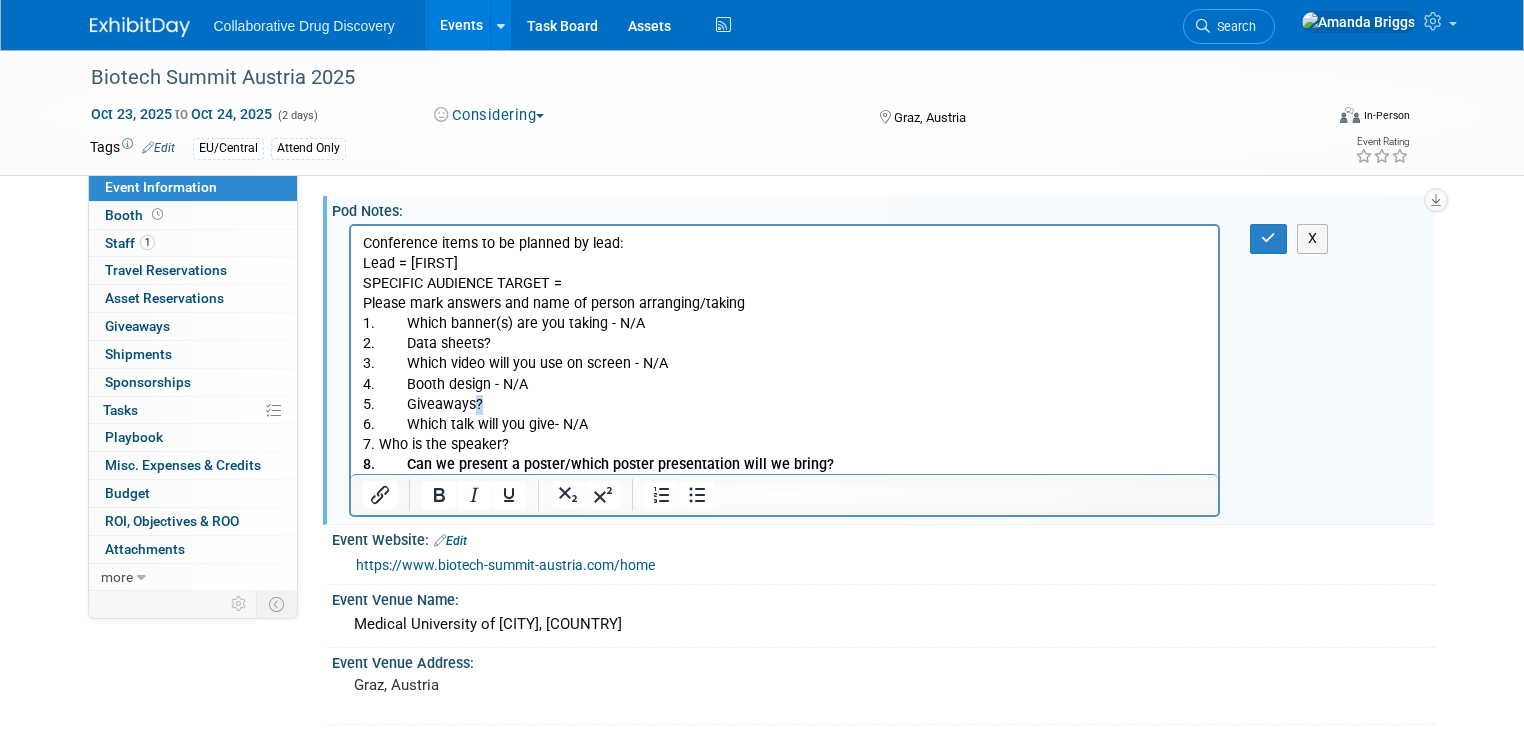 drag, startPoint x: 507, startPoint y: 406, endPoint x: 469, endPoint y: 405, distance: 38.013157 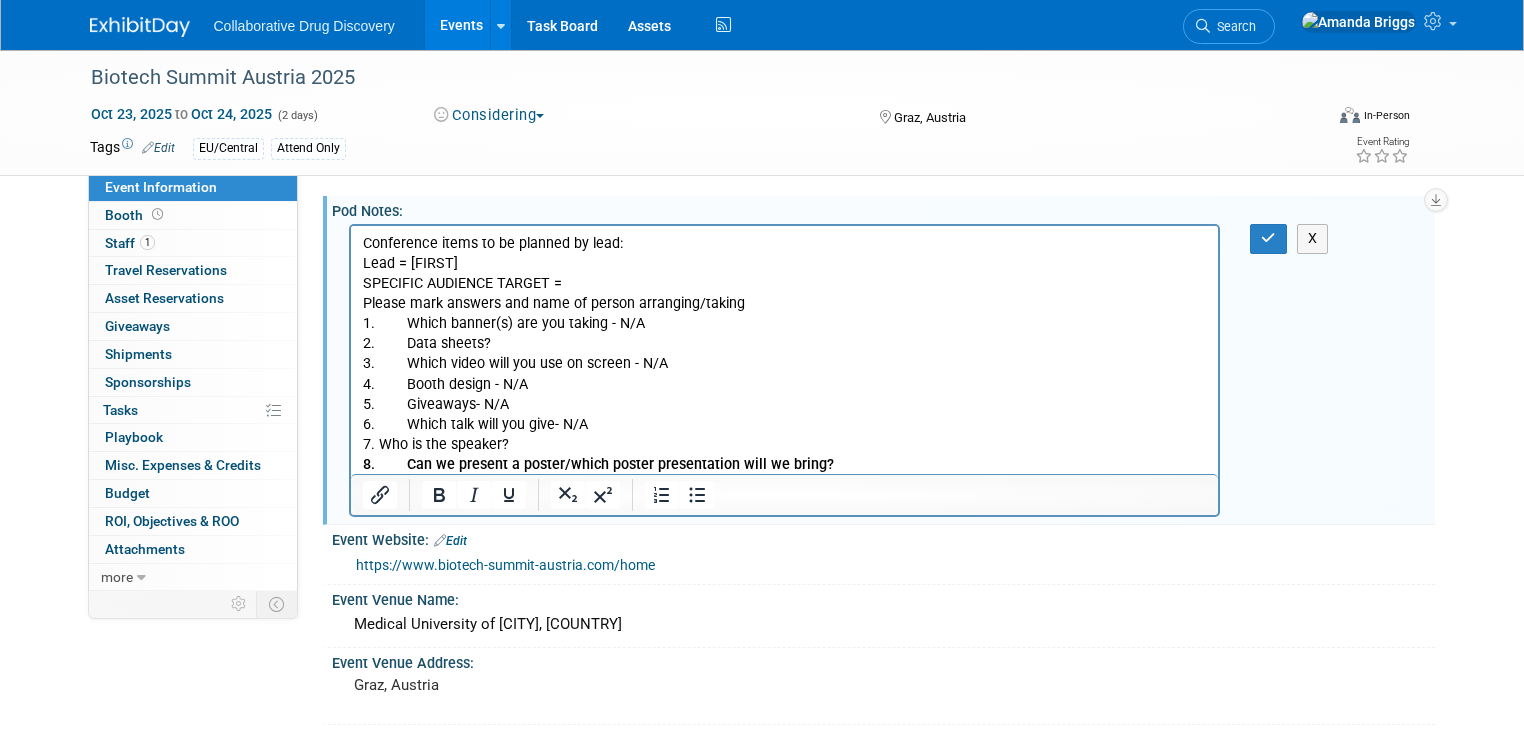 drag, startPoint x: 551, startPoint y: 441, endPoint x: 525, endPoint y: 441, distance: 26 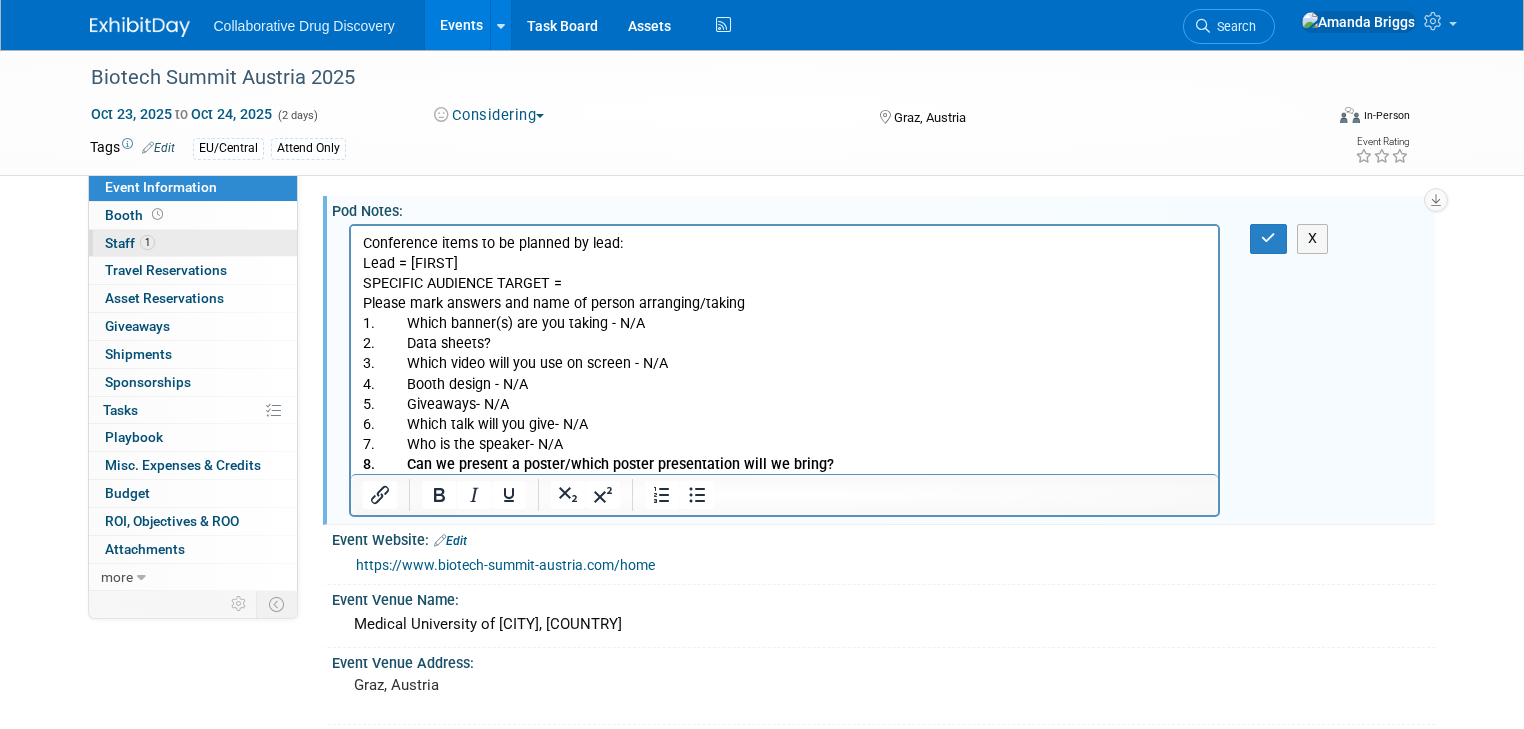 click on "Staff 1" at bounding box center (130, 243) 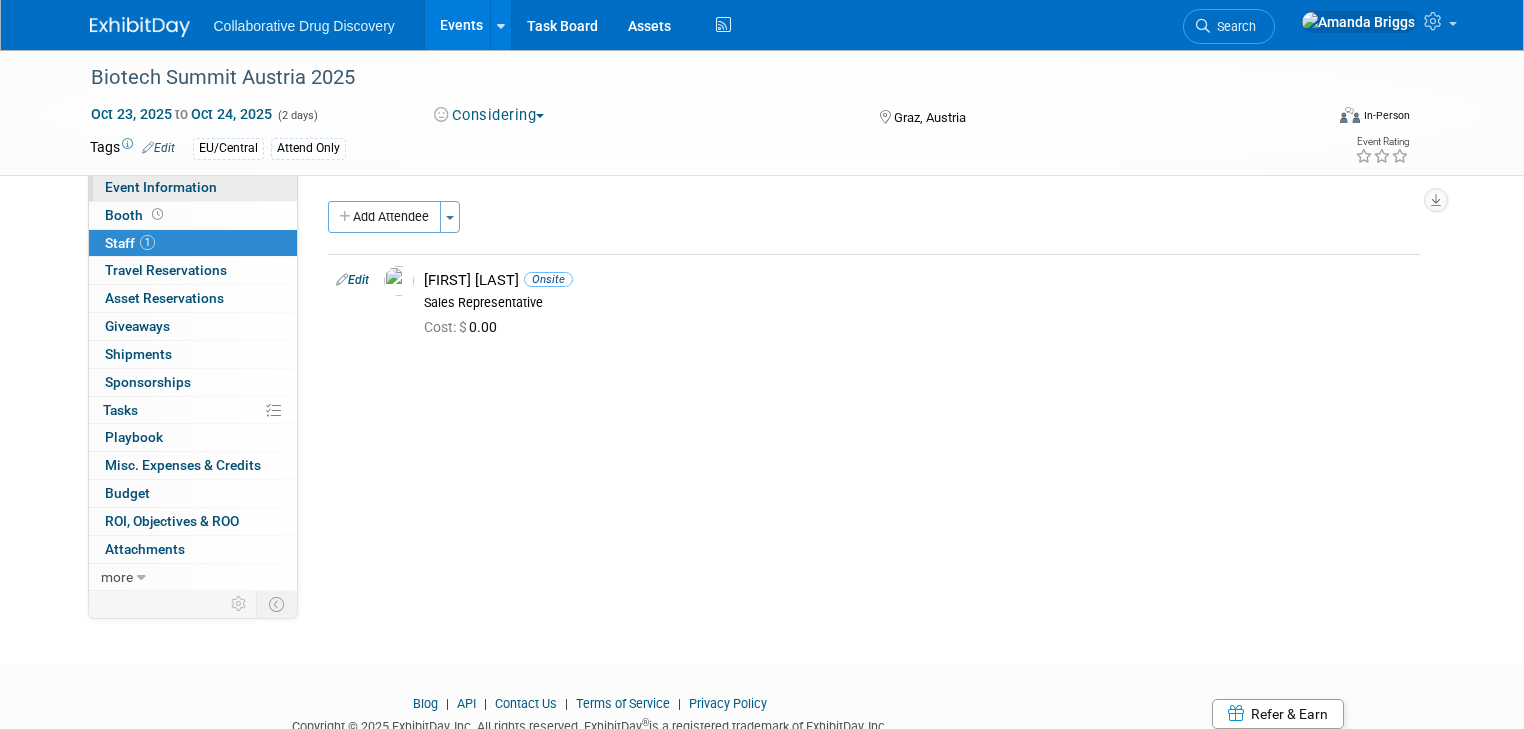 click on "Event Information" at bounding box center [161, 187] 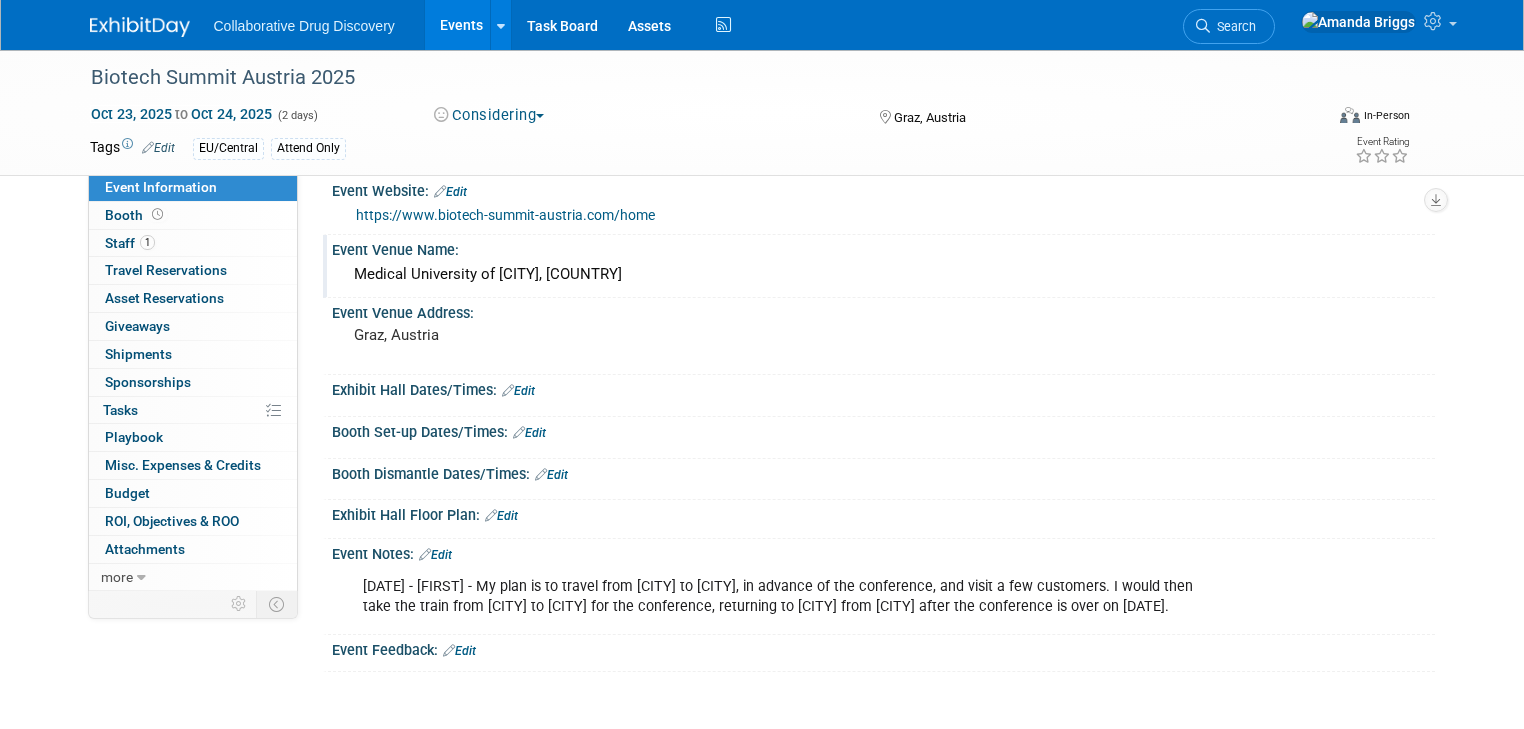 scroll, scrollTop: 0, scrollLeft: 0, axis: both 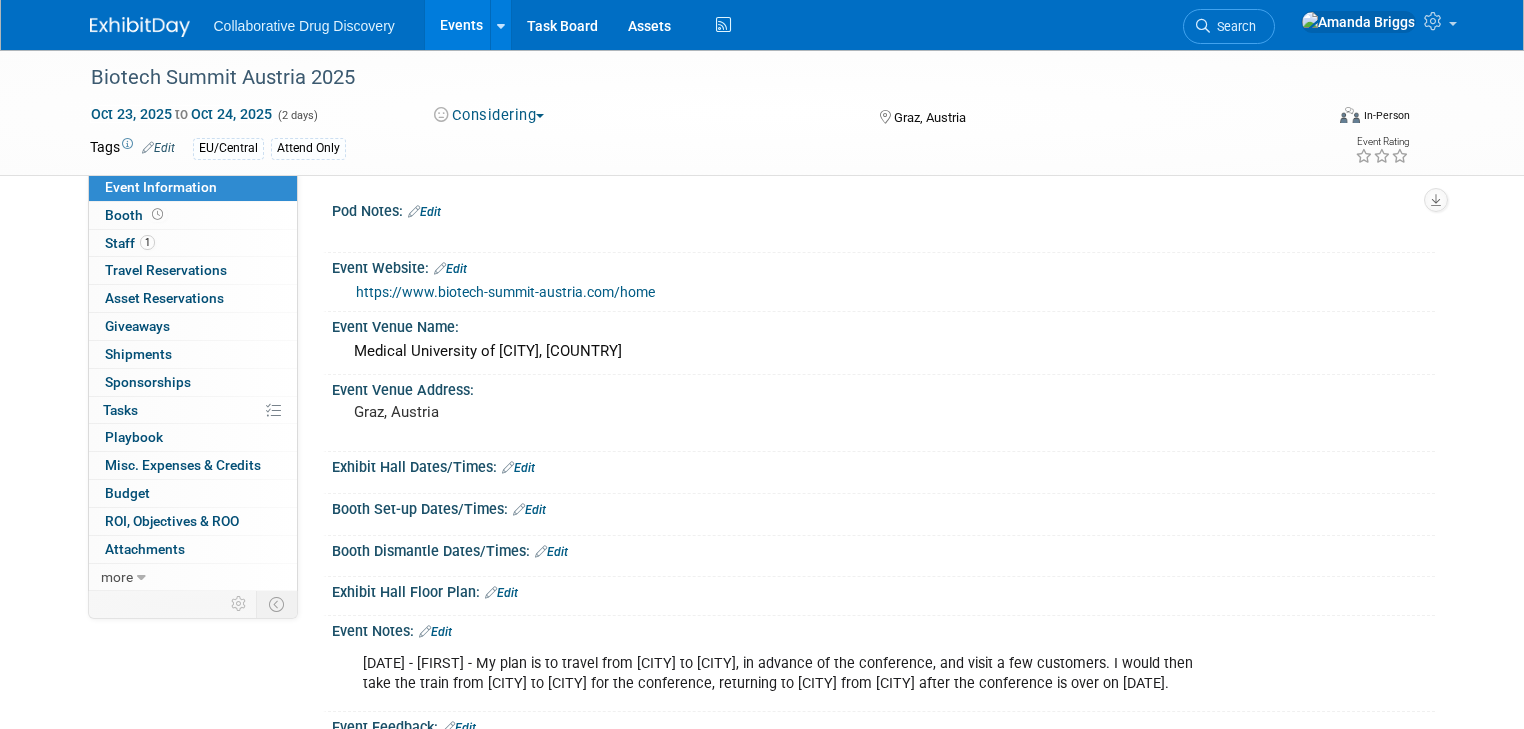 click on "Edit" at bounding box center [424, 212] 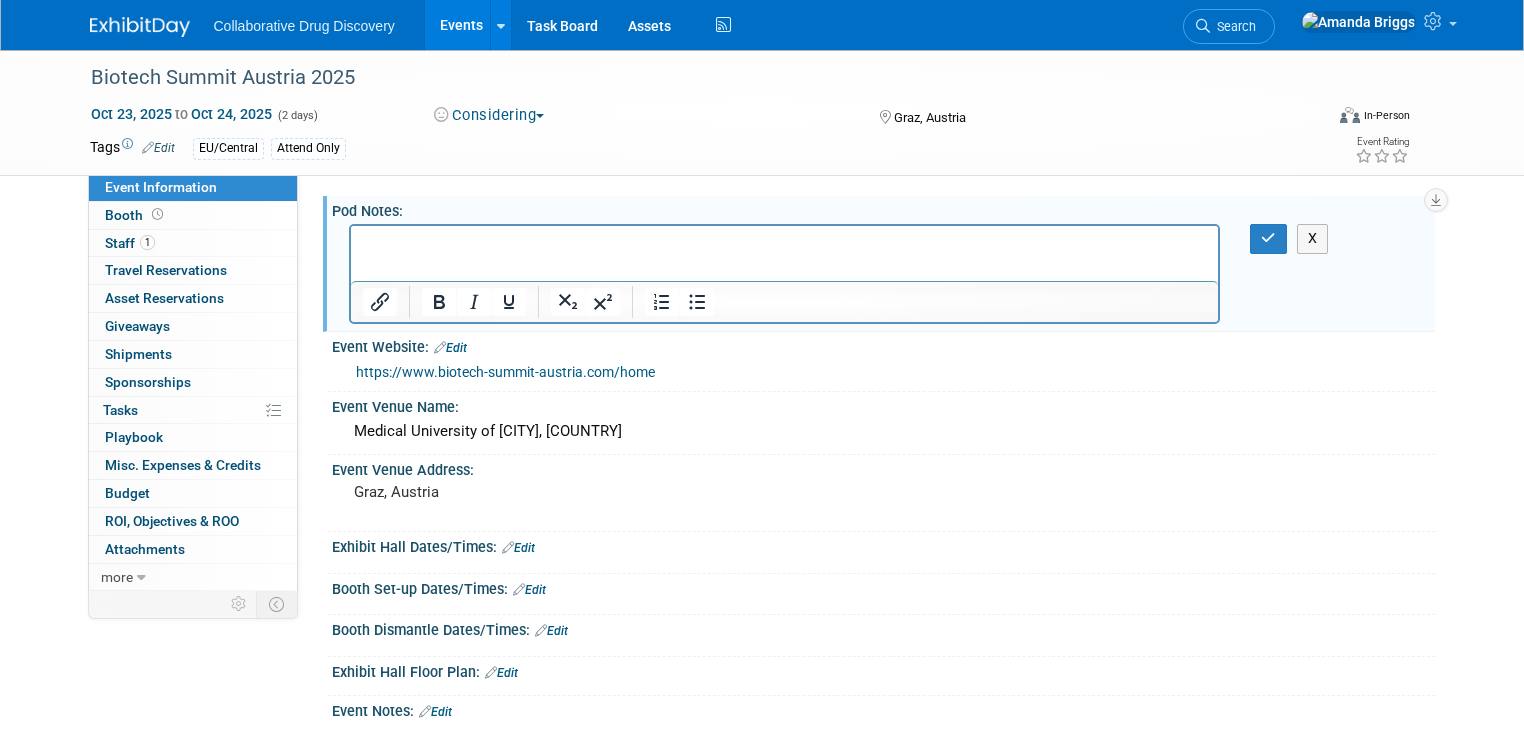 scroll, scrollTop: 0, scrollLeft: 0, axis: both 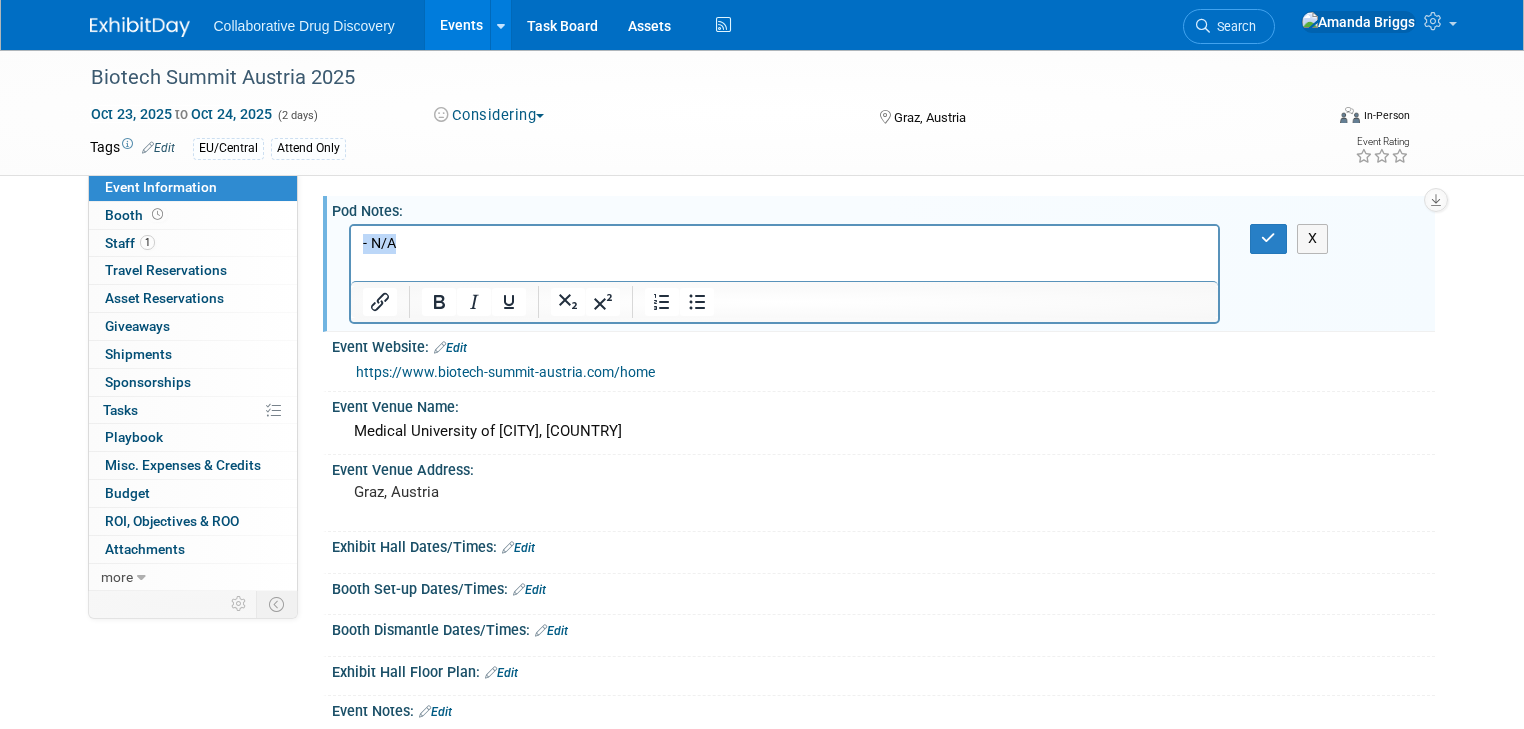drag, startPoint x: 461, startPoint y: 245, endPoint x: 361, endPoint y: 246, distance: 100.005 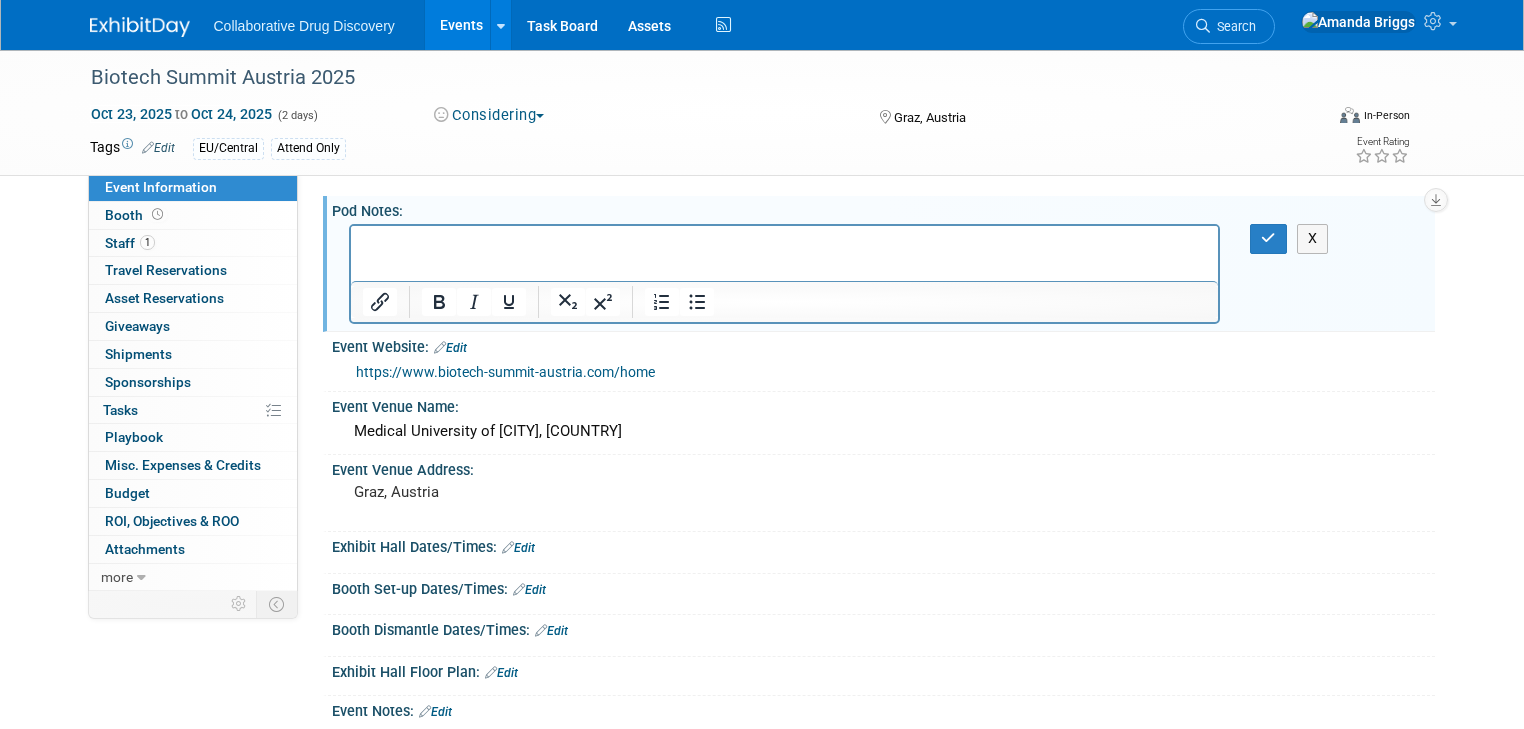 click at bounding box center [784, 244] 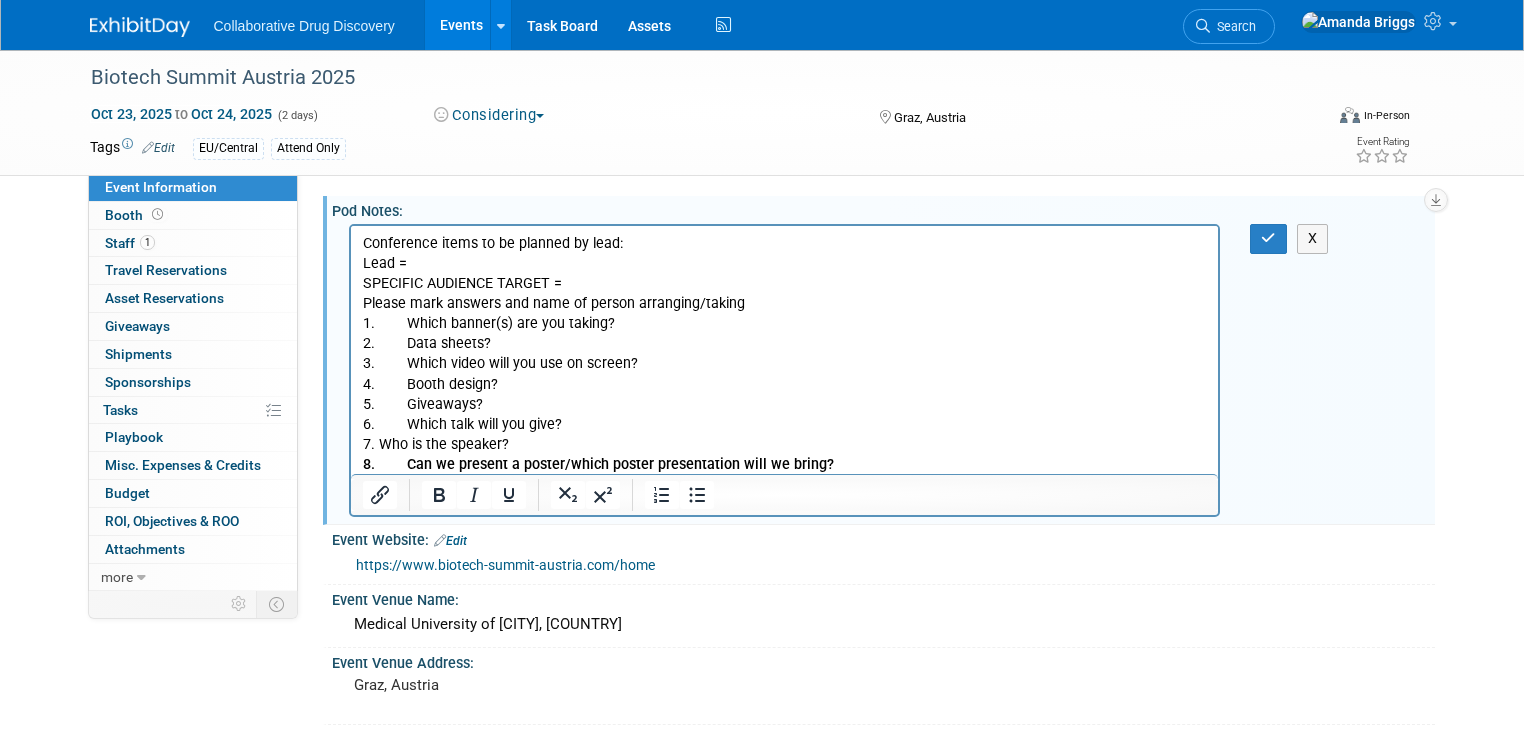 click on "Lead =" at bounding box center [784, 264] 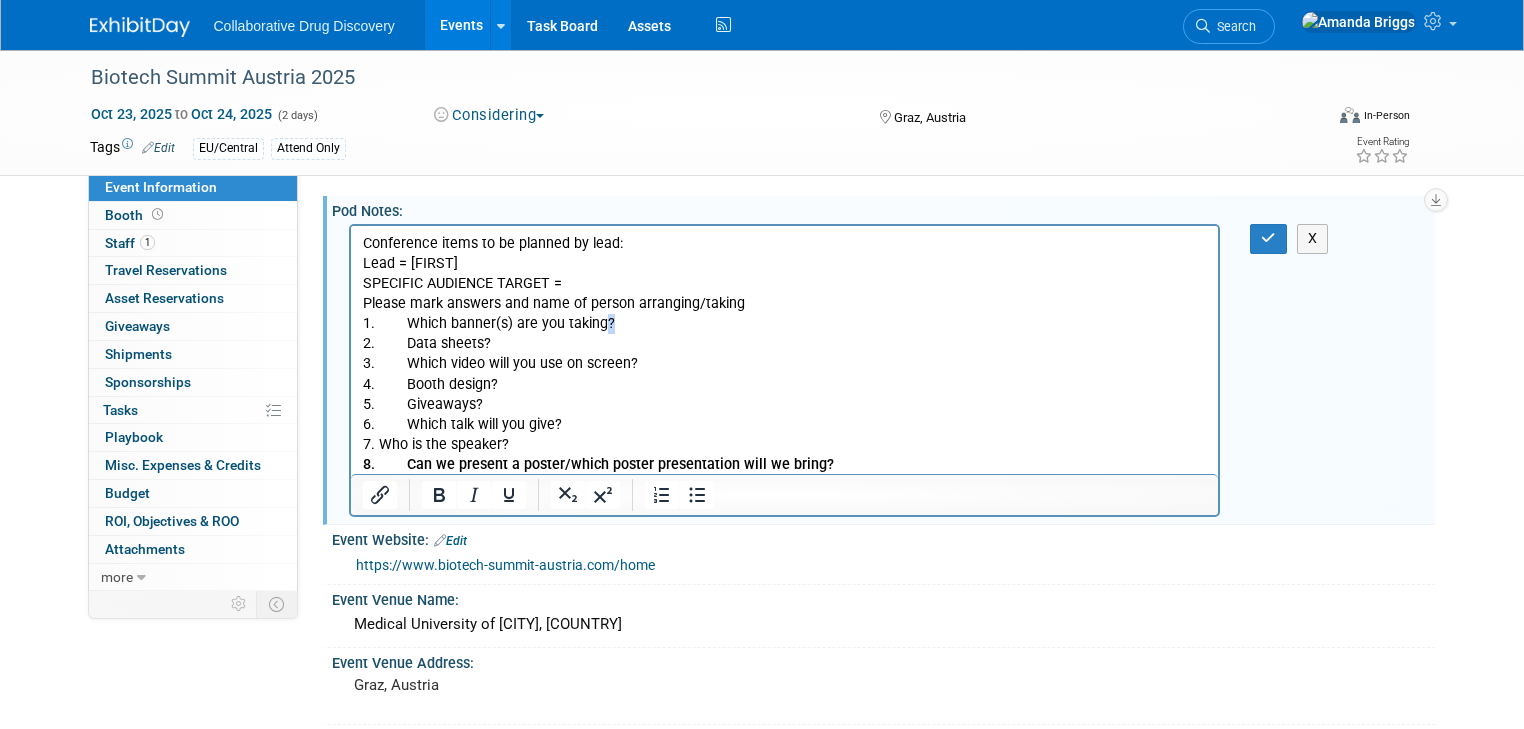 drag, startPoint x: 617, startPoint y: 325, endPoint x: 599, endPoint y: 325, distance: 18 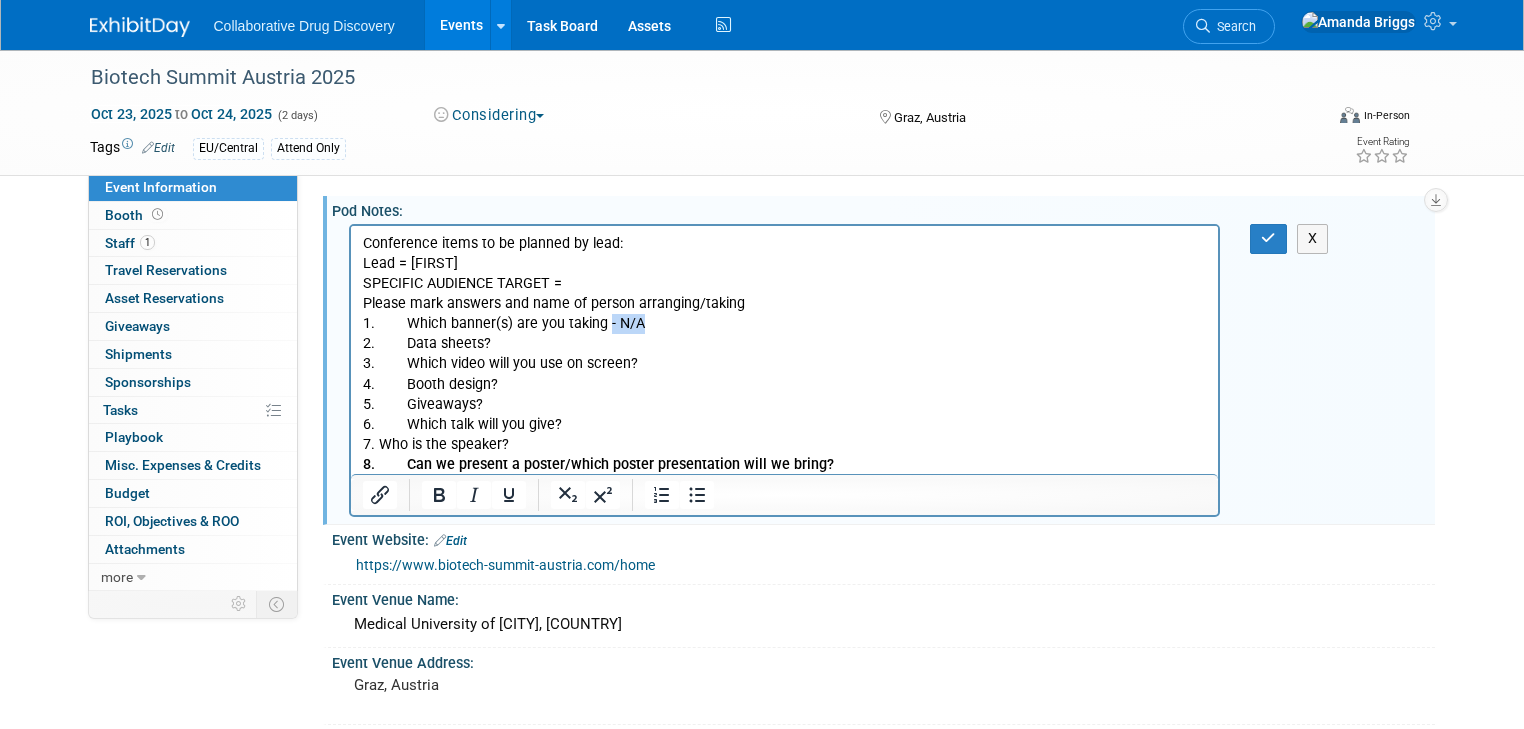 drag, startPoint x: 645, startPoint y: 324, endPoint x: 604, endPoint y: 329, distance: 41.303753 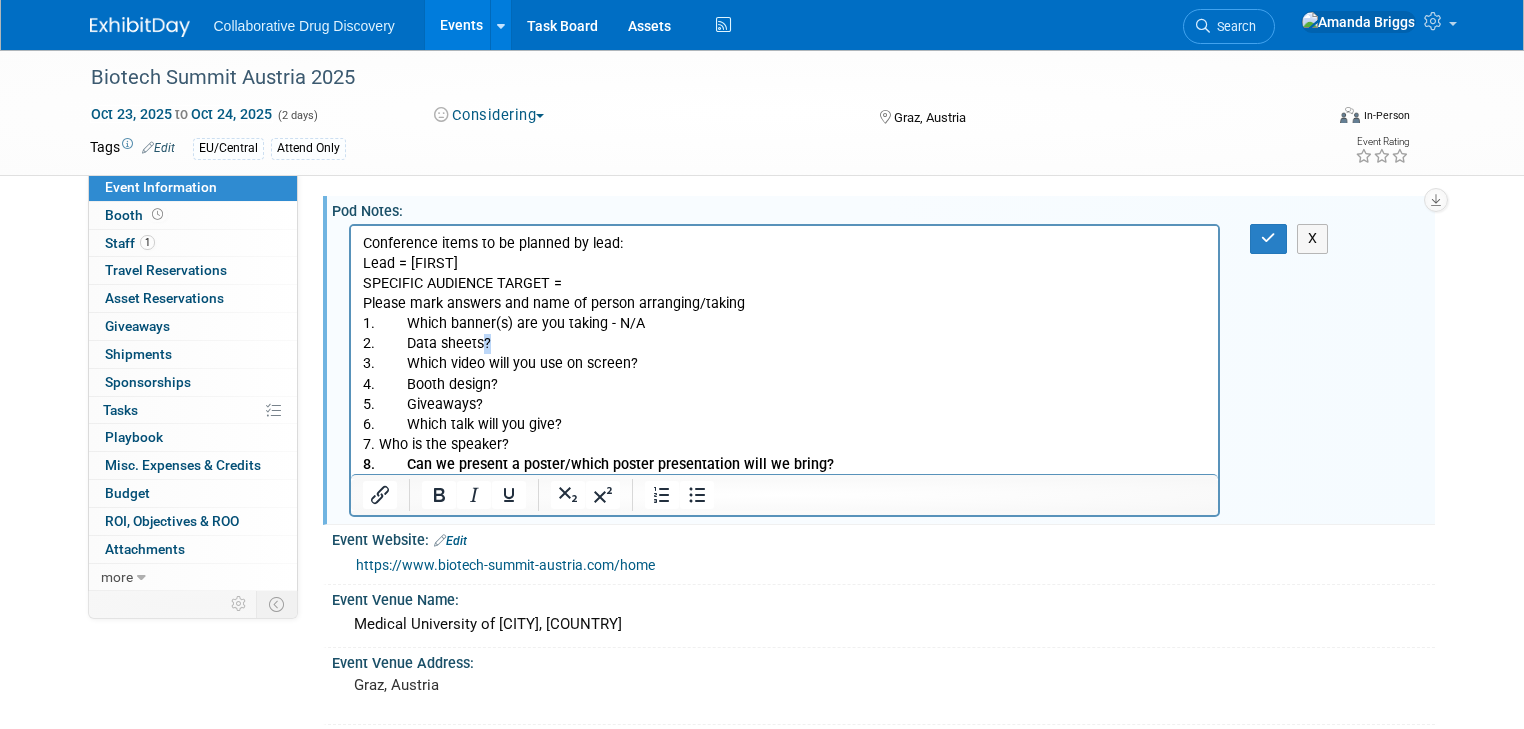 click on "2.        Data sheets?" at bounding box center [784, 344] 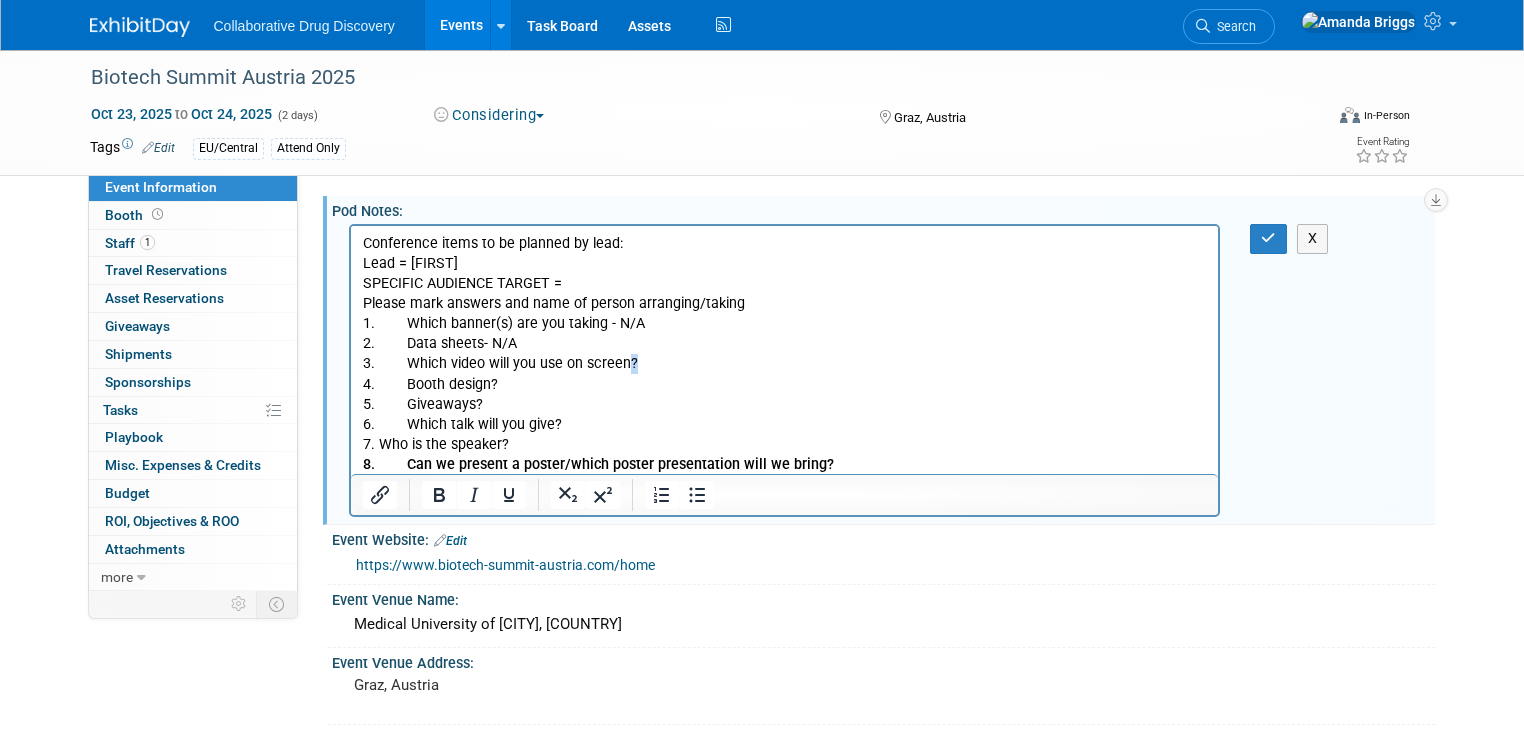 drag, startPoint x: 645, startPoint y: 362, endPoint x: 620, endPoint y: 363, distance: 25.019993 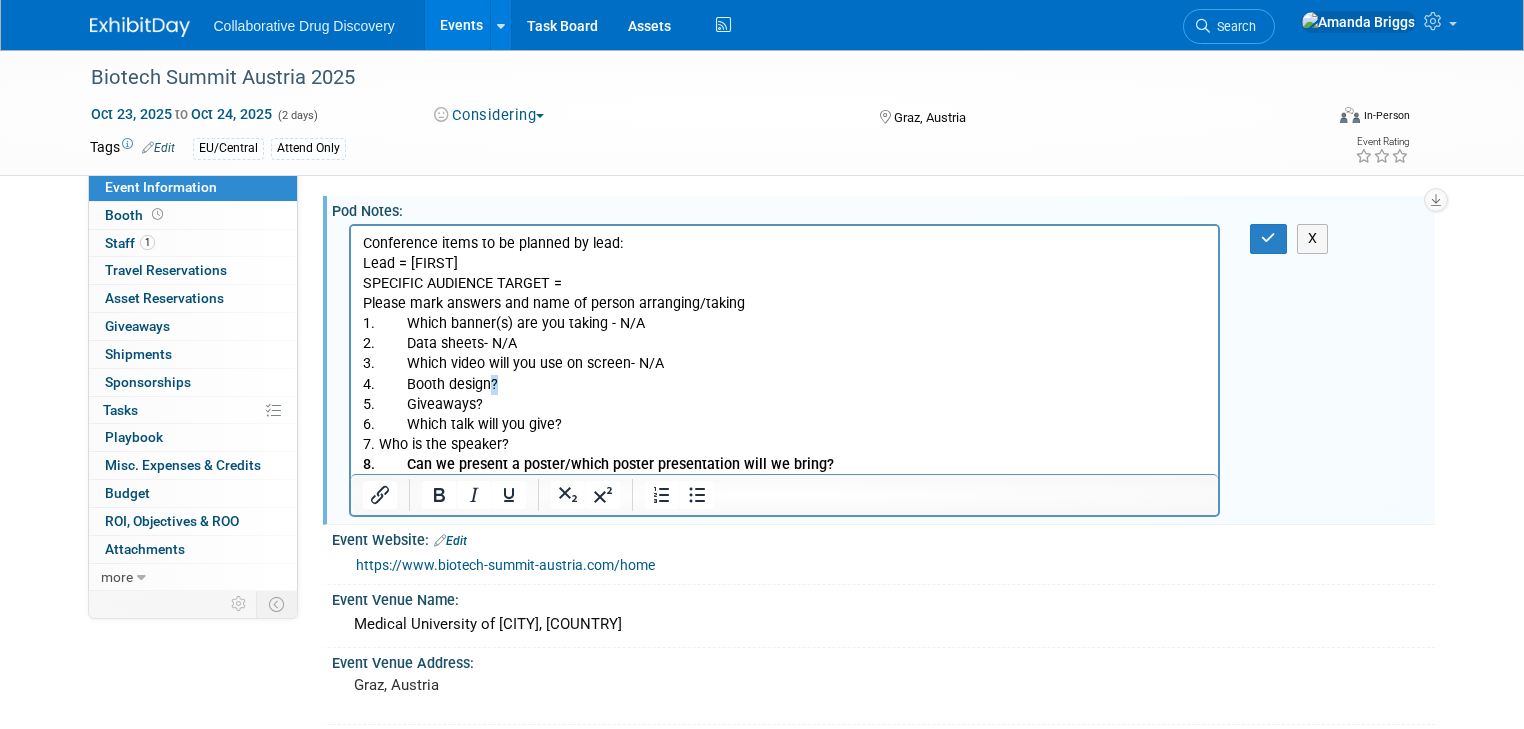 drag, startPoint x: 517, startPoint y: 385, endPoint x: 487, endPoint y: 385, distance: 30 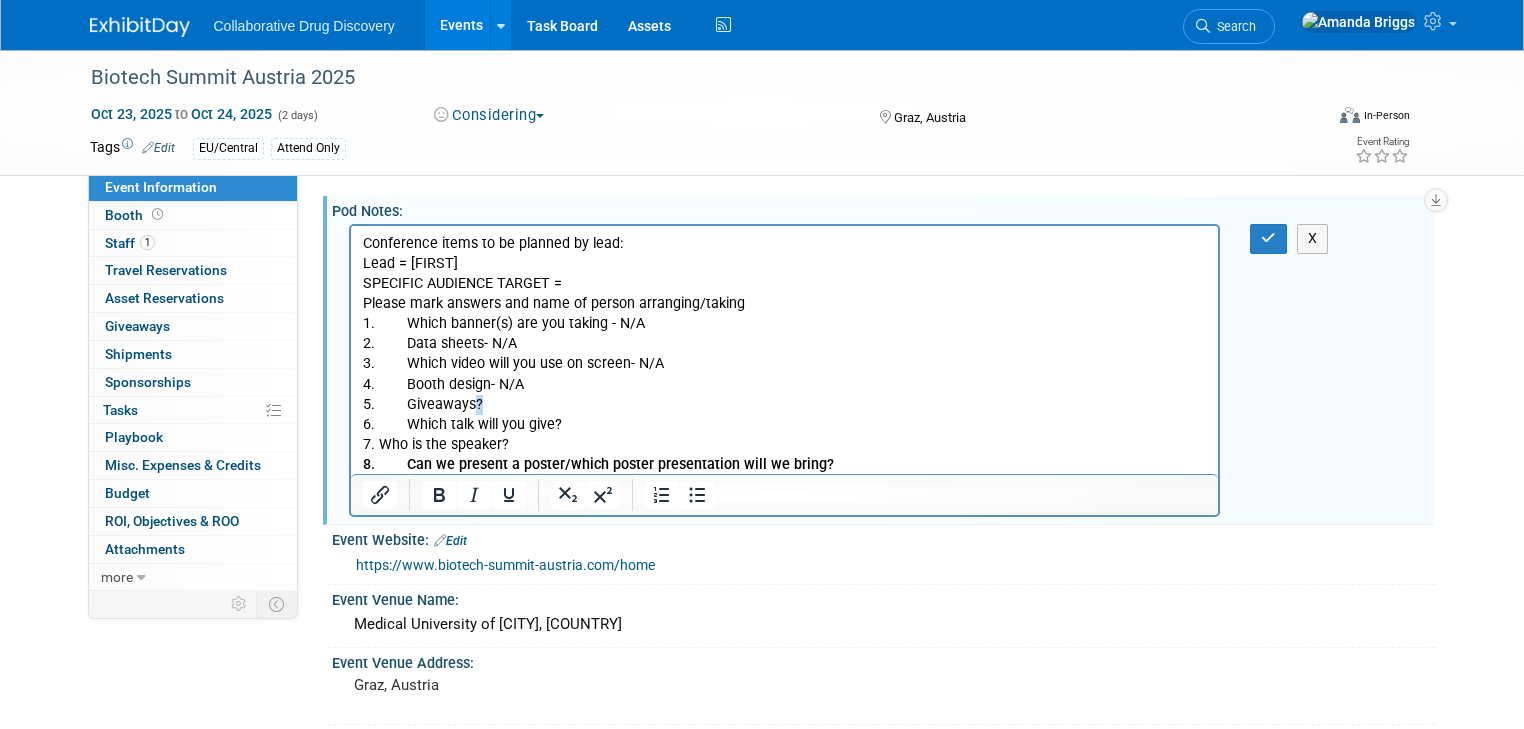 click on "5.        Giveaways?" at bounding box center [784, 405] 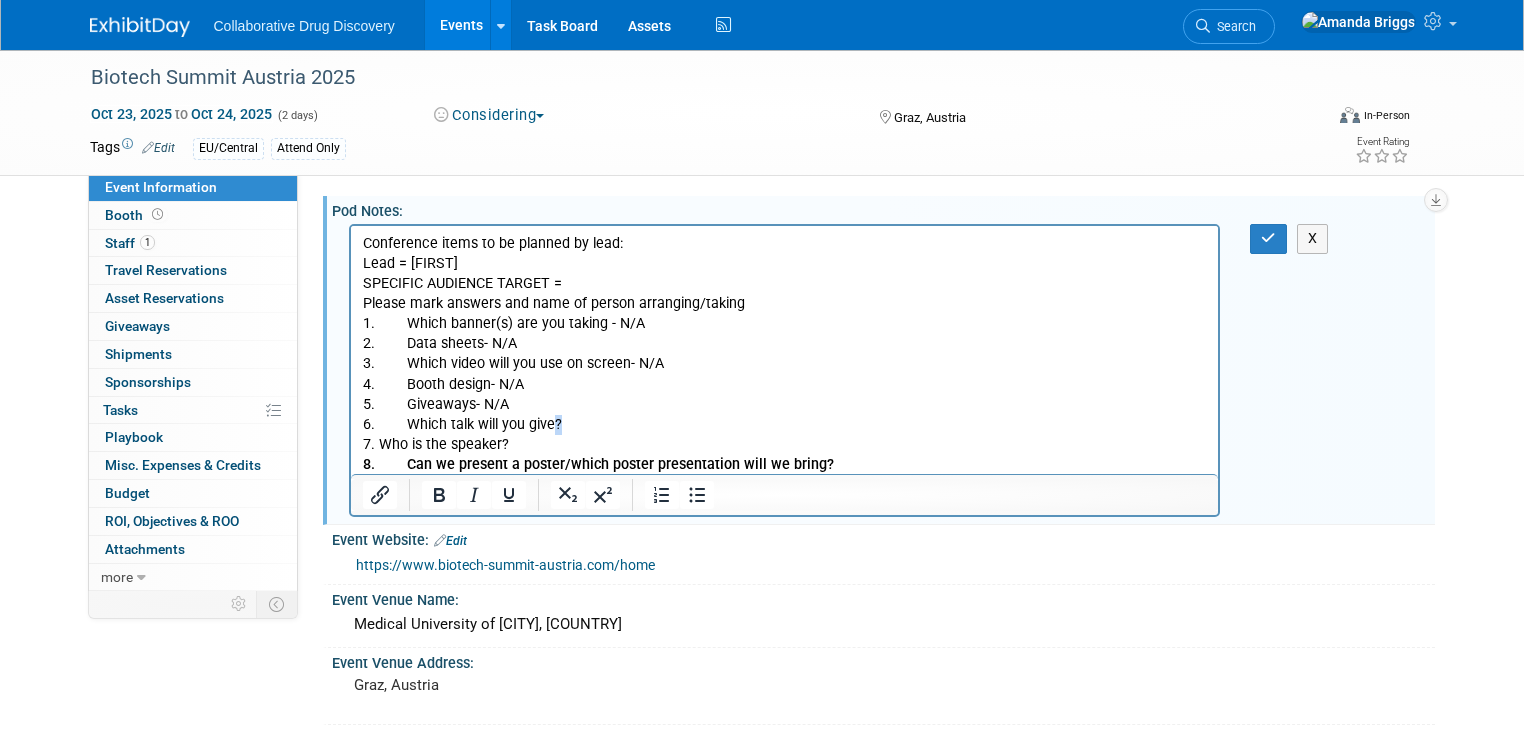 drag, startPoint x: 571, startPoint y: 421, endPoint x: 548, endPoint y: 422, distance: 23.021729 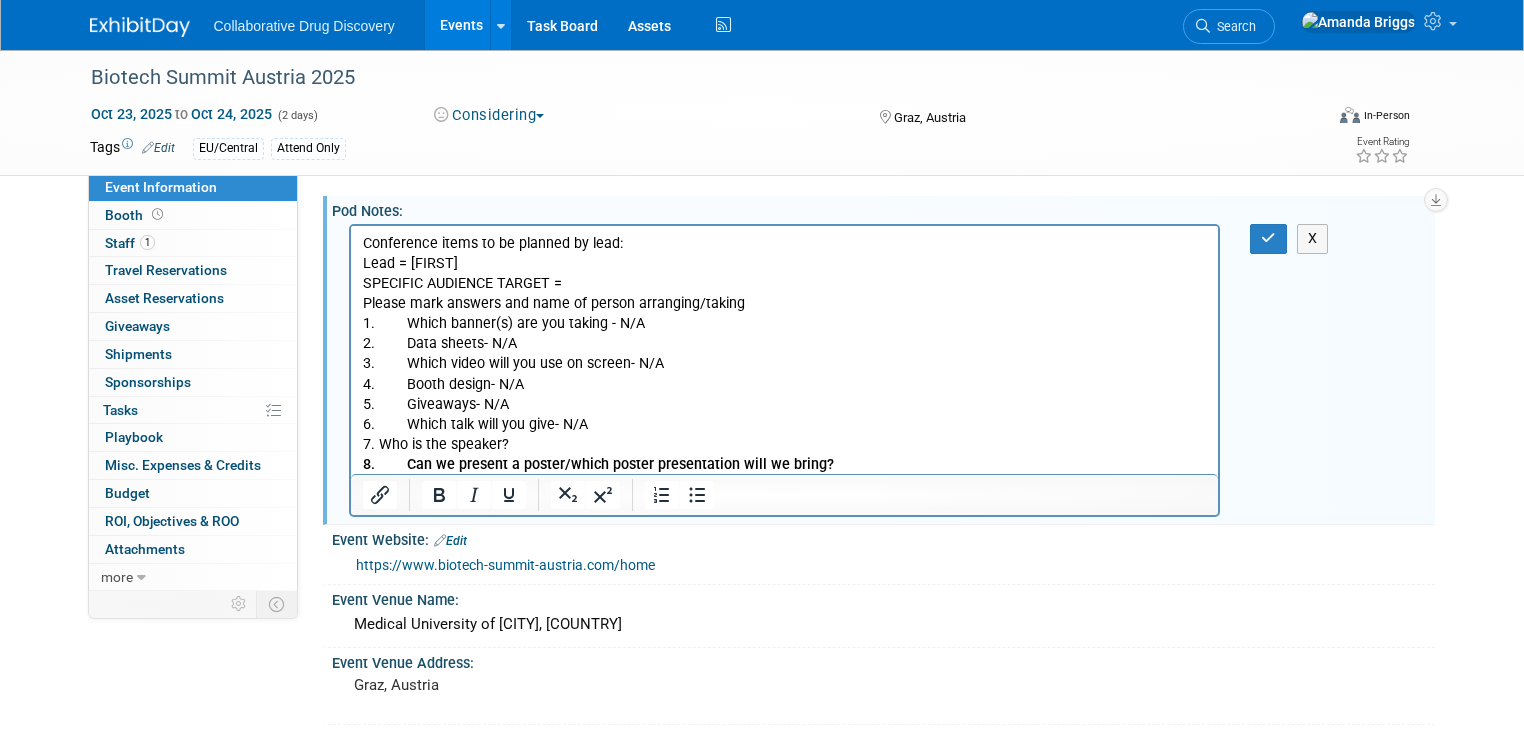 drag, startPoint x: 536, startPoint y: 439, endPoint x: 526, endPoint y: 441, distance: 10.198039 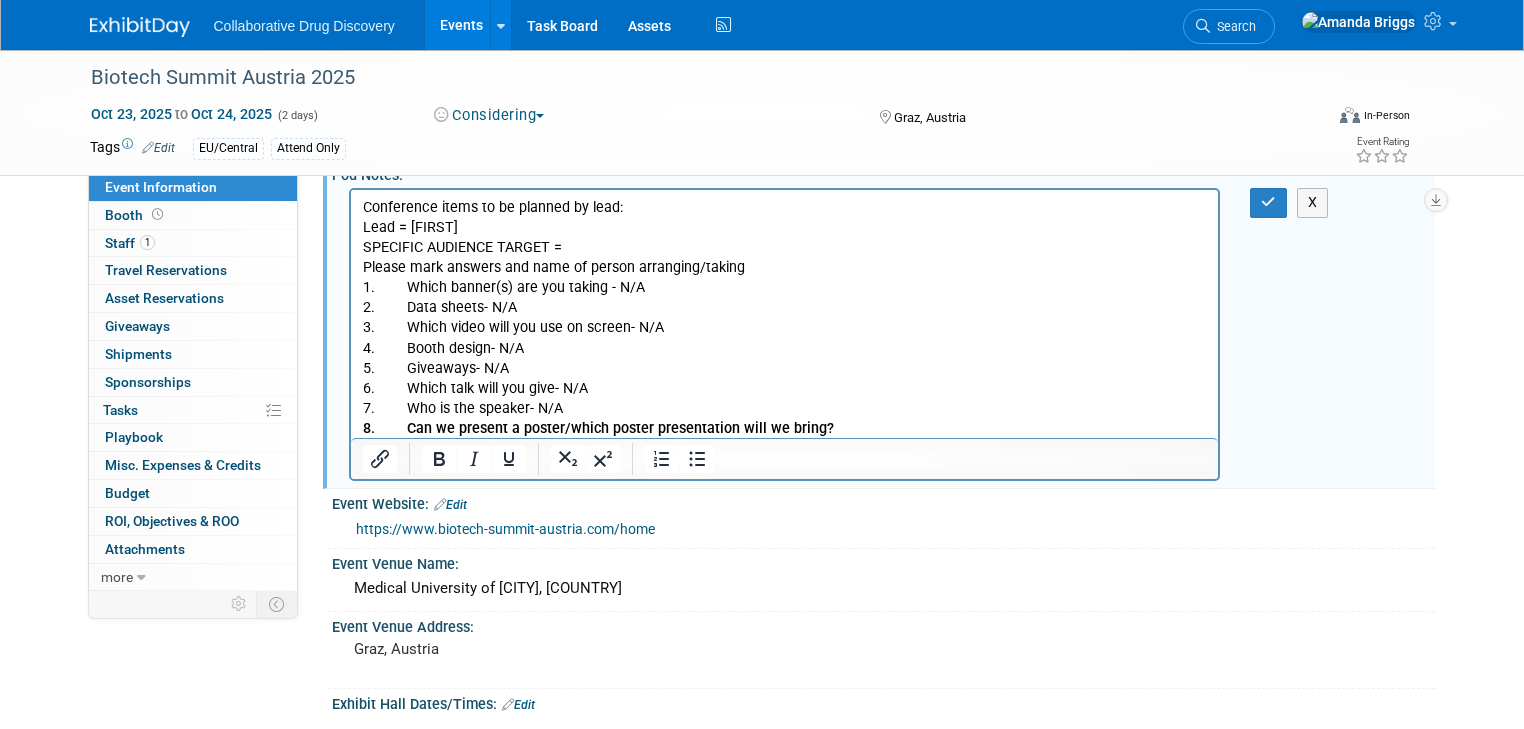 scroll, scrollTop: 0, scrollLeft: 0, axis: both 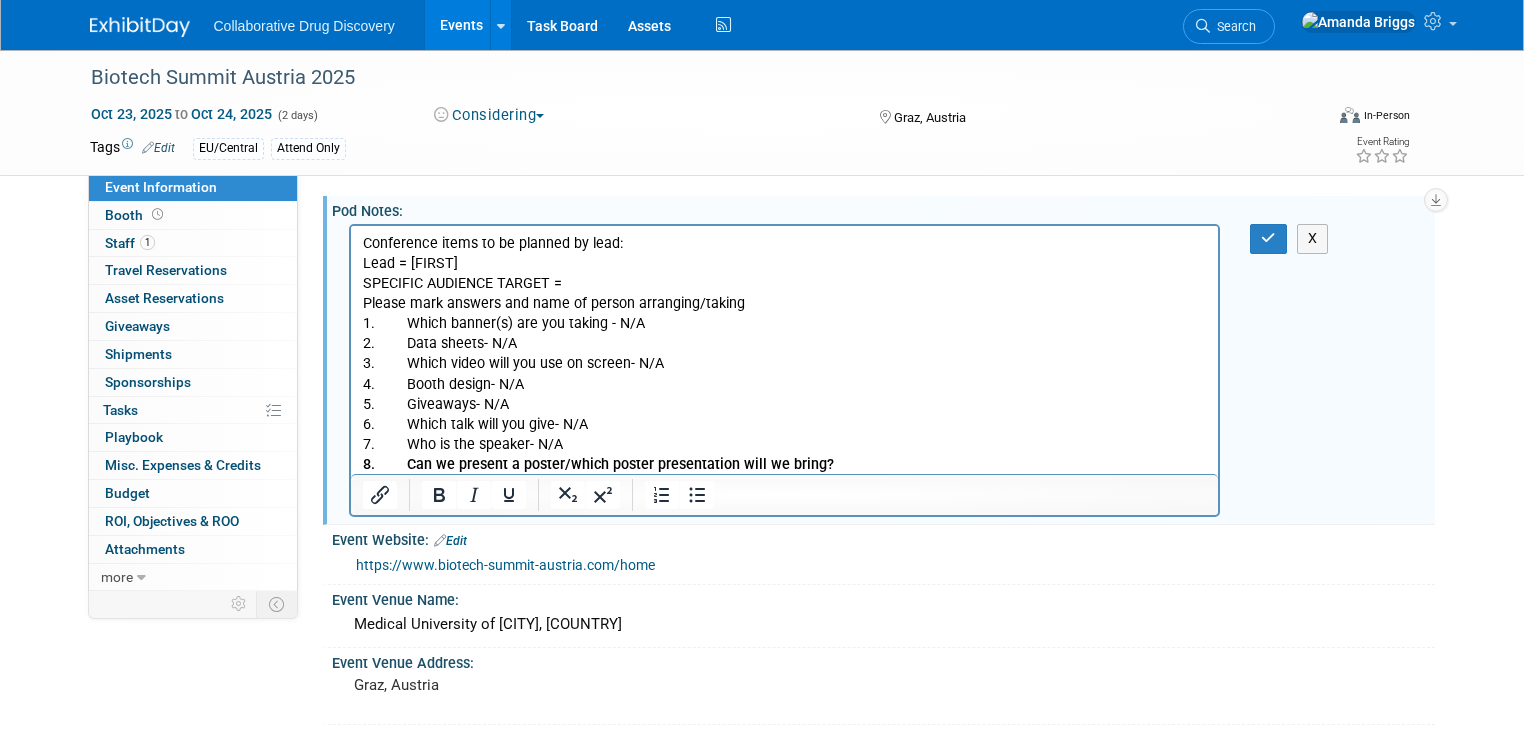 click on "8.        Can we present a poster/which poster presentation will we bring?" at bounding box center [784, 465] 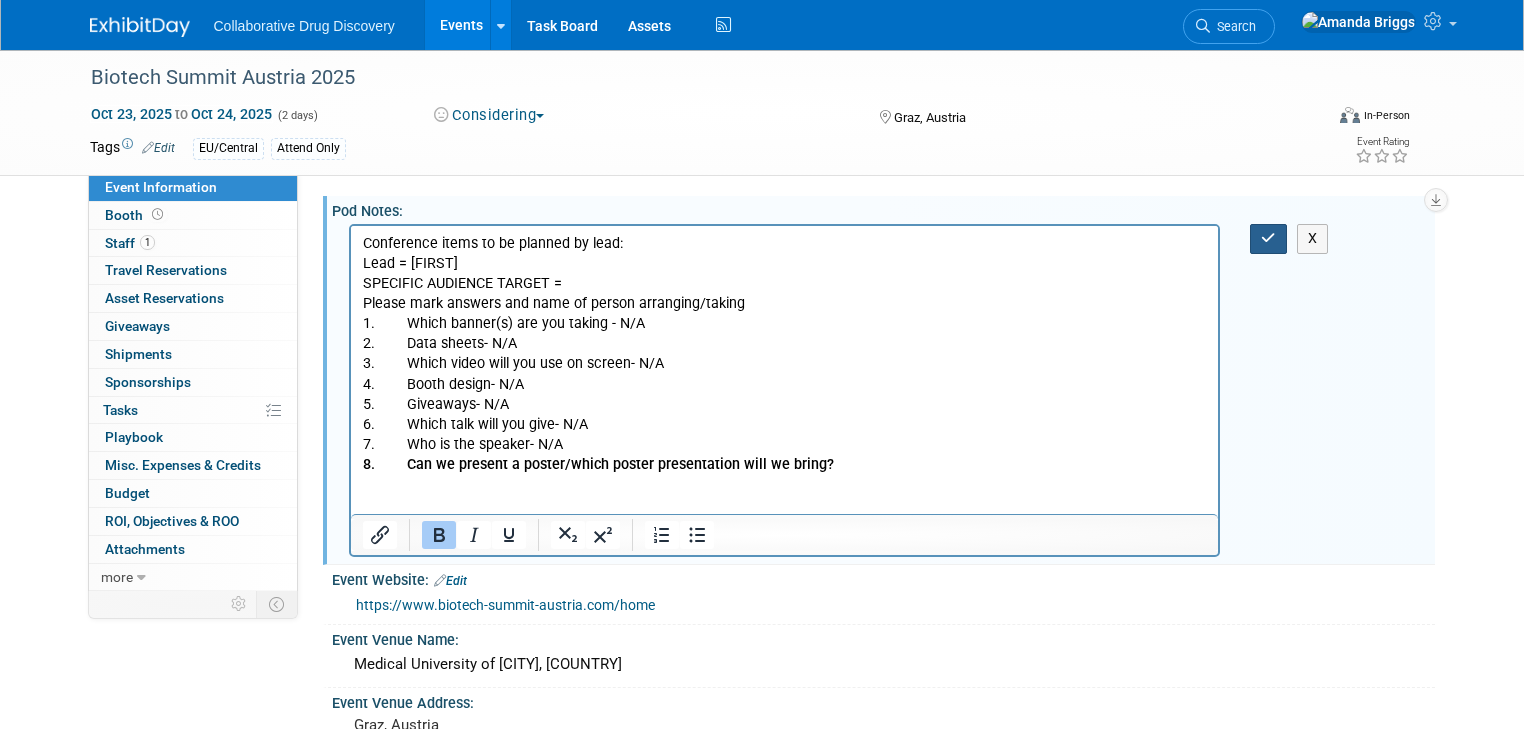 click at bounding box center (1268, 238) 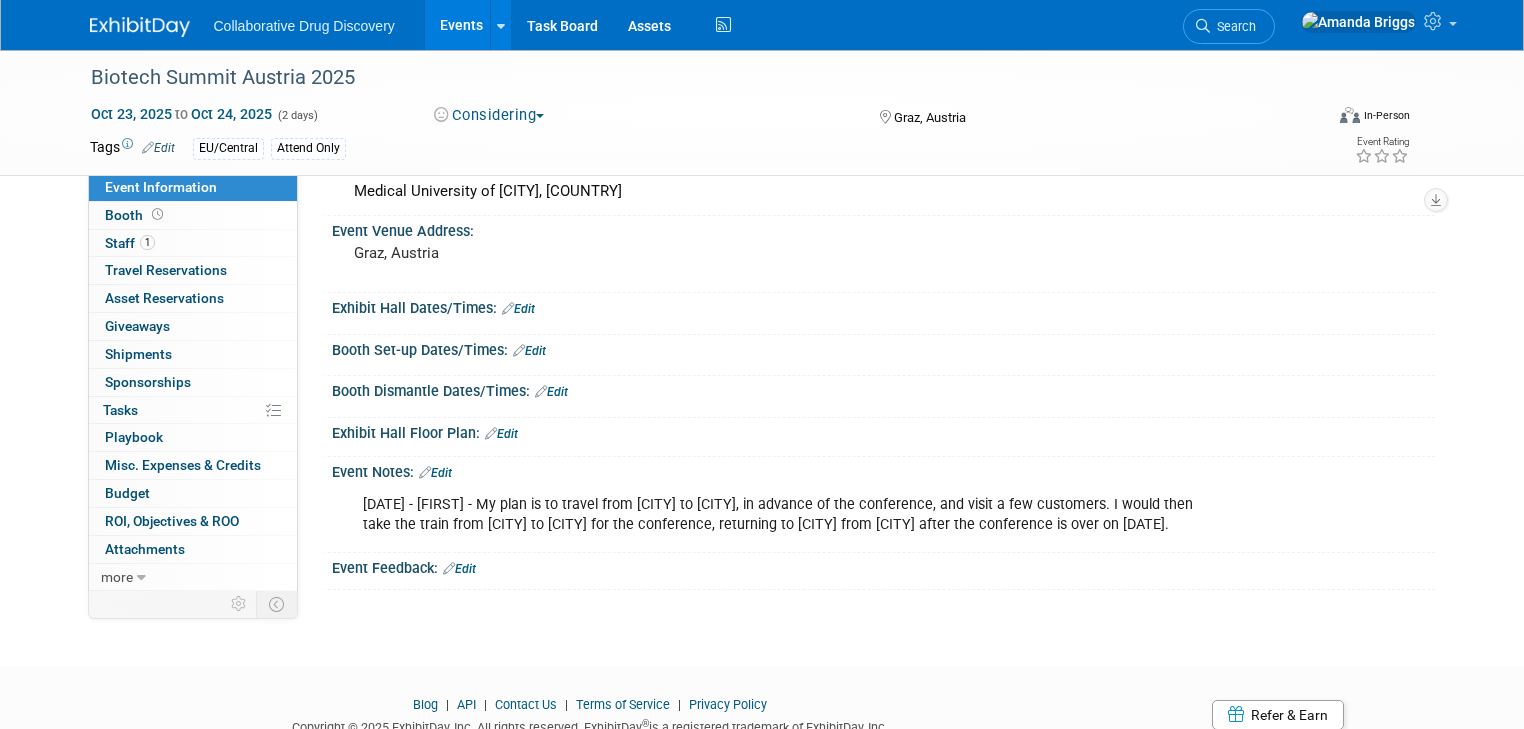 scroll, scrollTop: 0, scrollLeft: 0, axis: both 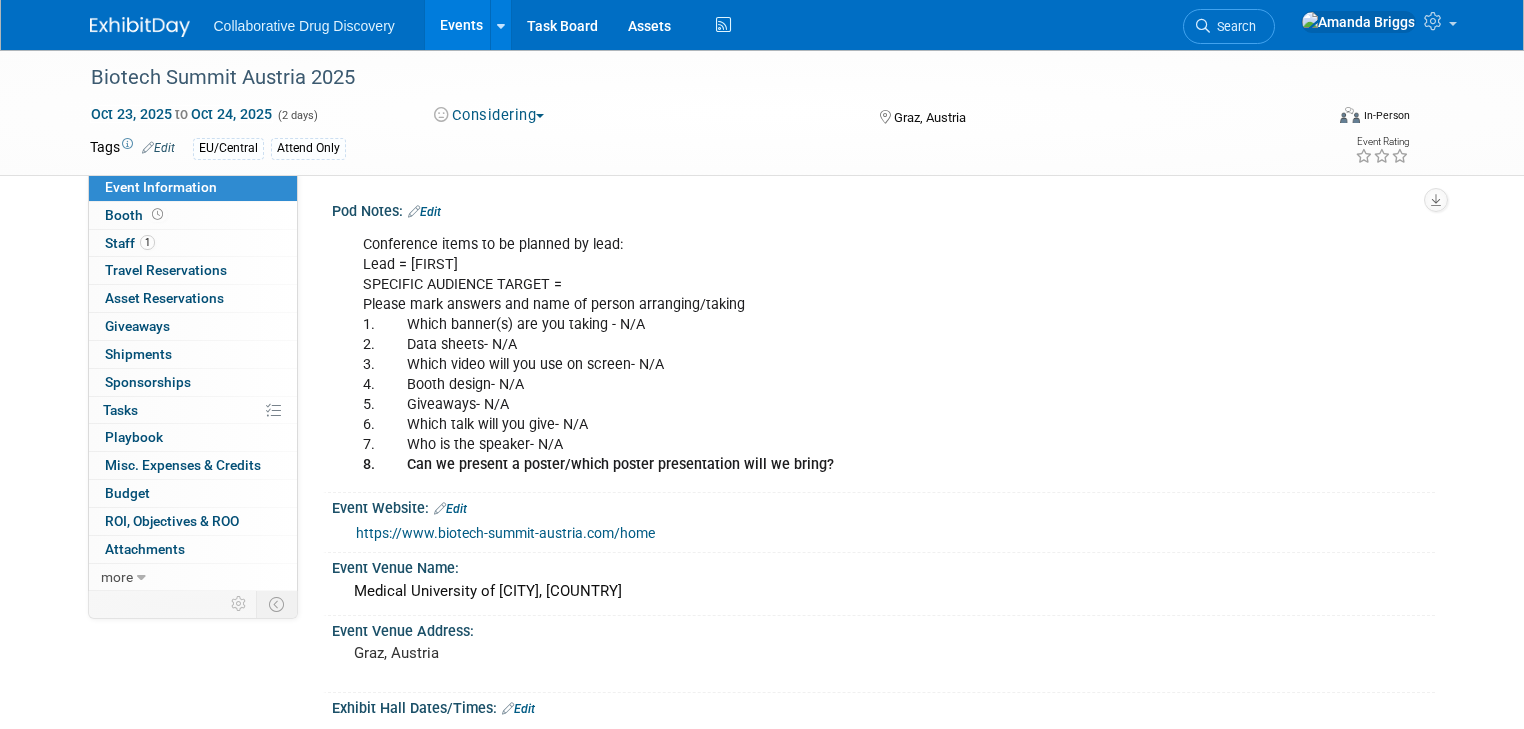 click on "Events" at bounding box center [461, 25] 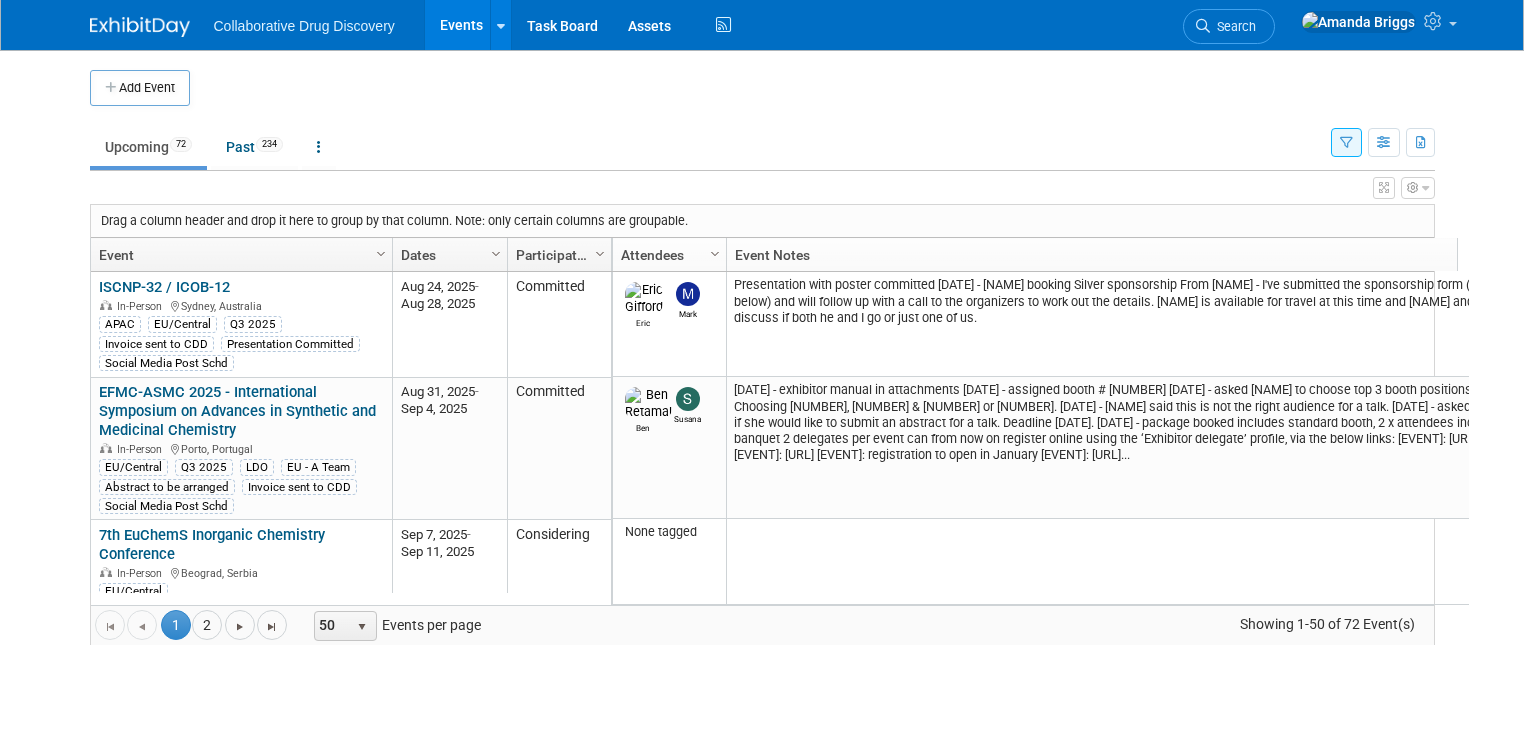 scroll, scrollTop: 0, scrollLeft: 0, axis: both 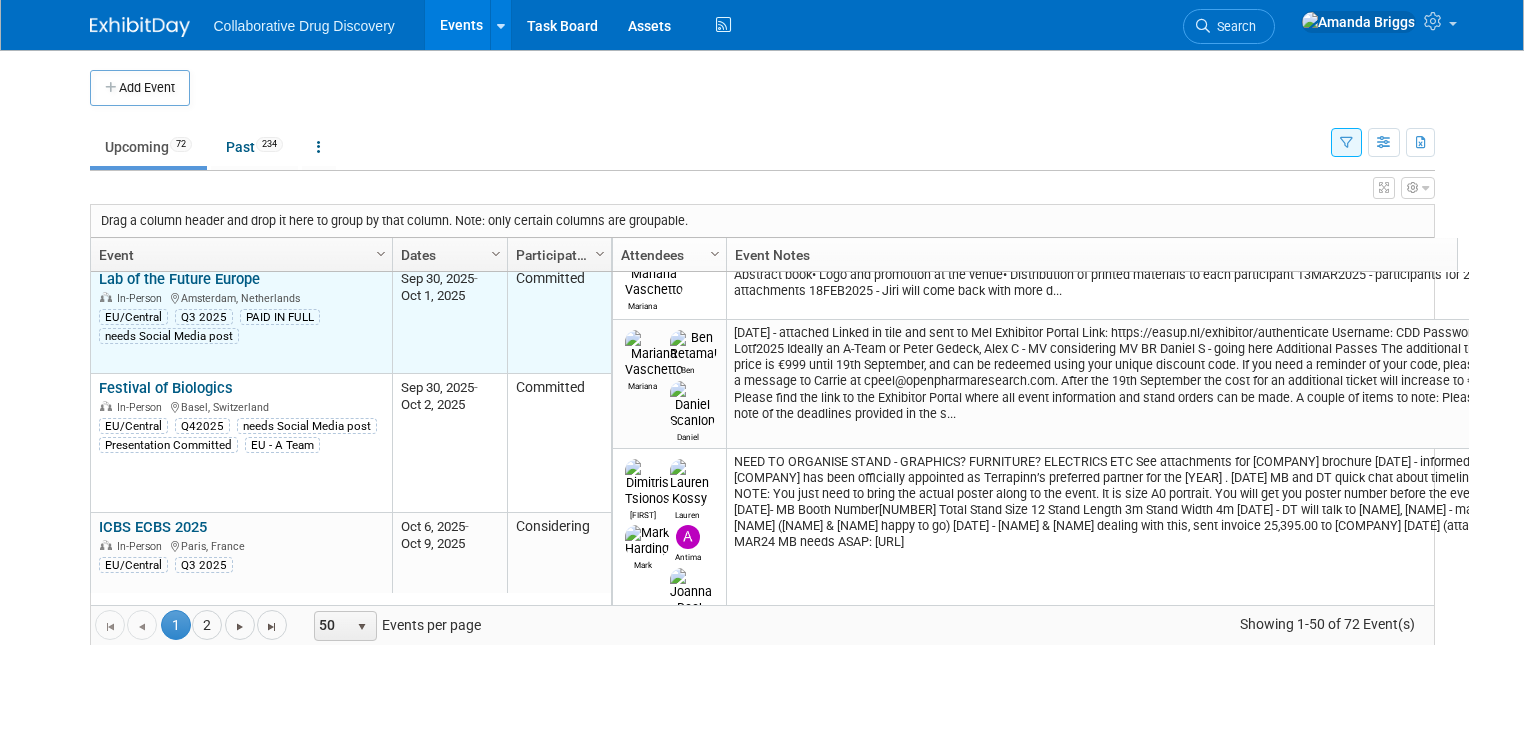 click on "Lab of the Future Europe" at bounding box center (179, 279) 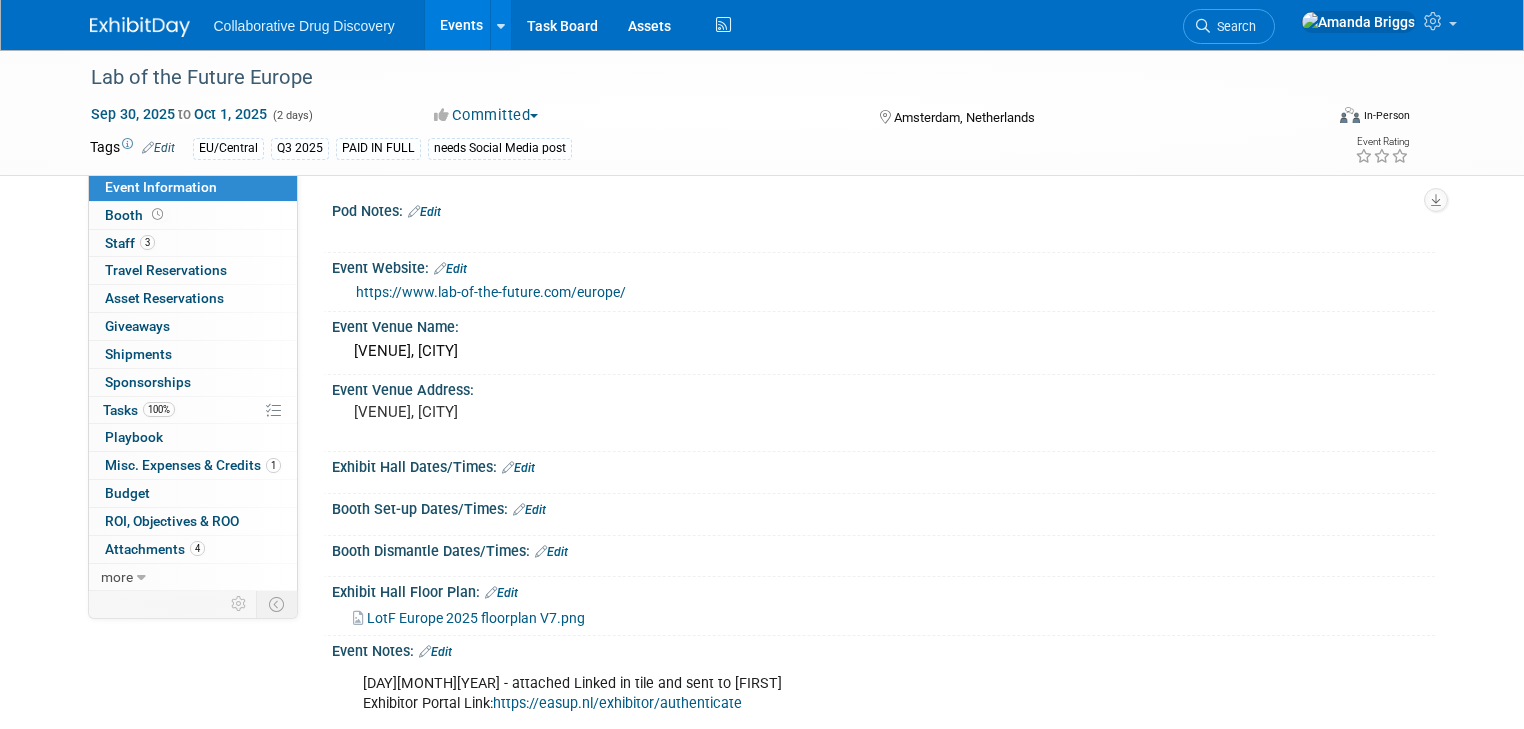 scroll, scrollTop: 0, scrollLeft: 0, axis: both 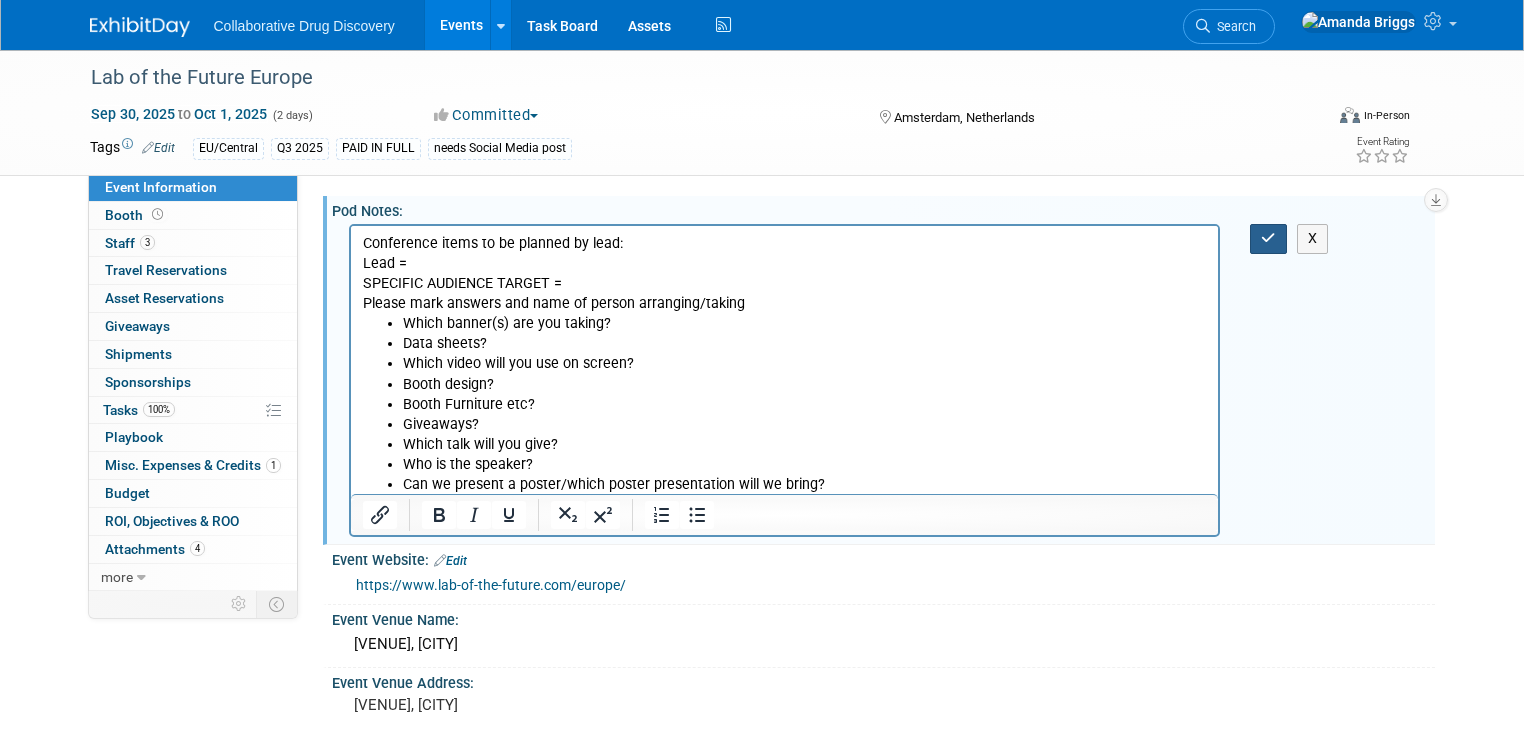 click at bounding box center (1268, 238) 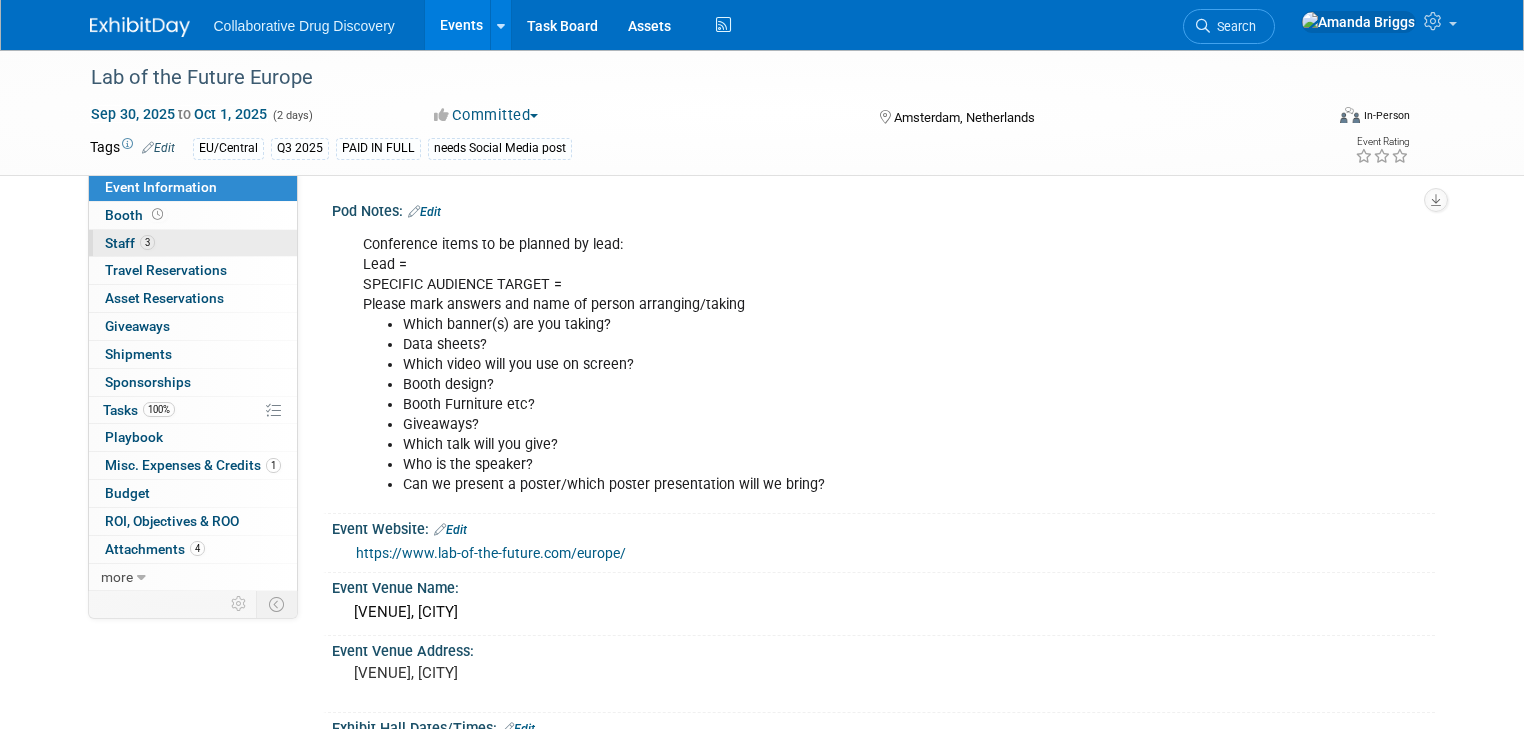 click on "Staff 3" at bounding box center [130, 243] 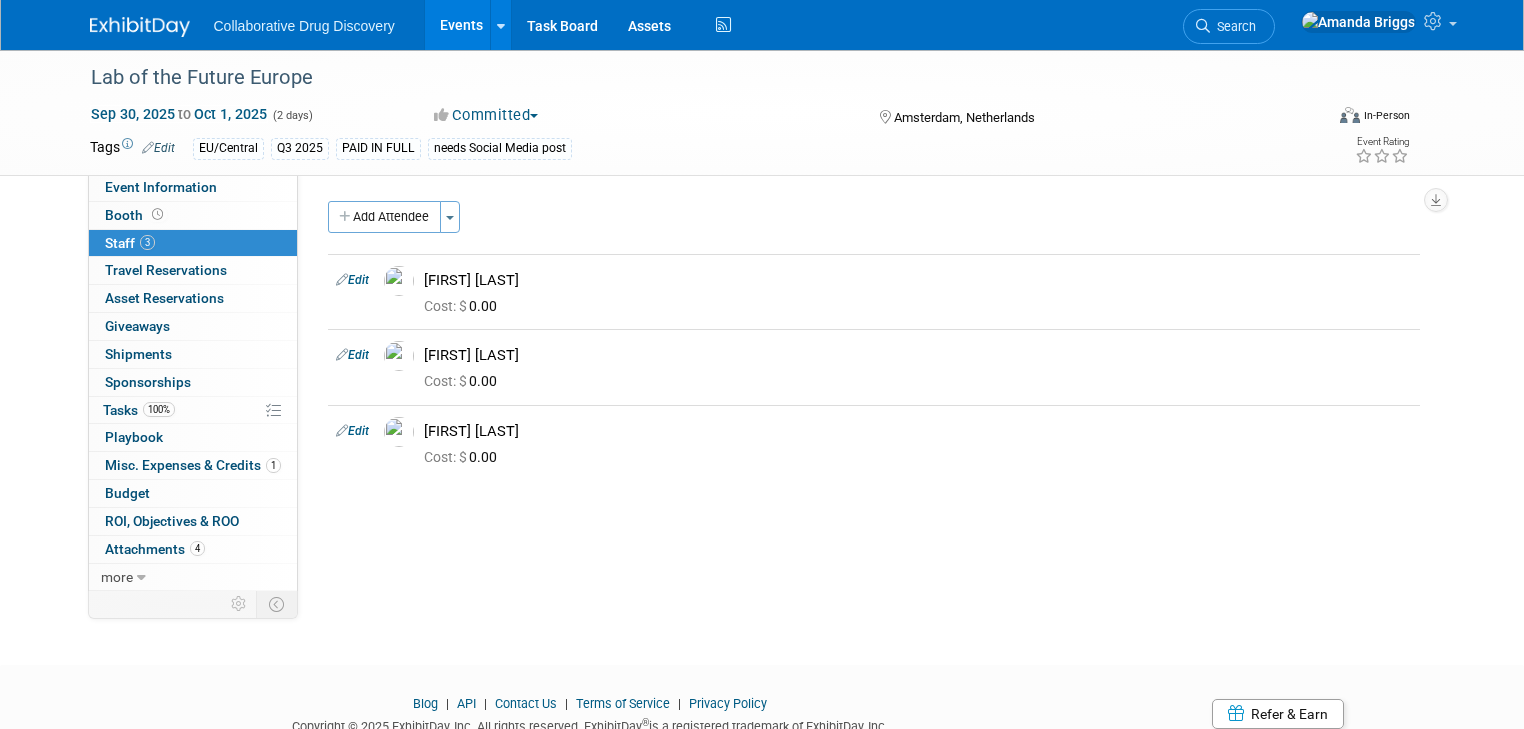 click on "Edit" at bounding box center [158, 148] 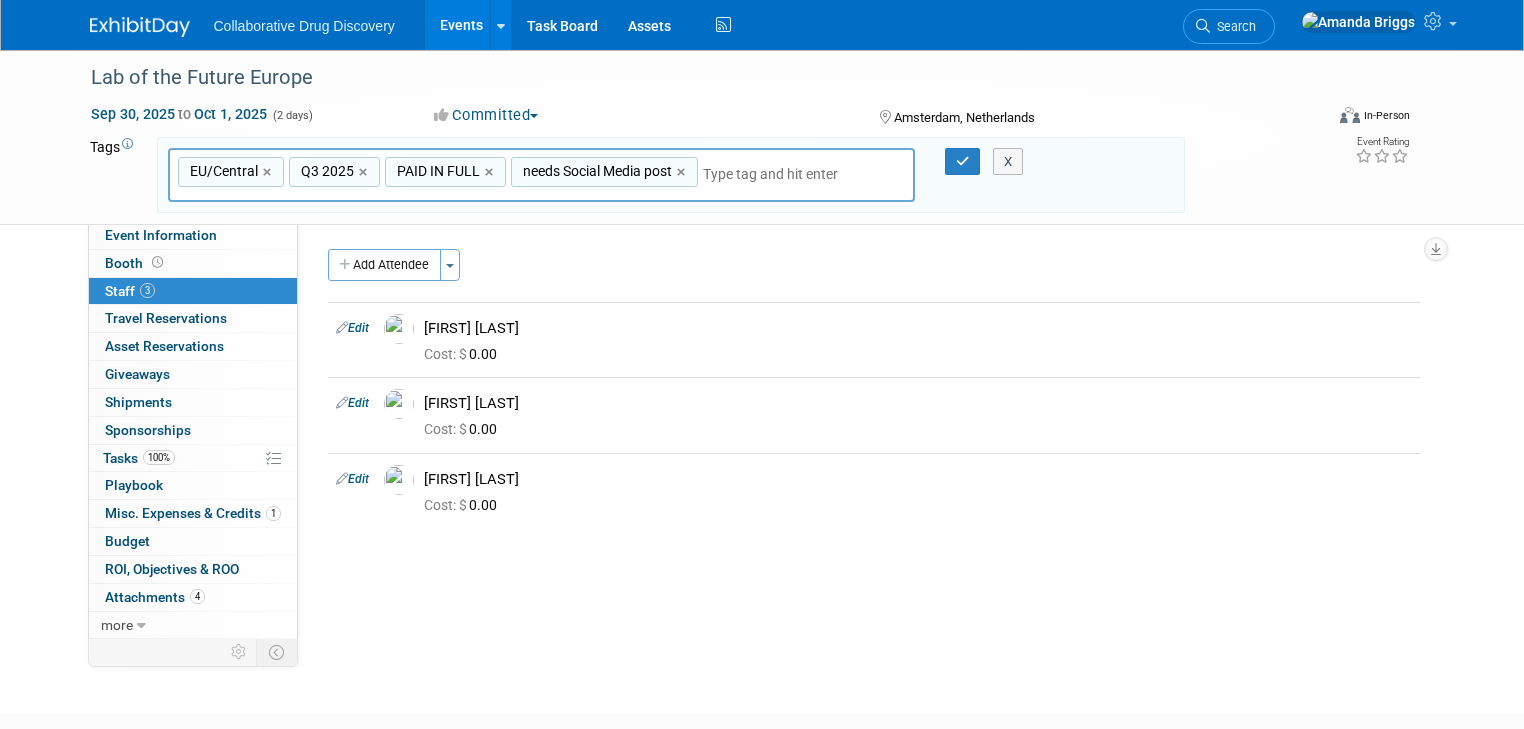 click on "Add Attendee
Toggle Dropdown
Quick -Tag Attendees
Apply" at bounding box center [874, 265] 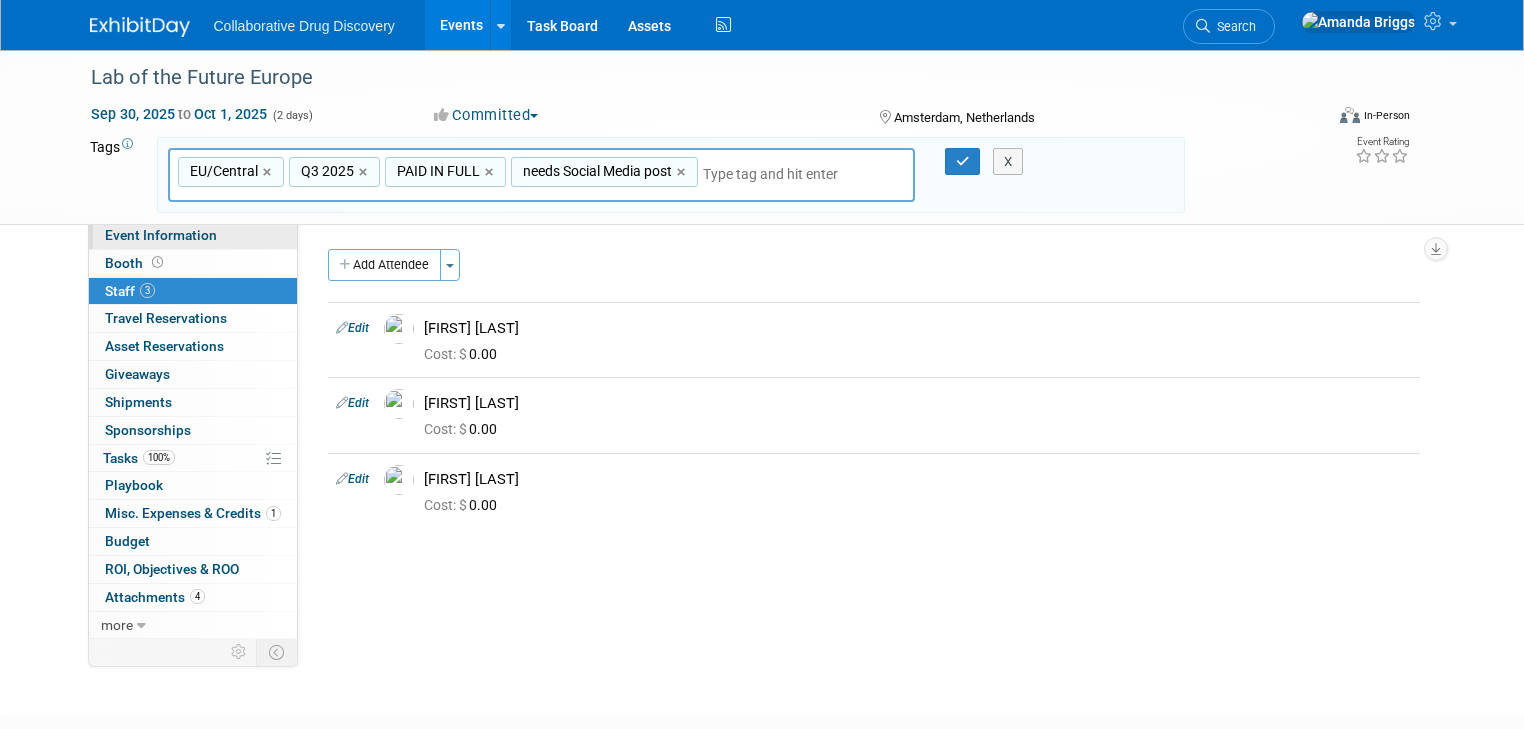 click on "Event Information" at bounding box center [161, 235] 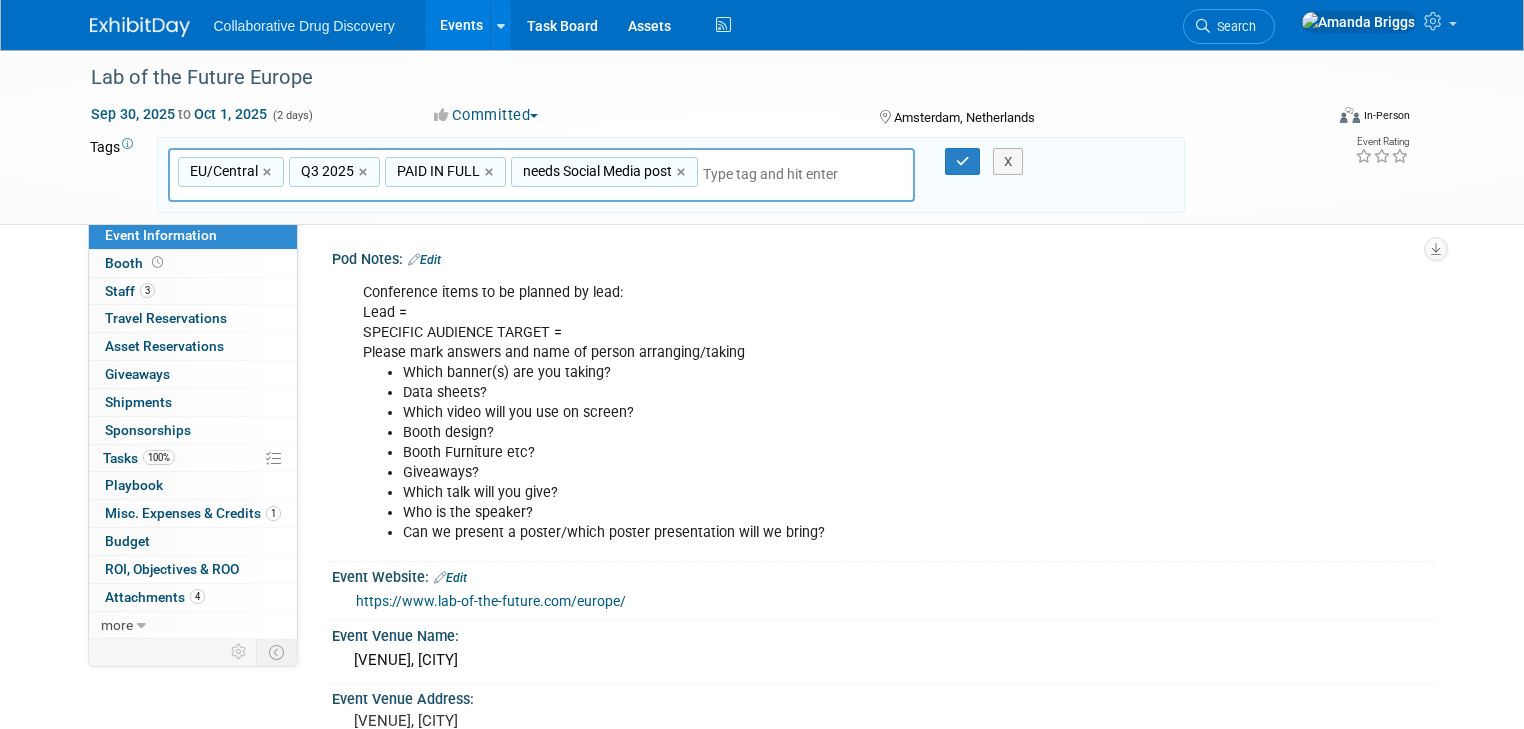click on "Conference items to be planned by lead: Lead = SPECIFIC AUDIENCE TARGET =  Please mark answers and name of person arranging/taking Which banner(s) are you taking? Data sheets? Which video will you use on screen? Booth design? Booth Furniture etc? Giveaways? Which talk will you give? Who is the speaker? Can we present a poster/which poster presentation will we bring?" at bounding box center [785, 413] 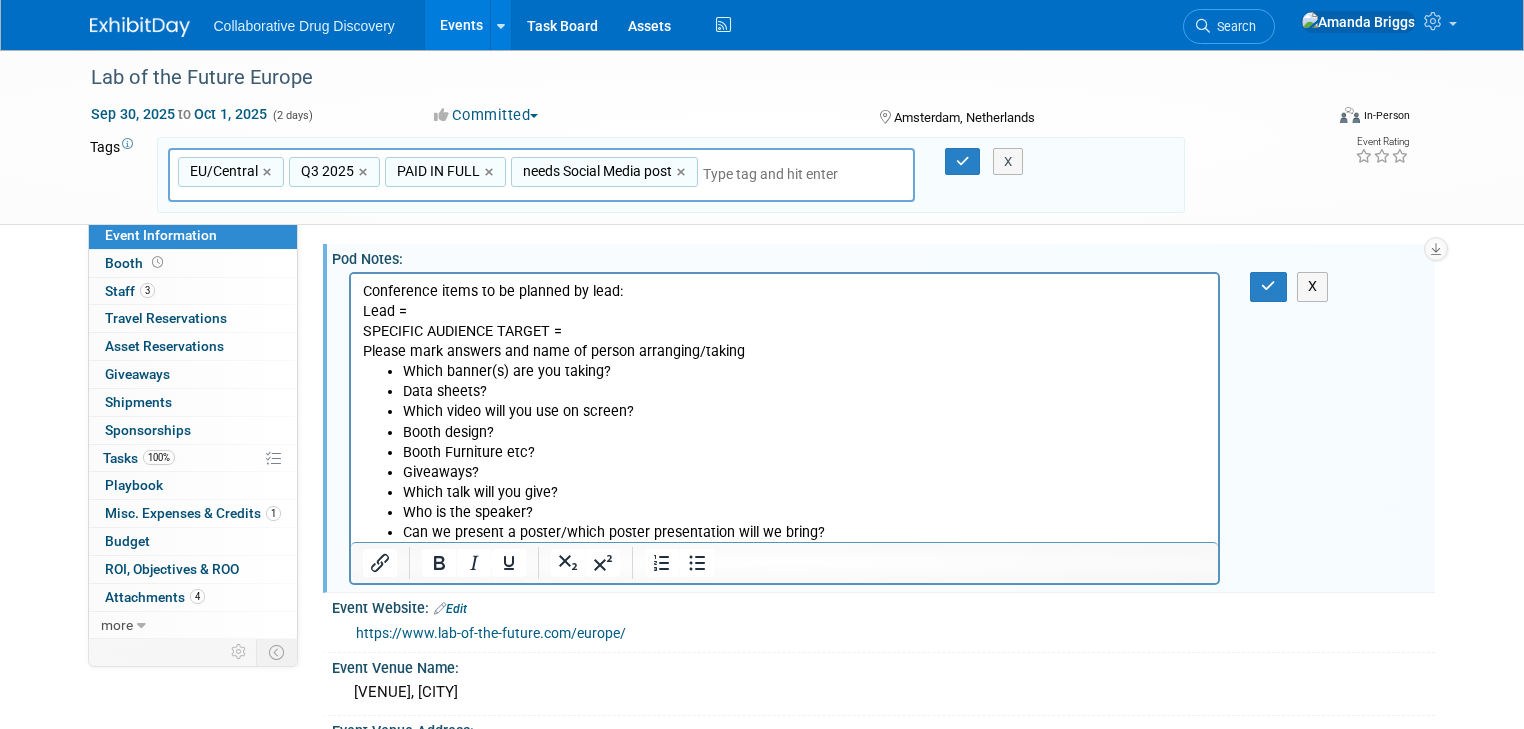 scroll, scrollTop: 0, scrollLeft: 0, axis: both 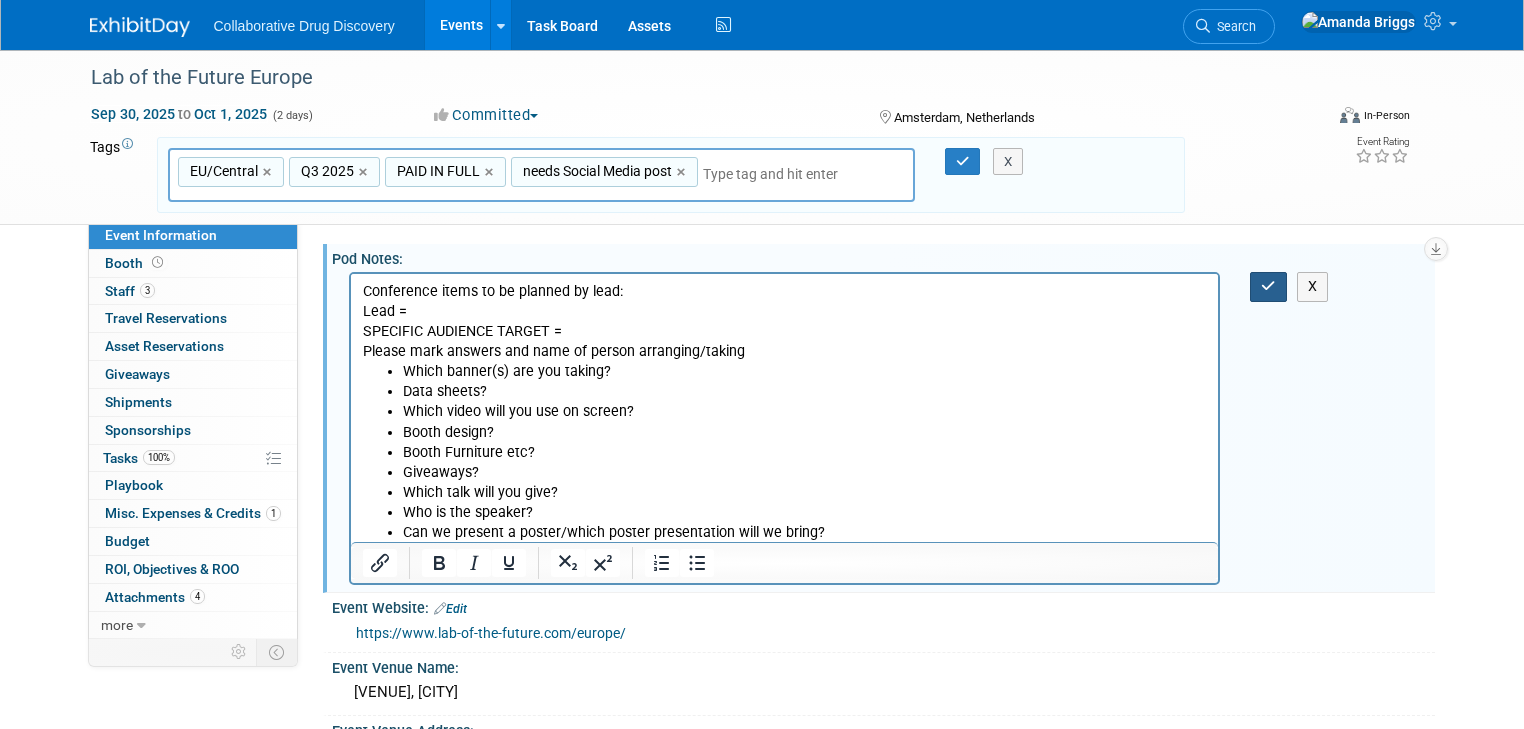 click at bounding box center [1268, 286] 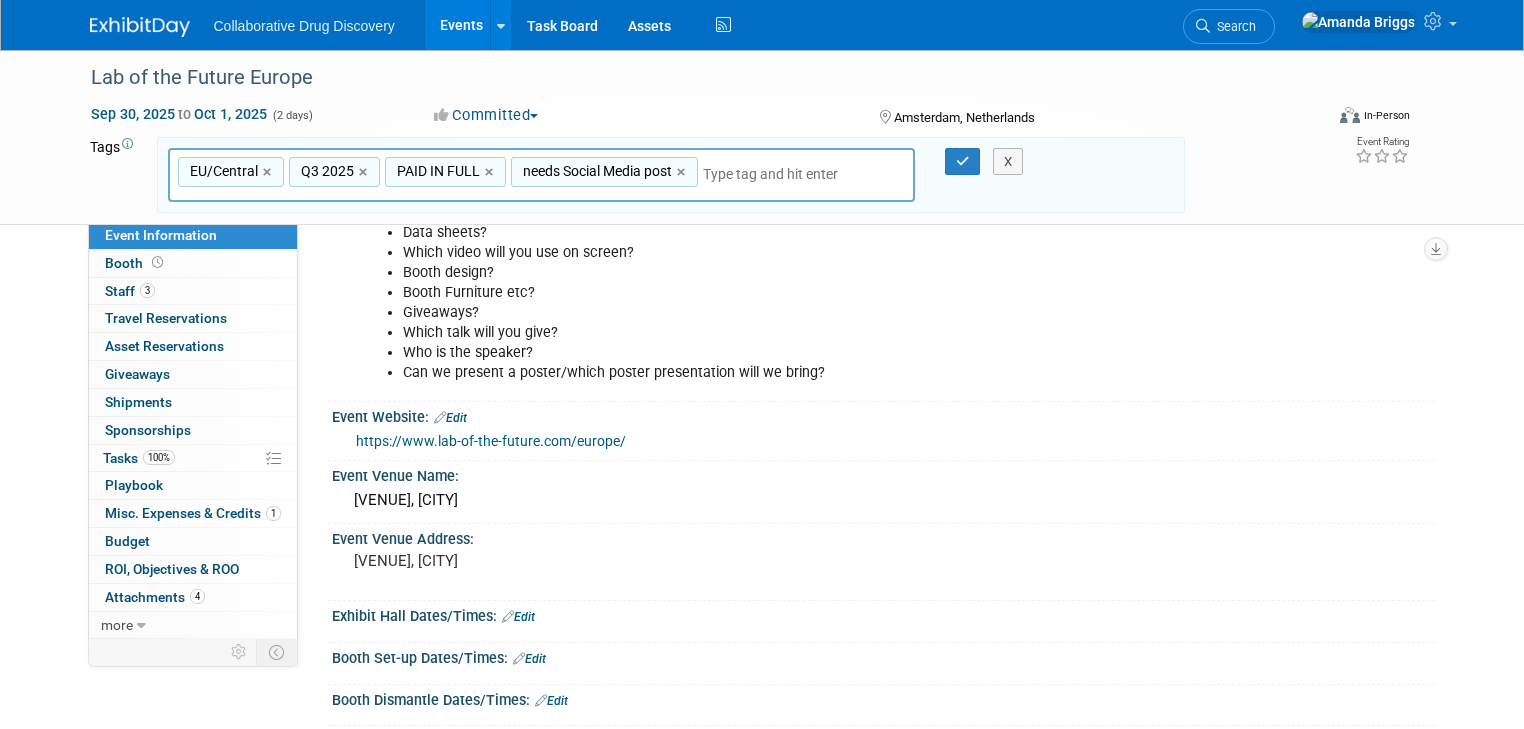 scroll, scrollTop: 0, scrollLeft: 0, axis: both 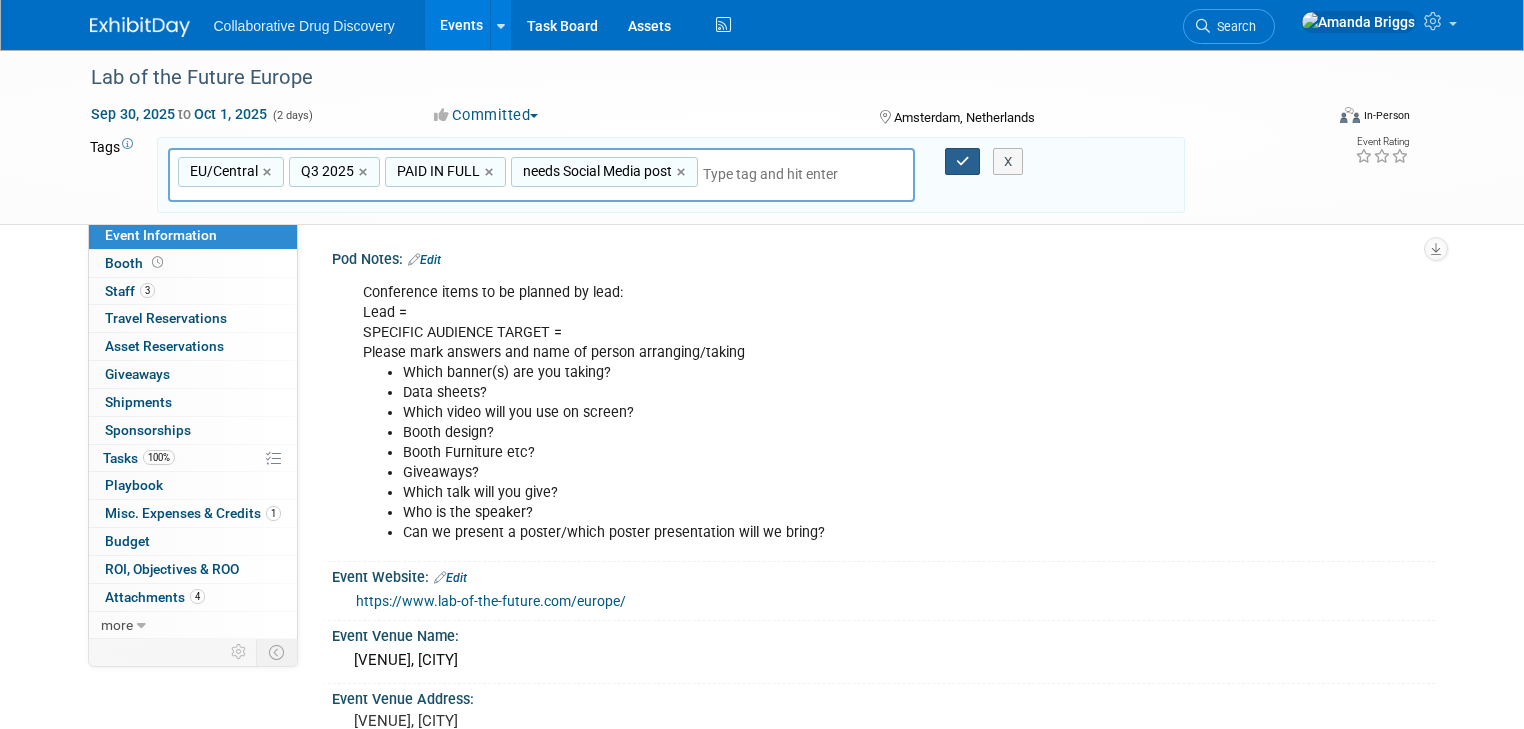 click at bounding box center [963, 161] 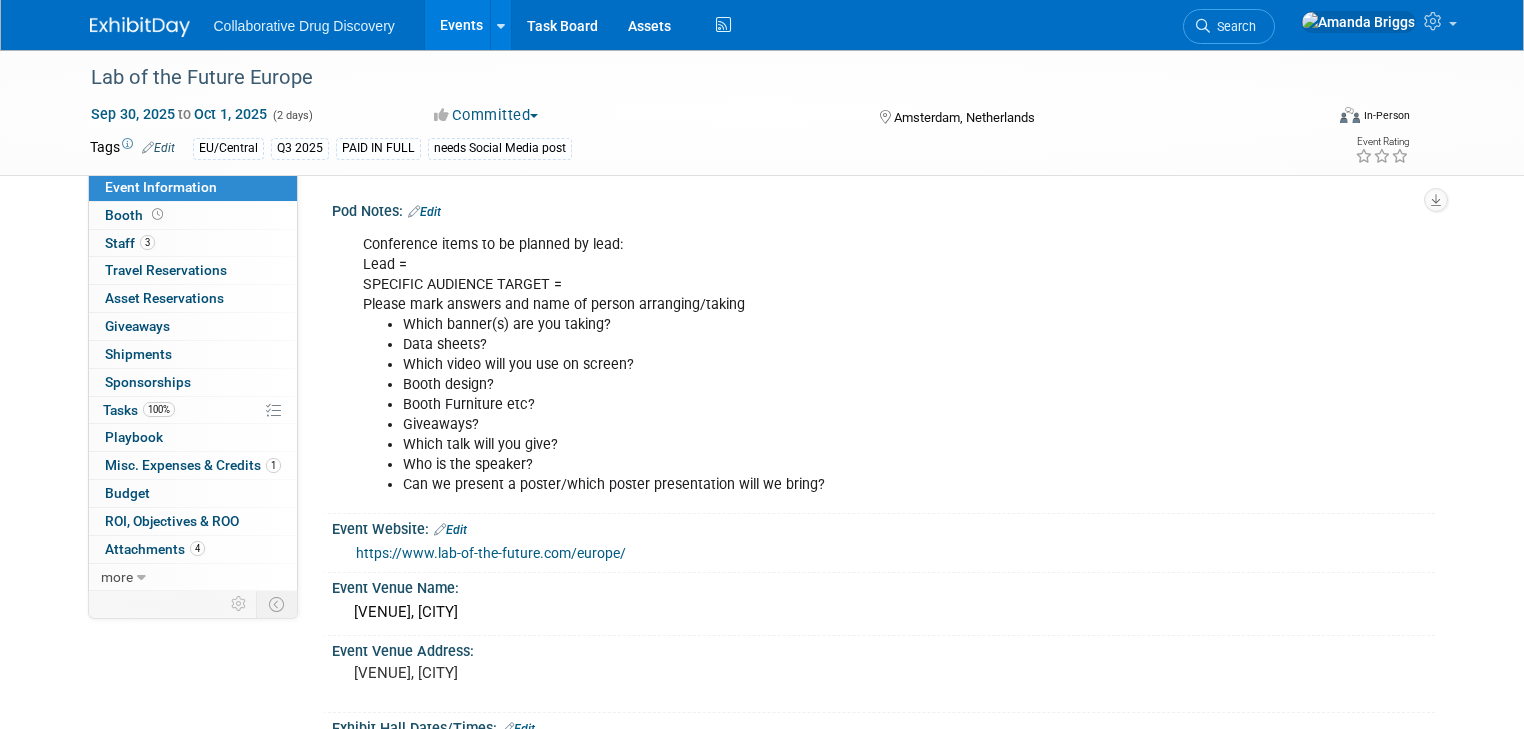 click on "Events" at bounding box center [461, 25] 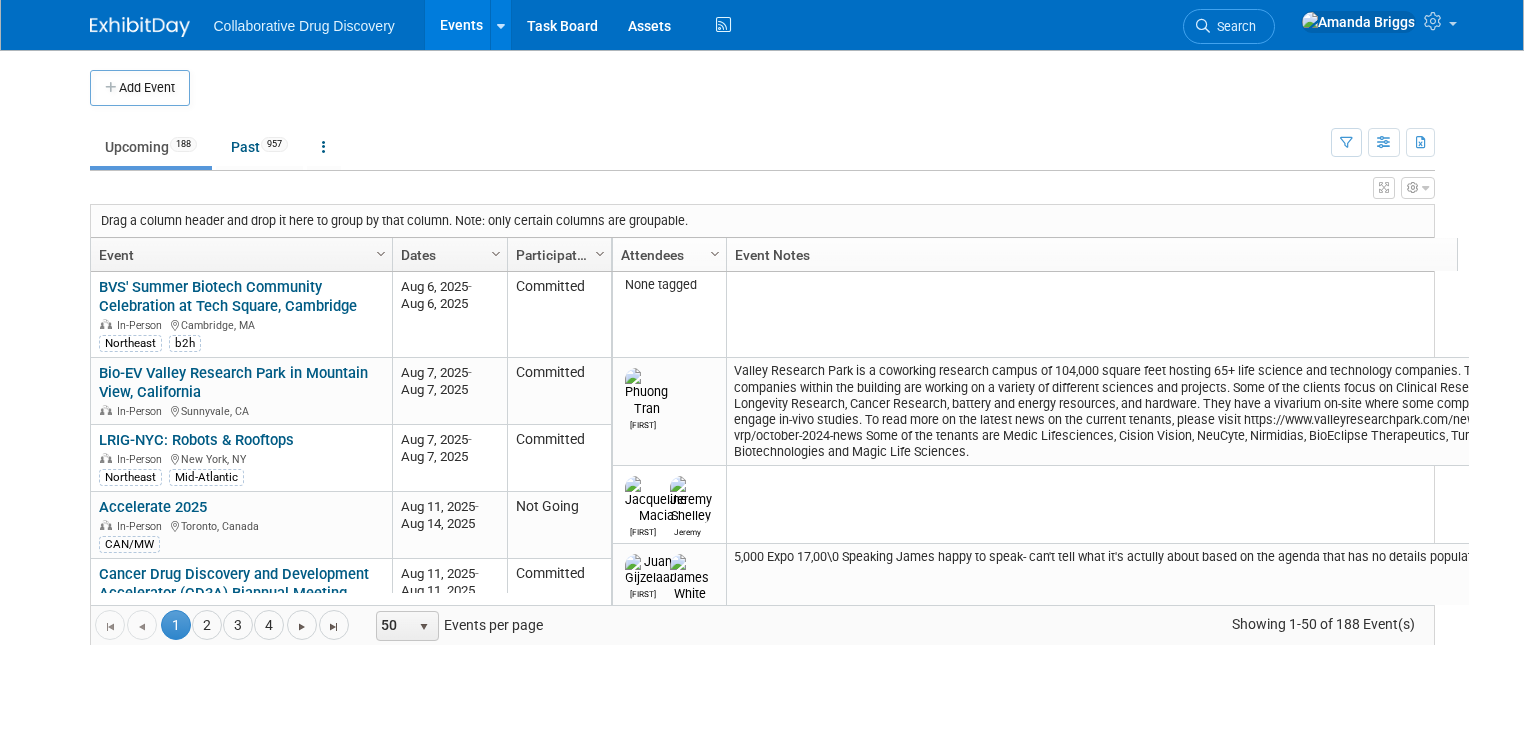 scroll, scrollTop: 0, scrollLeft: 0, axis: both 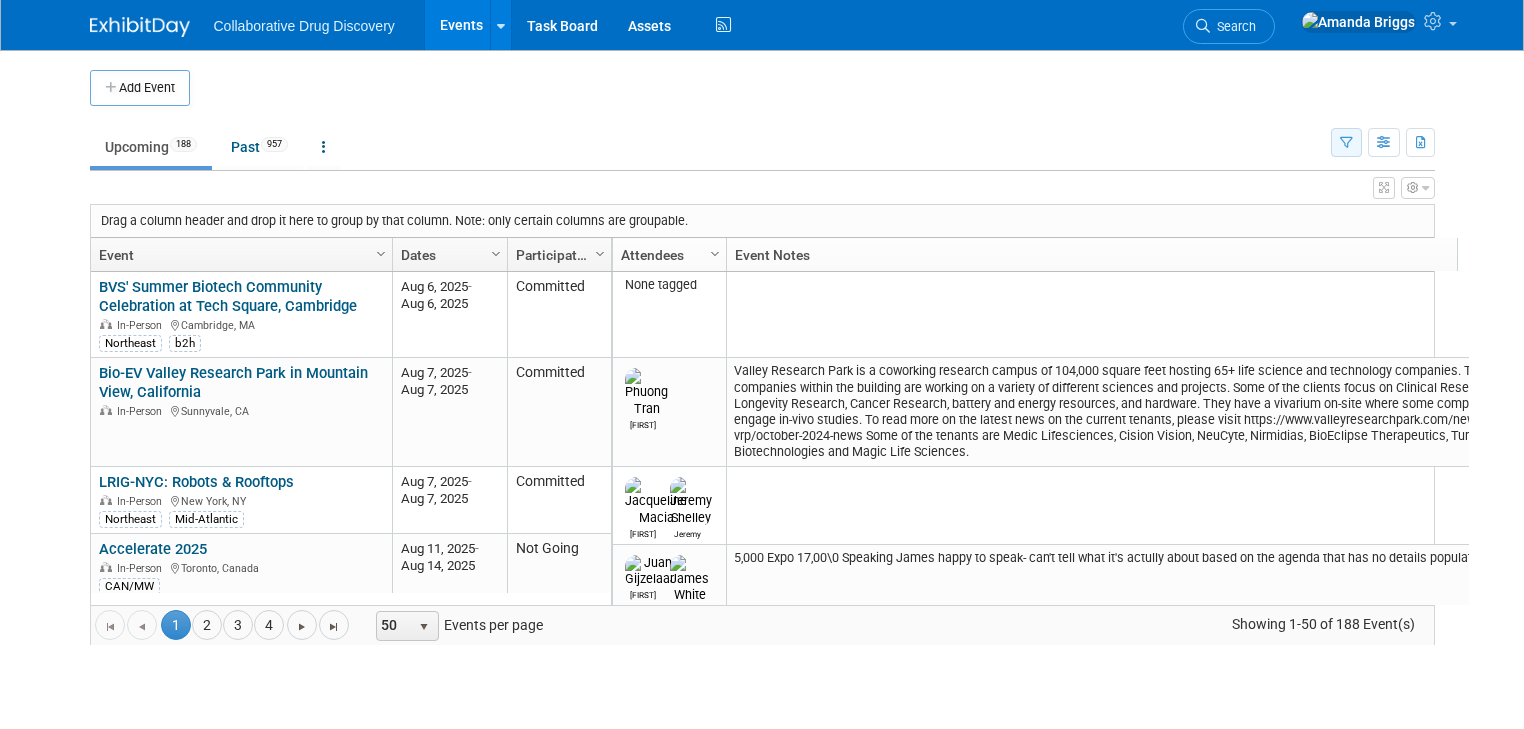 click at bounding box center (1346, 143) 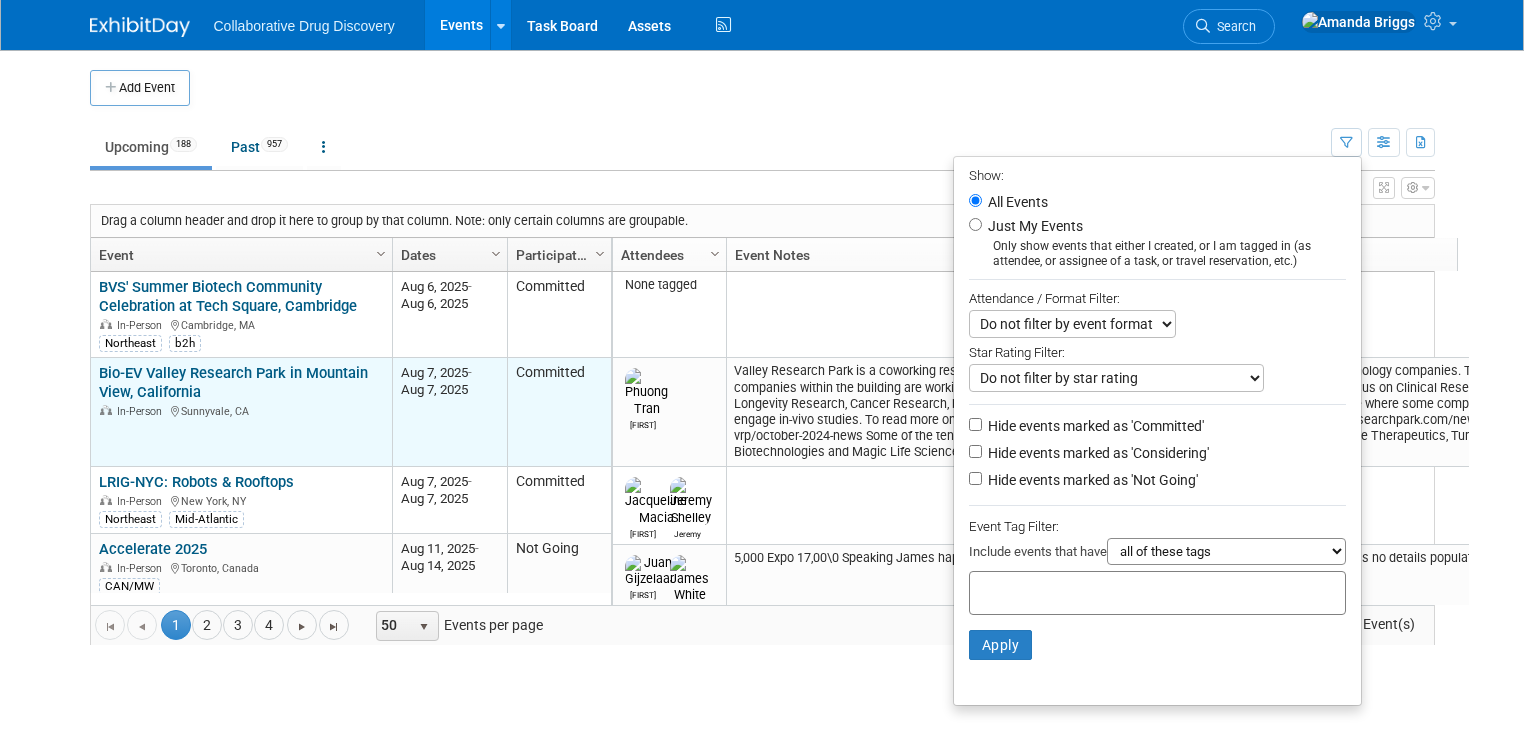 click on "Bio-EV Valley Research Park in Mountain View, California" at bounding box center [233, 382] 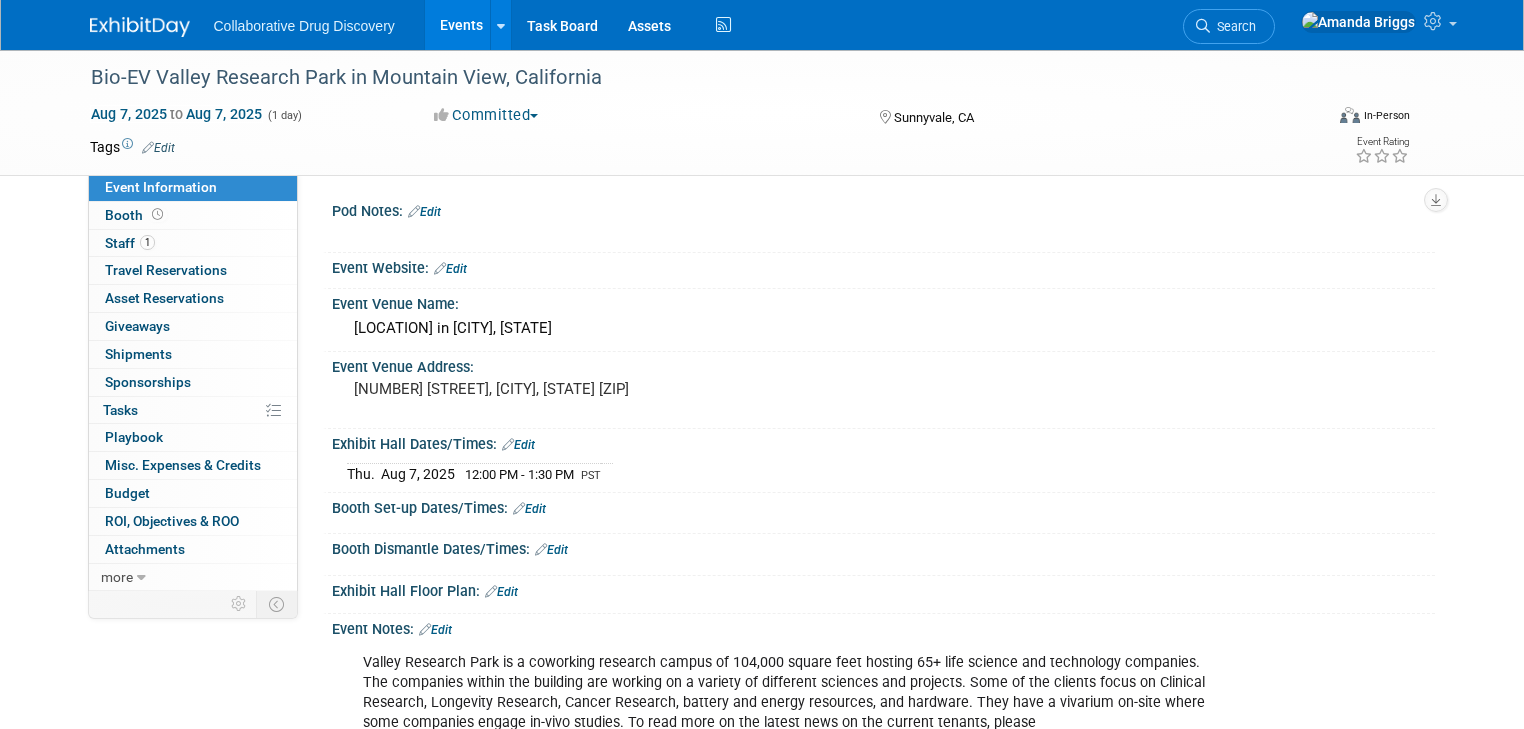 scroll, scrollTop: 0, scrollLeft: 0, axis: both 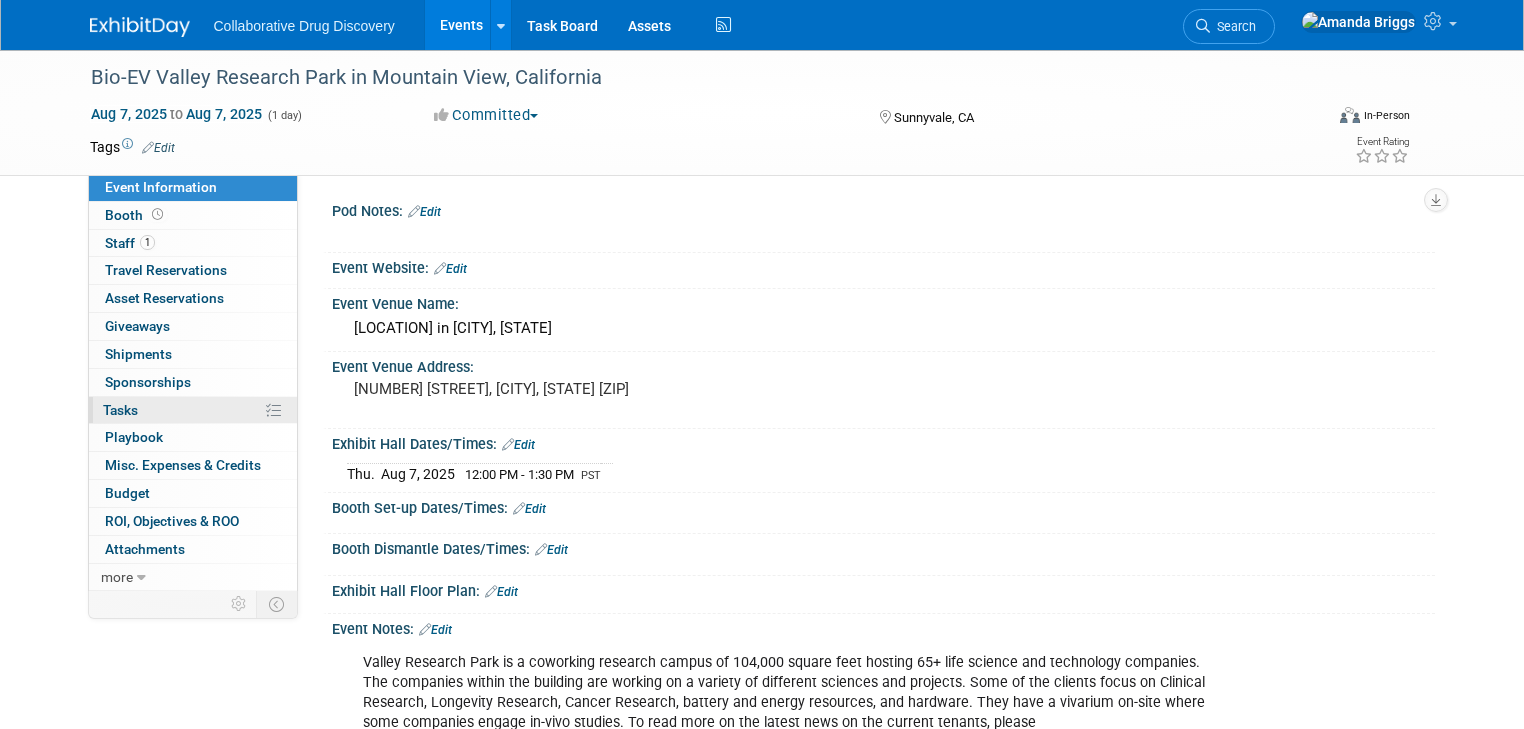 click on "Tasks 0%" at bounding box center (120, 410) 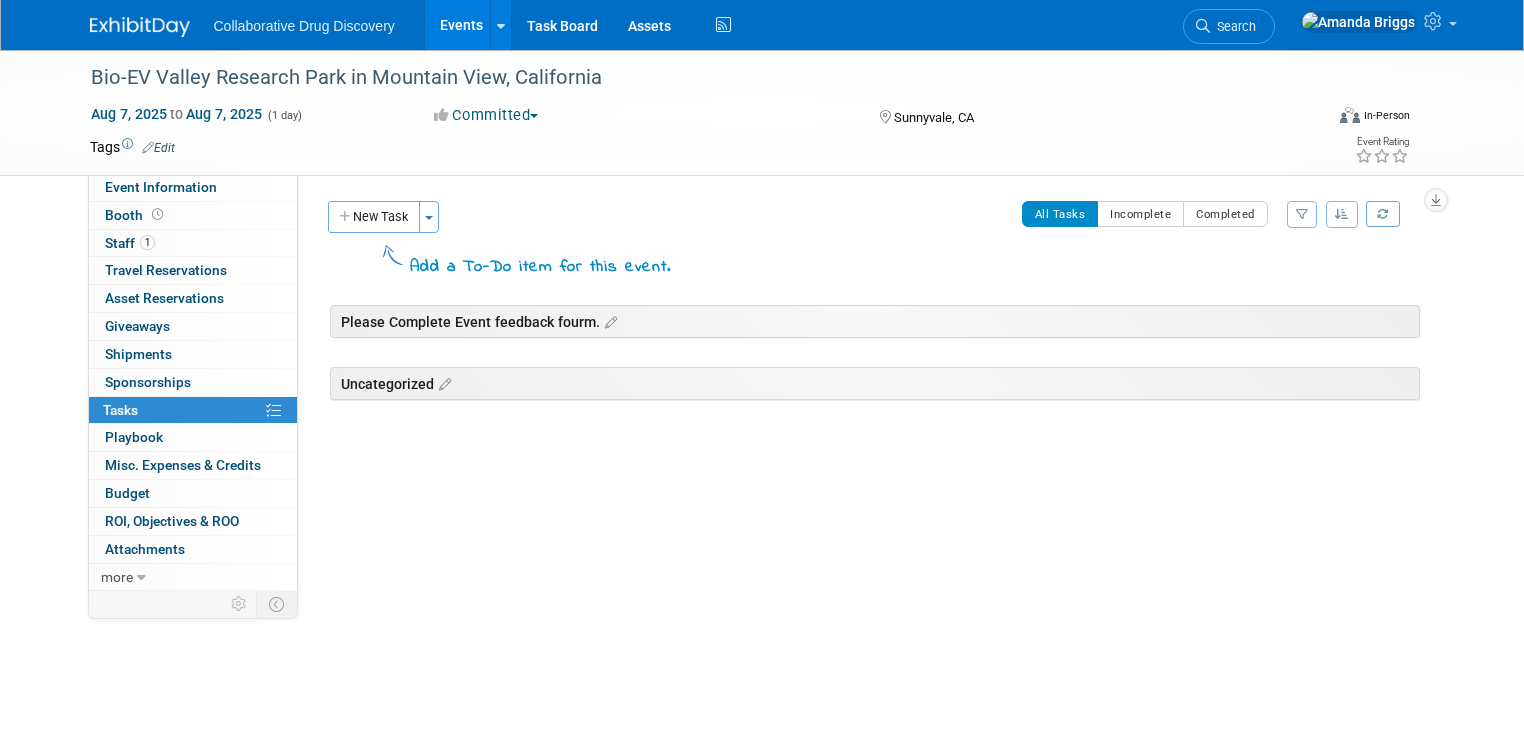 click on "Events" at bounding box center [461, 25] 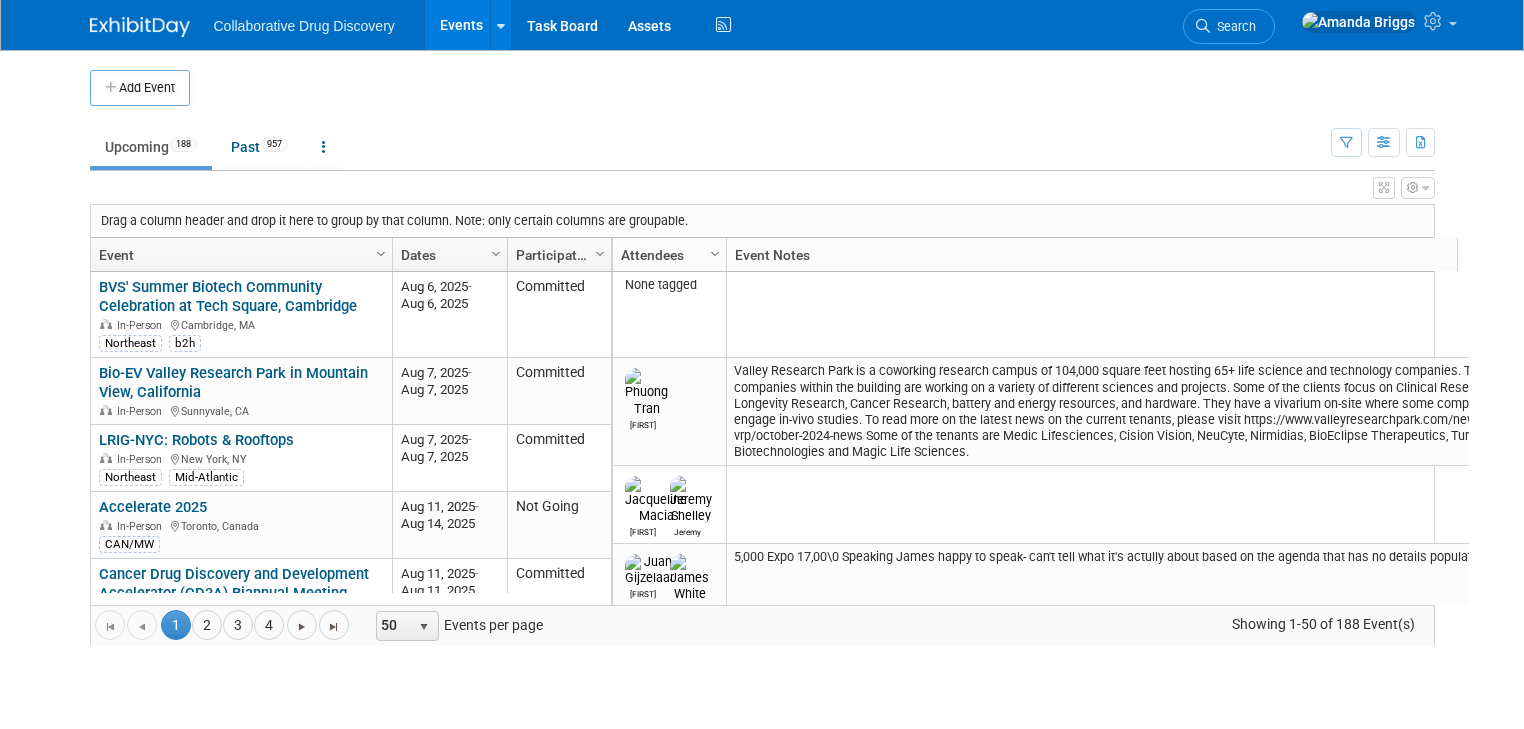 scroll, scrollTop: 0, scrollLeft: 0, axis: both 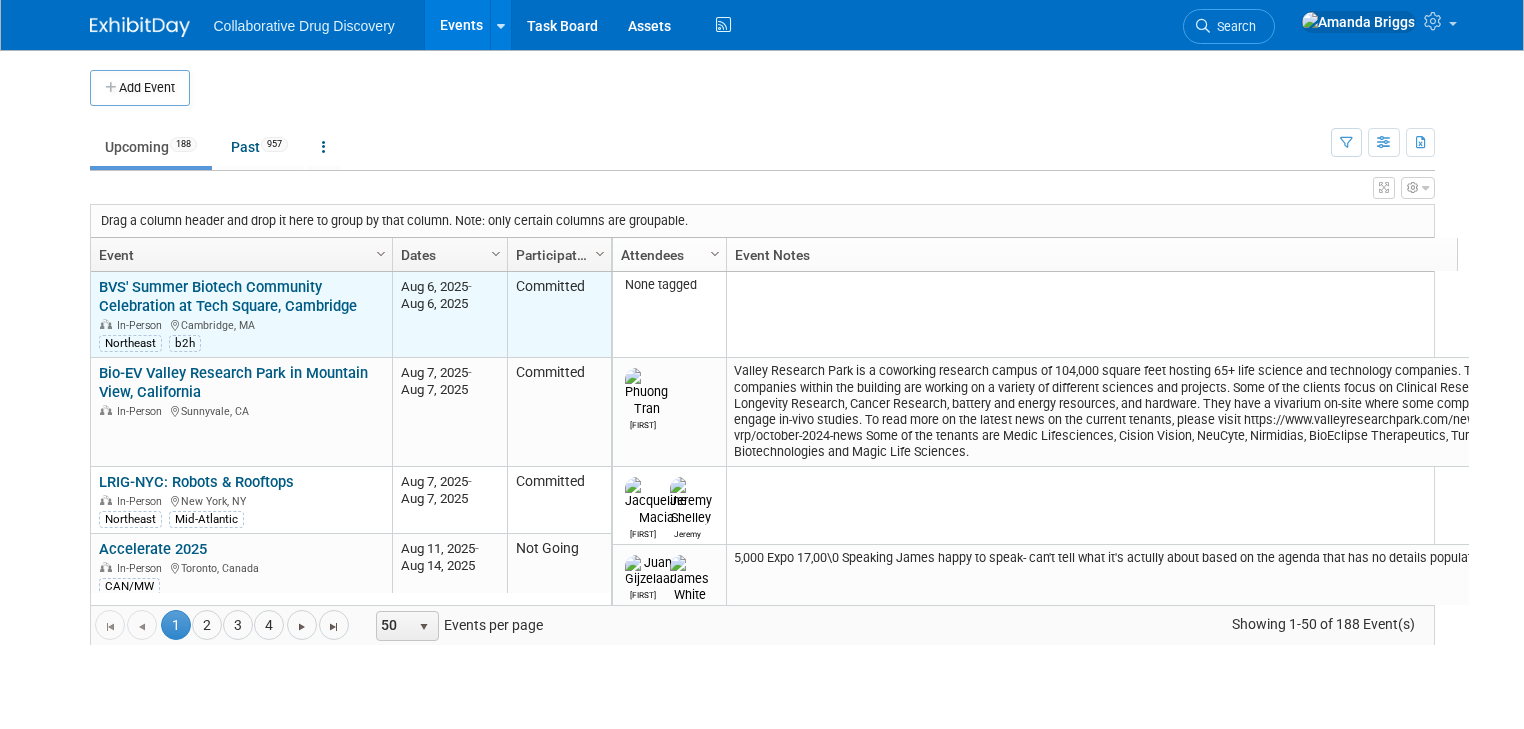 click on "BVS' Summer Biotech Community Celebration at Tech Square, Cambridge" at bounding box center [228, 296] 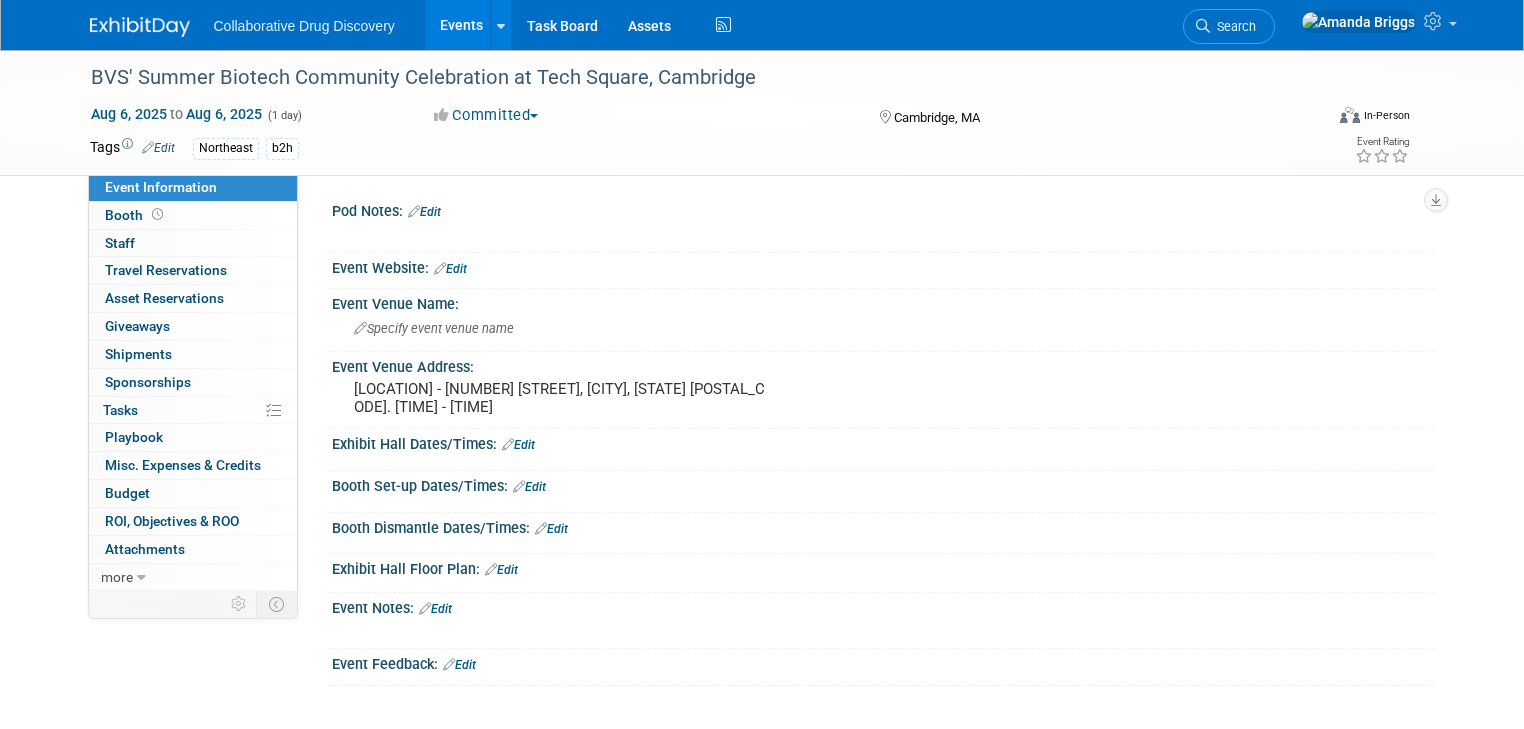 scroll, scrollTop: 0, scrollLeft: 0, axis: both 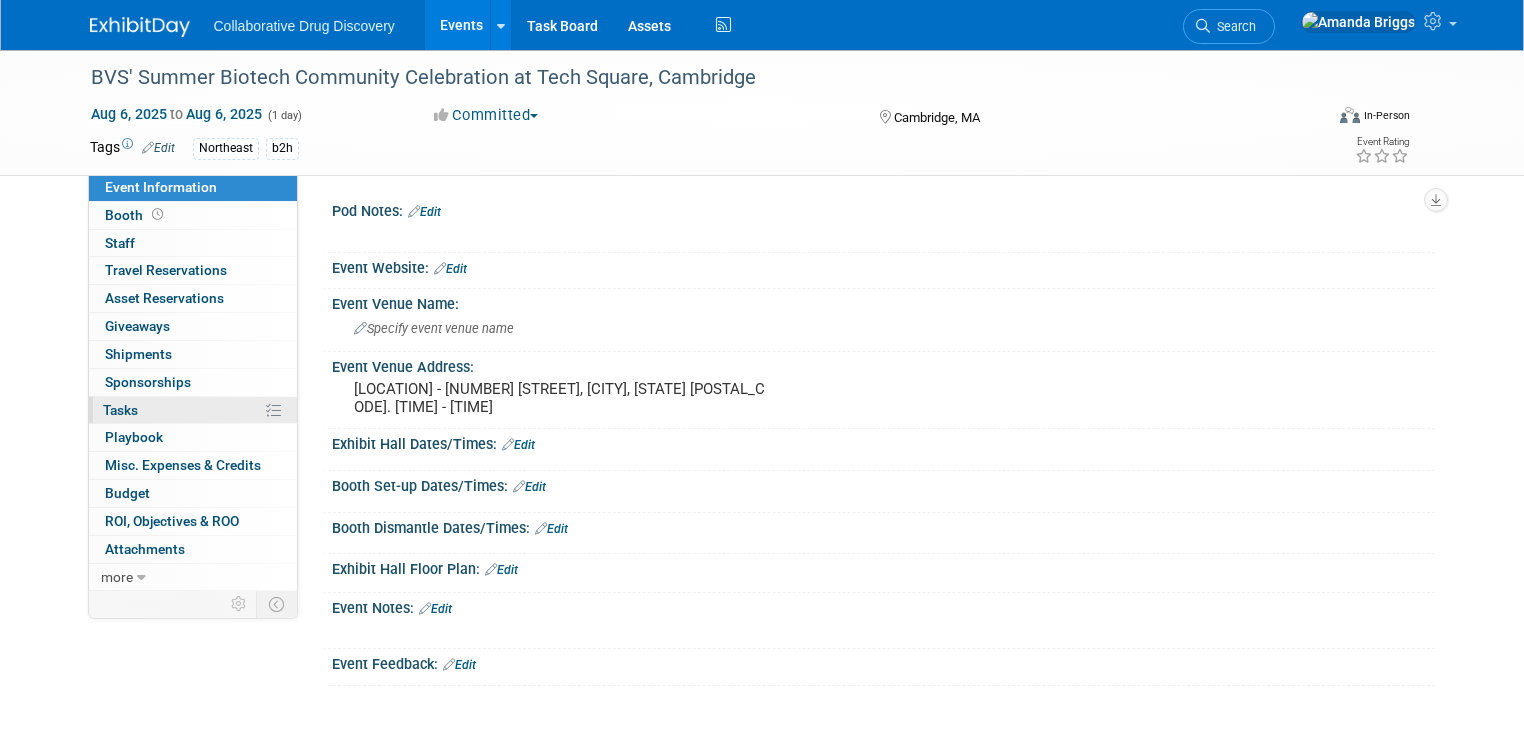 click on "Tasks 0%" at bounding box center [120, 410] 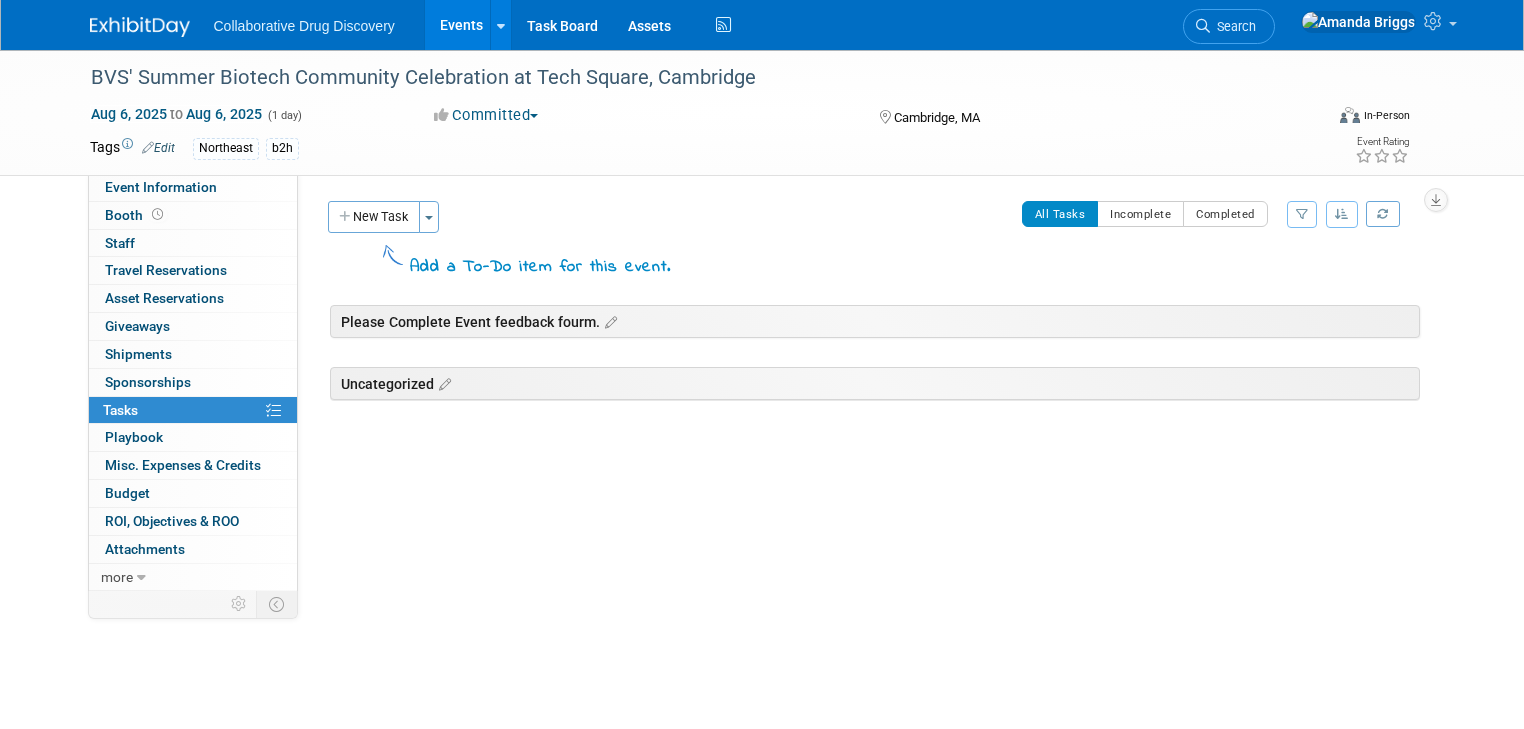click on "Events" at bounding box center (461, 25) 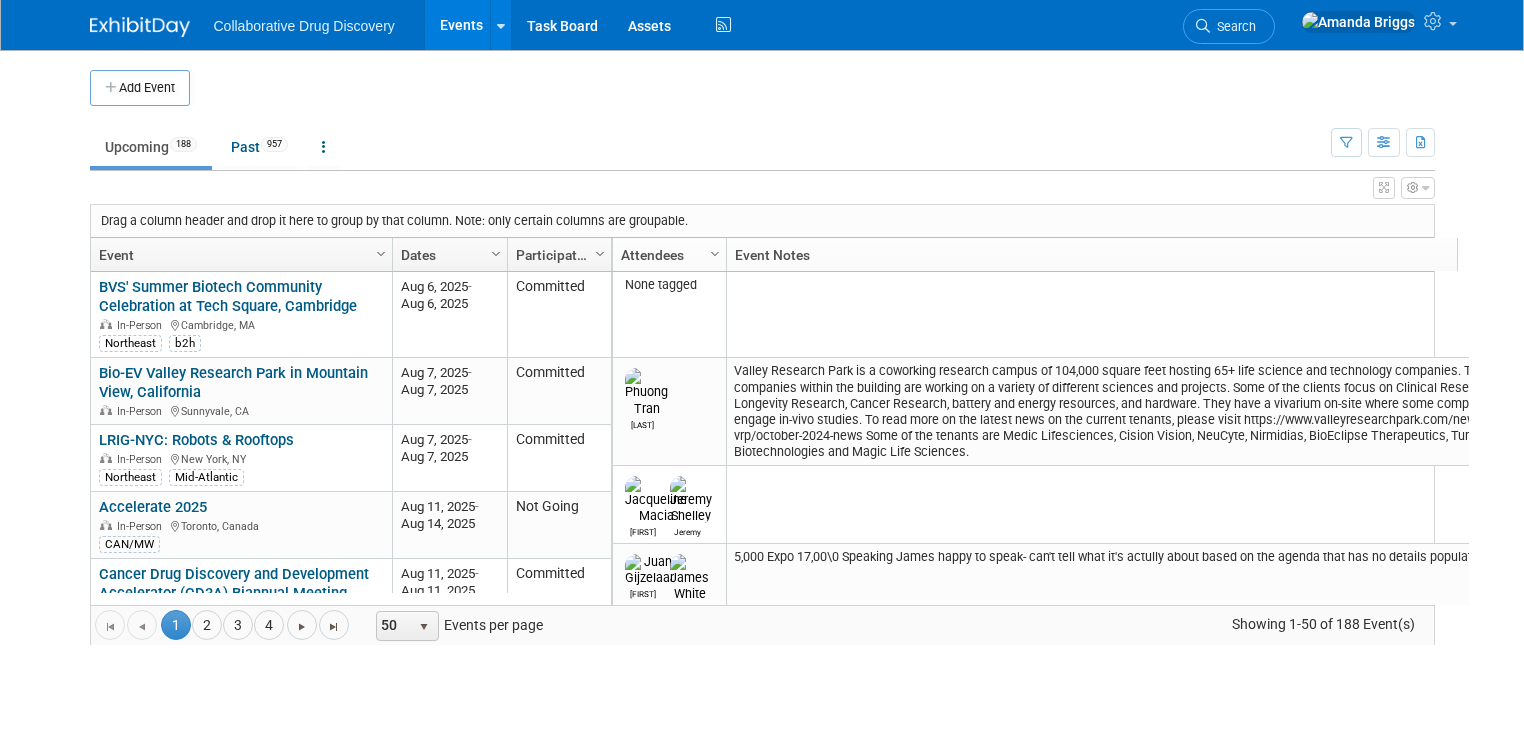 scroll, scrollTop: 0, scrollLeft: 0, axis: both 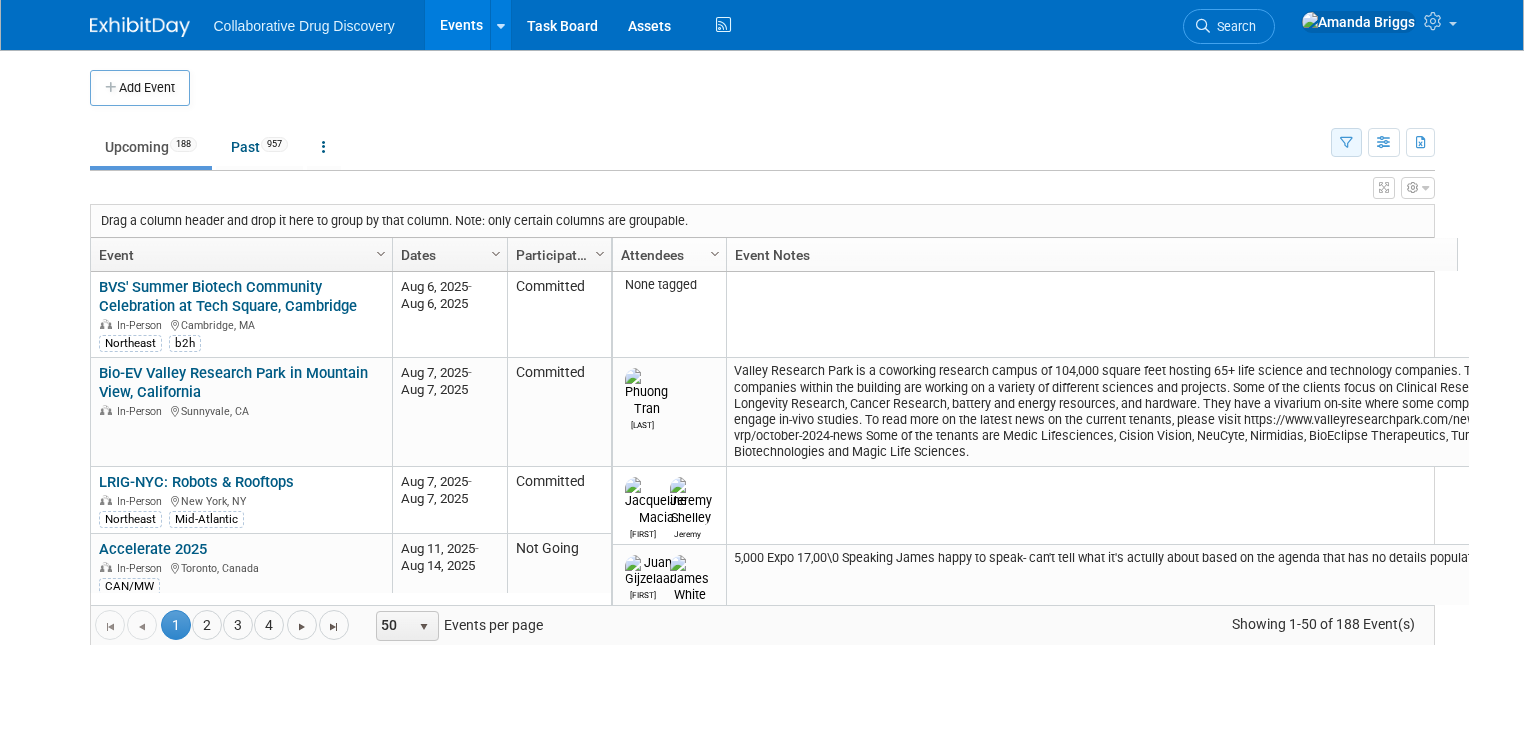 click at bounding box center (1346, 143) 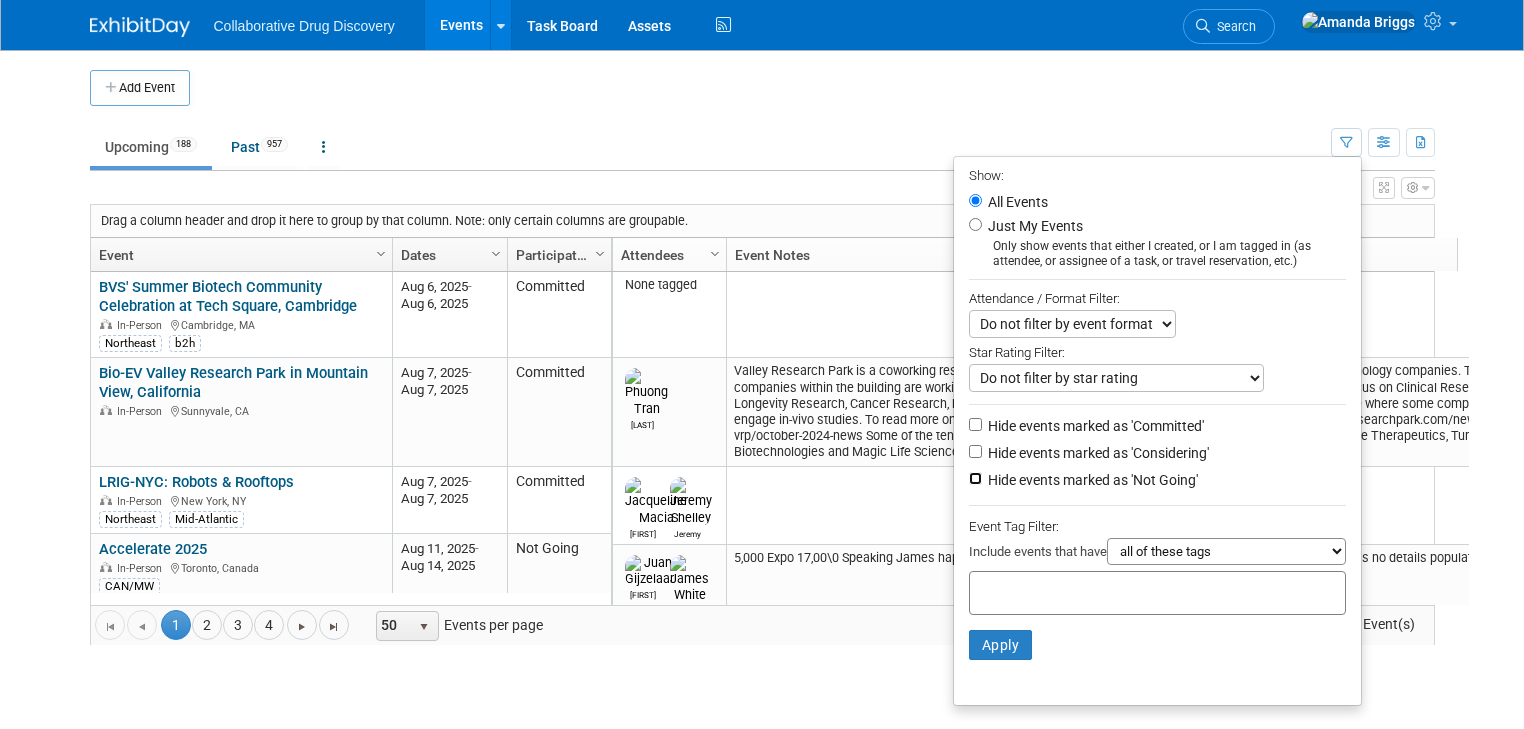 click on "Hide events marked as 'Not Going'" at bounding box center [975, 478] 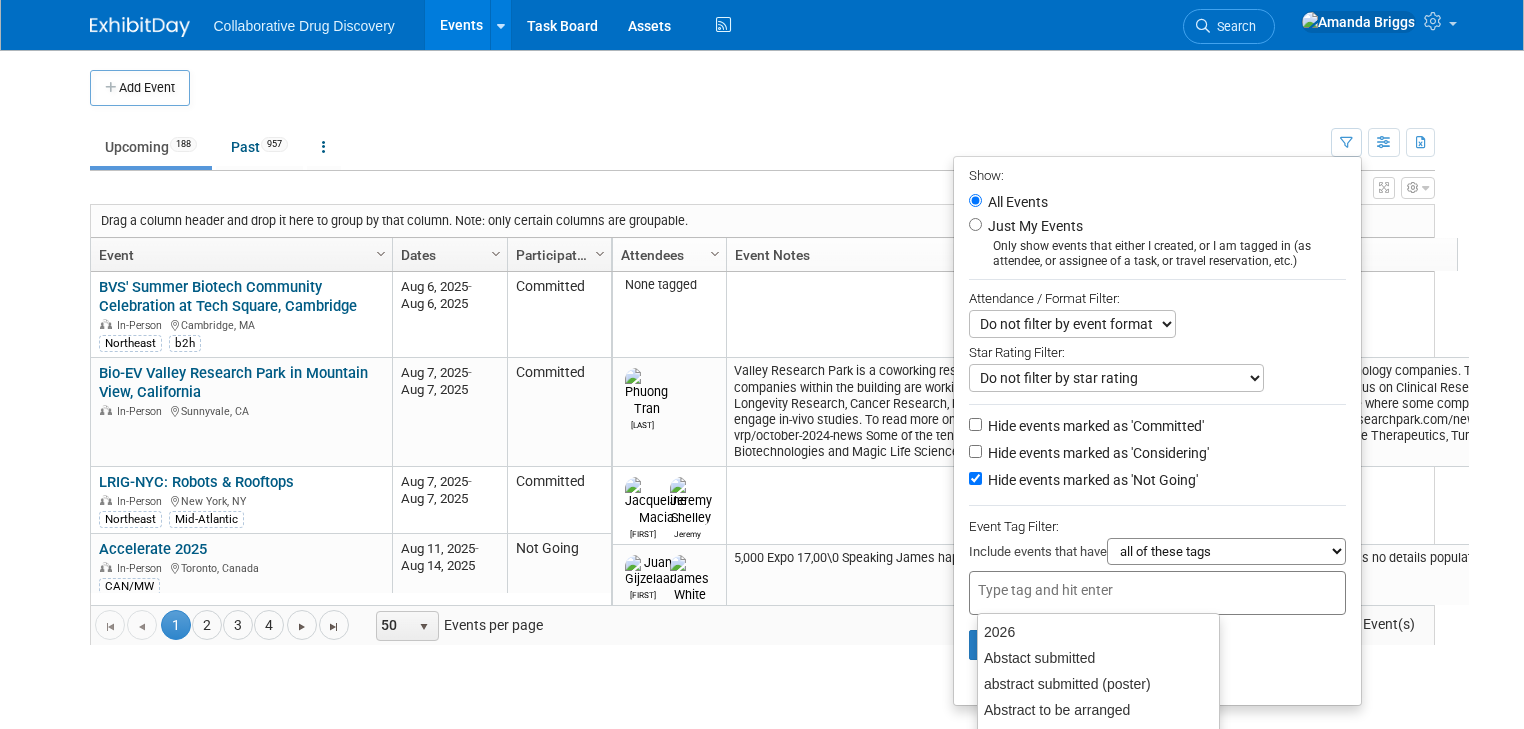 click at bounding box center [1058, 590] 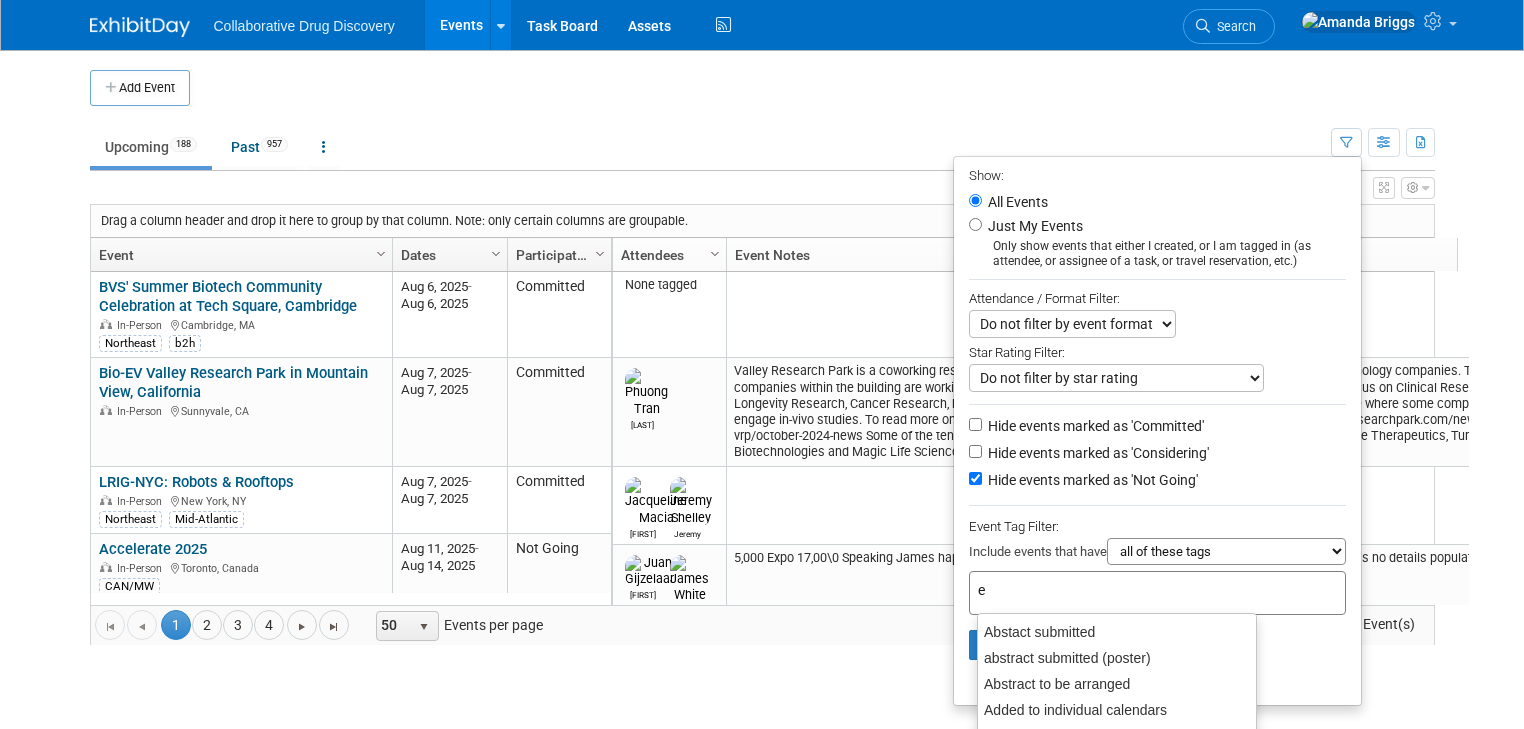 type on "eu" 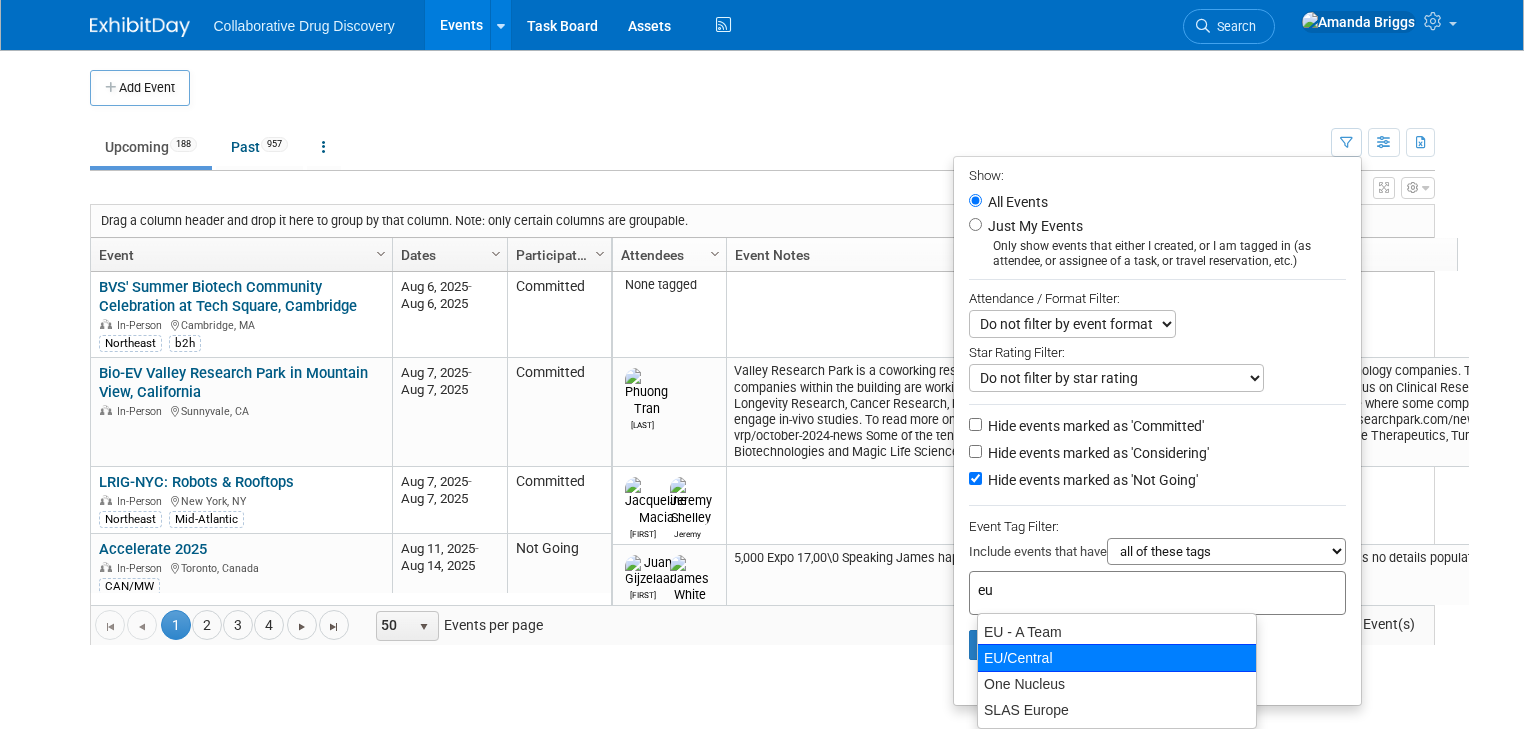 click on "EU/Central" at bounding box center (1117, 658) 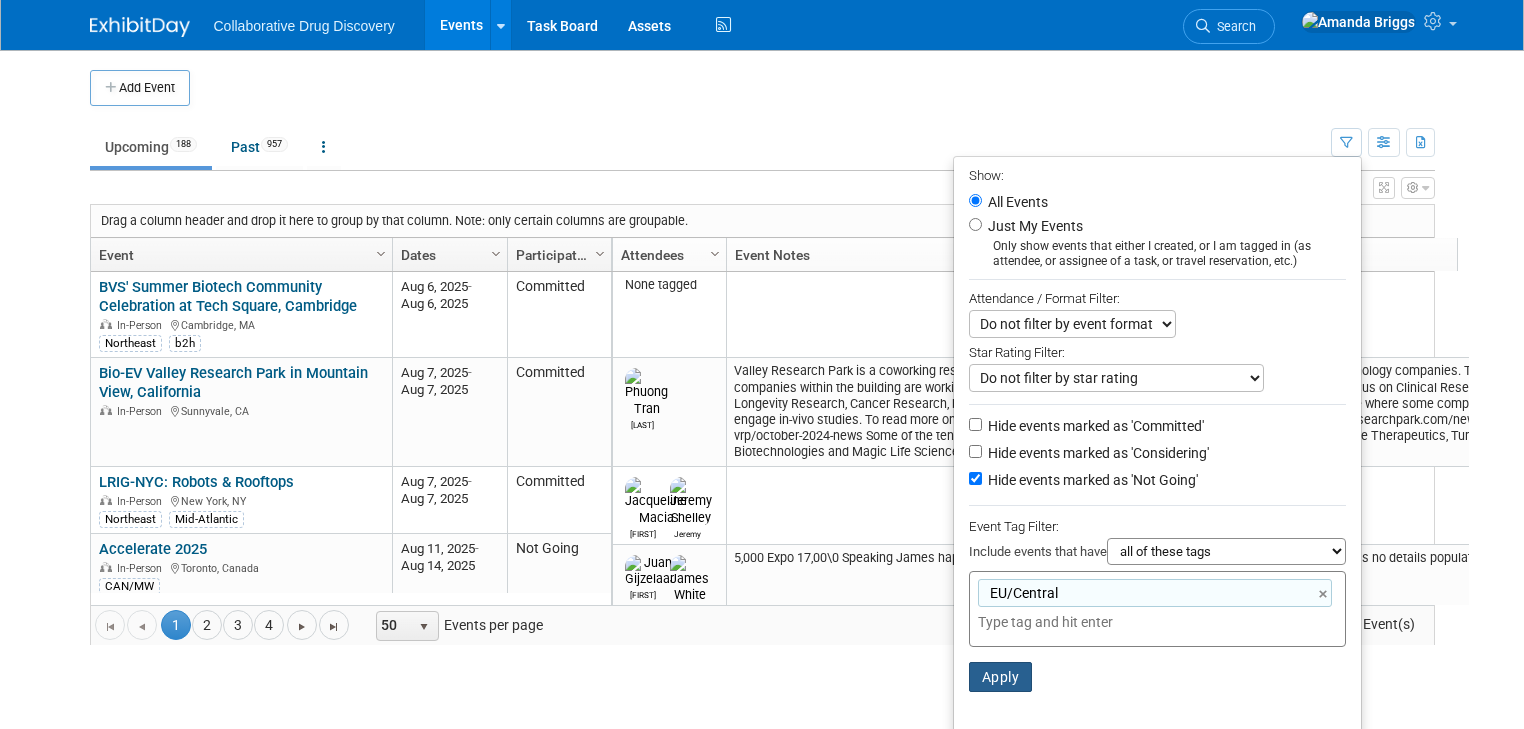 click on "Apply" at bounding box center (1001, 677) 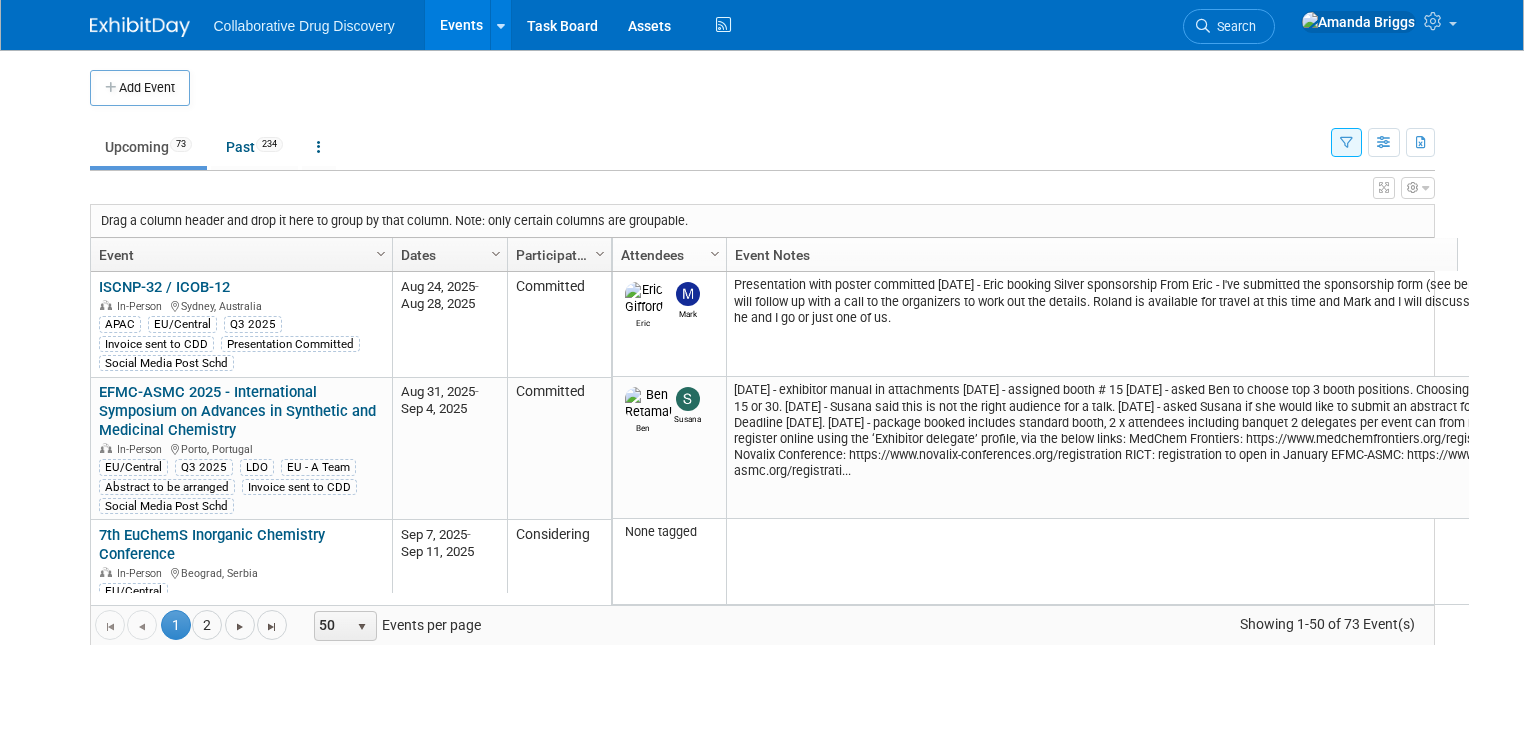 scroll, scrollTop: 0, scrollLeft: 0, axis: both 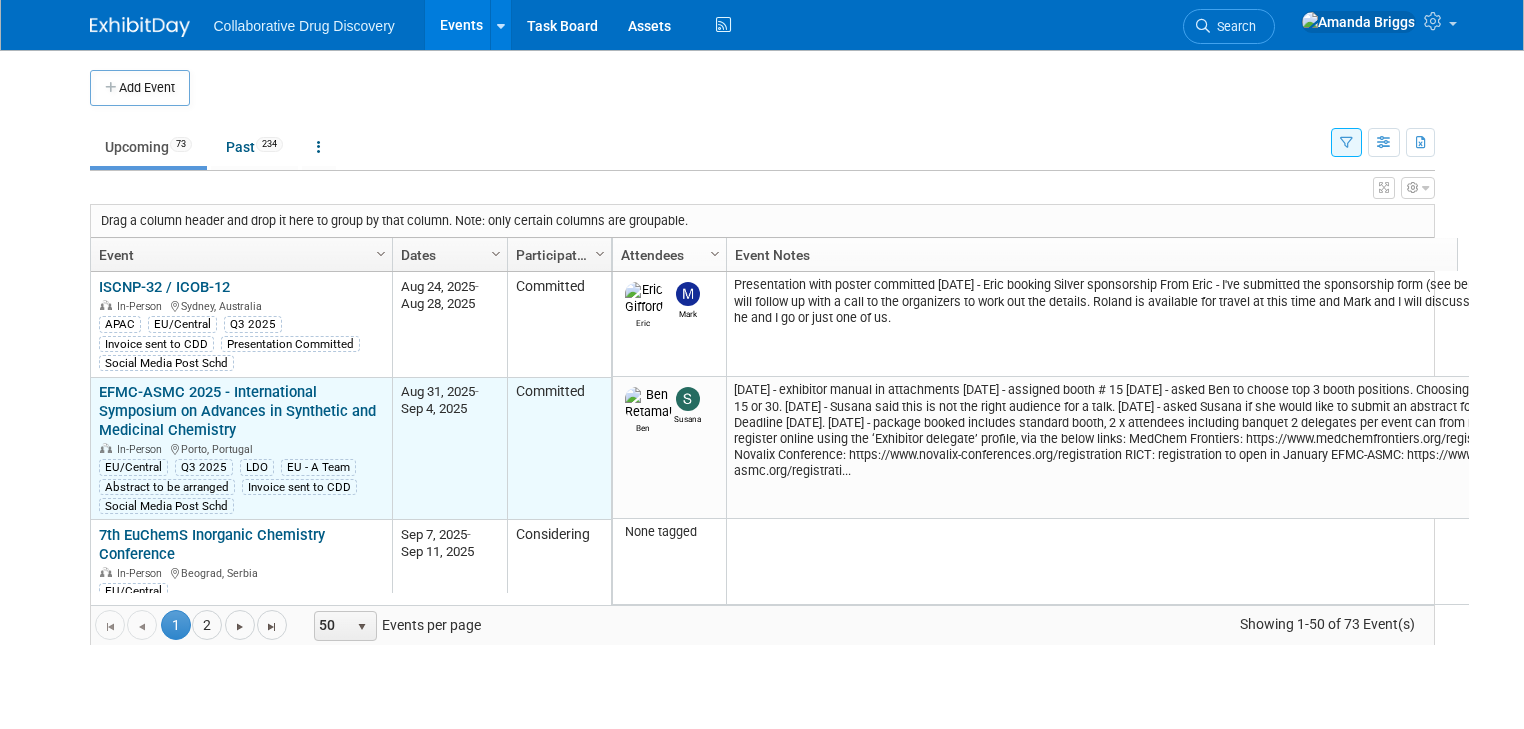 click on "EFMC-ASMC 2025 - International Symposium on Advances in Synthetic and Medicinal Chemistry" at bounding box center [237, 411] 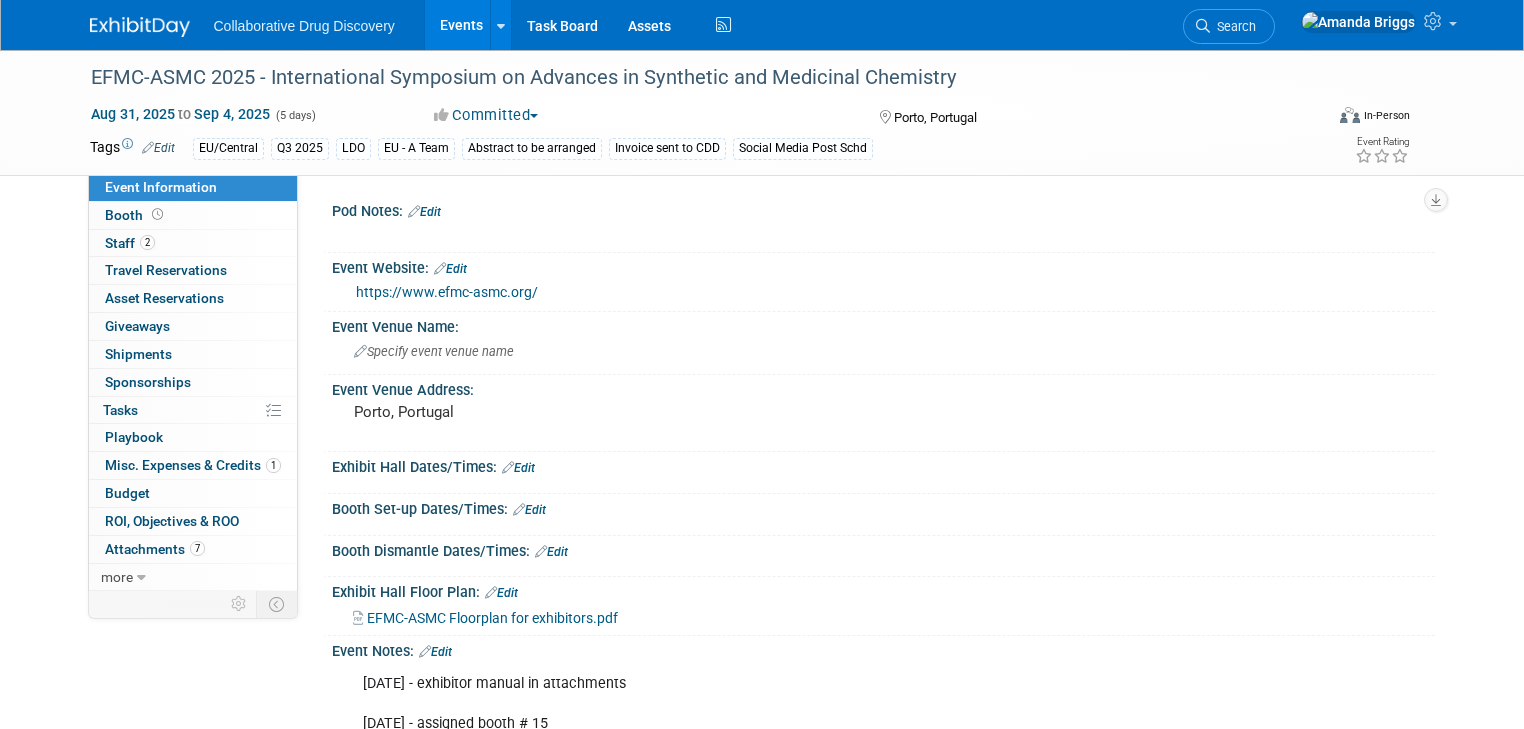 scroll, scrollTop: 0, scrollLeft: 0, axis: both 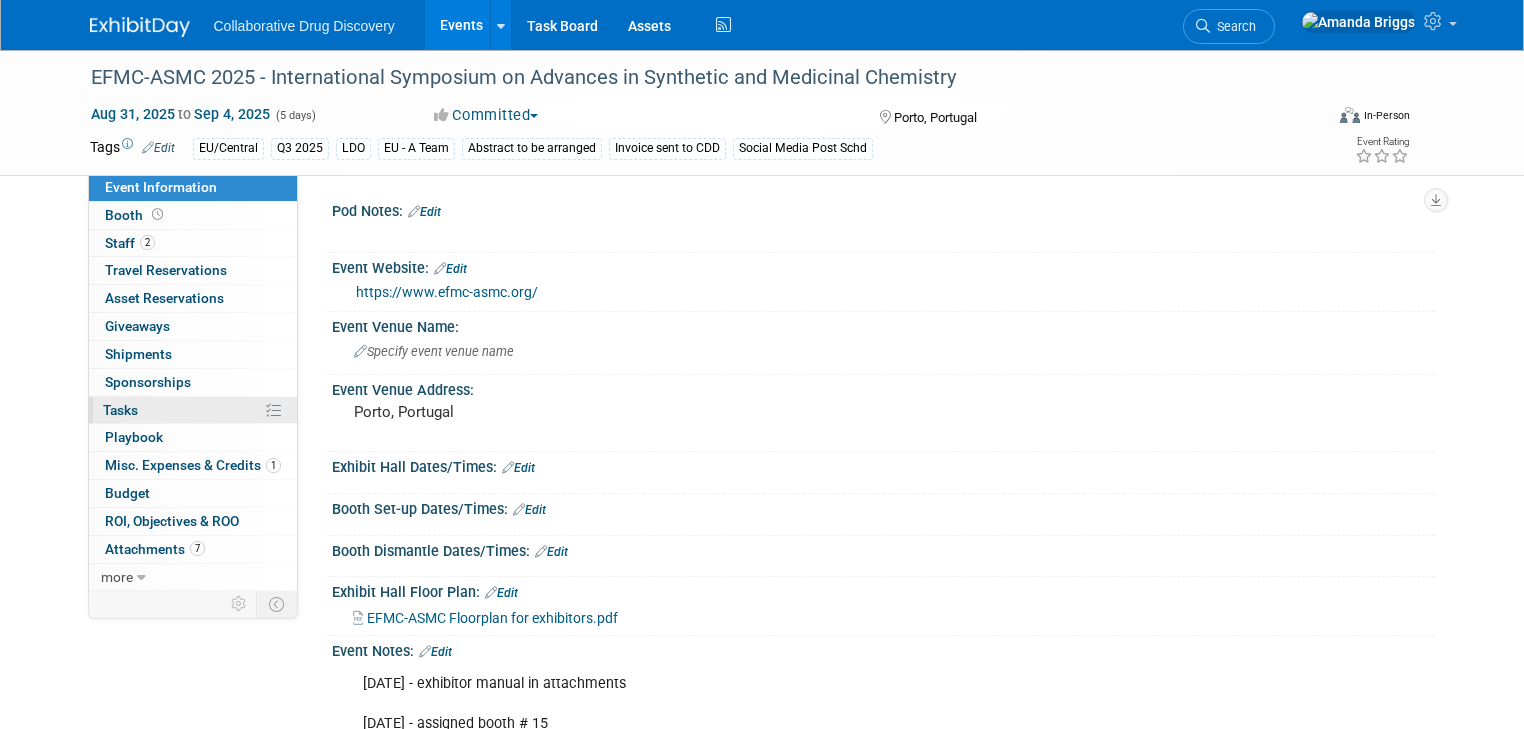 click on "Tasks 0%" at bounding box center [120, 410] 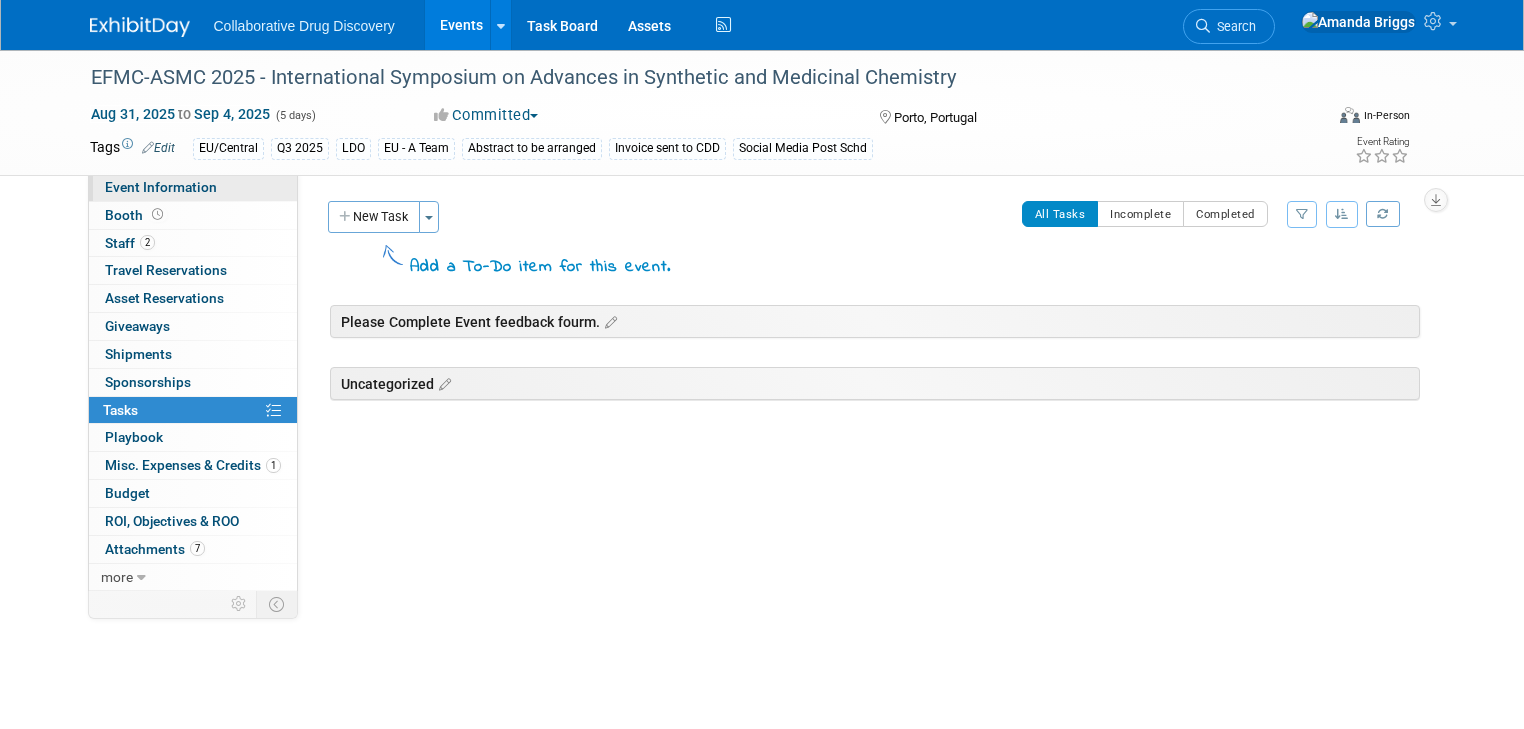 click on "Event Information" at bounding box center (161, 187) 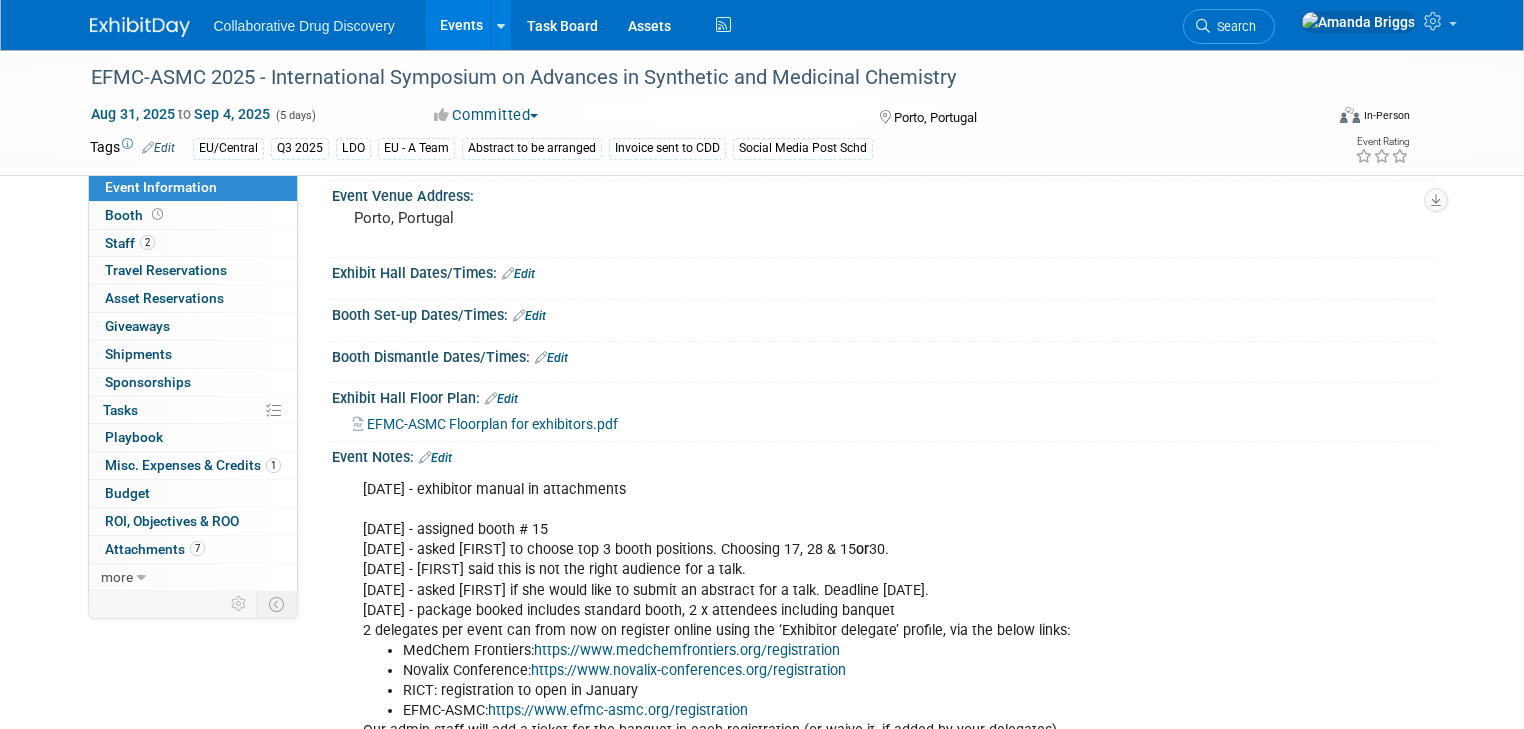 scroll, scrollTop: 160, scrollLeft: 0, axis: vertical 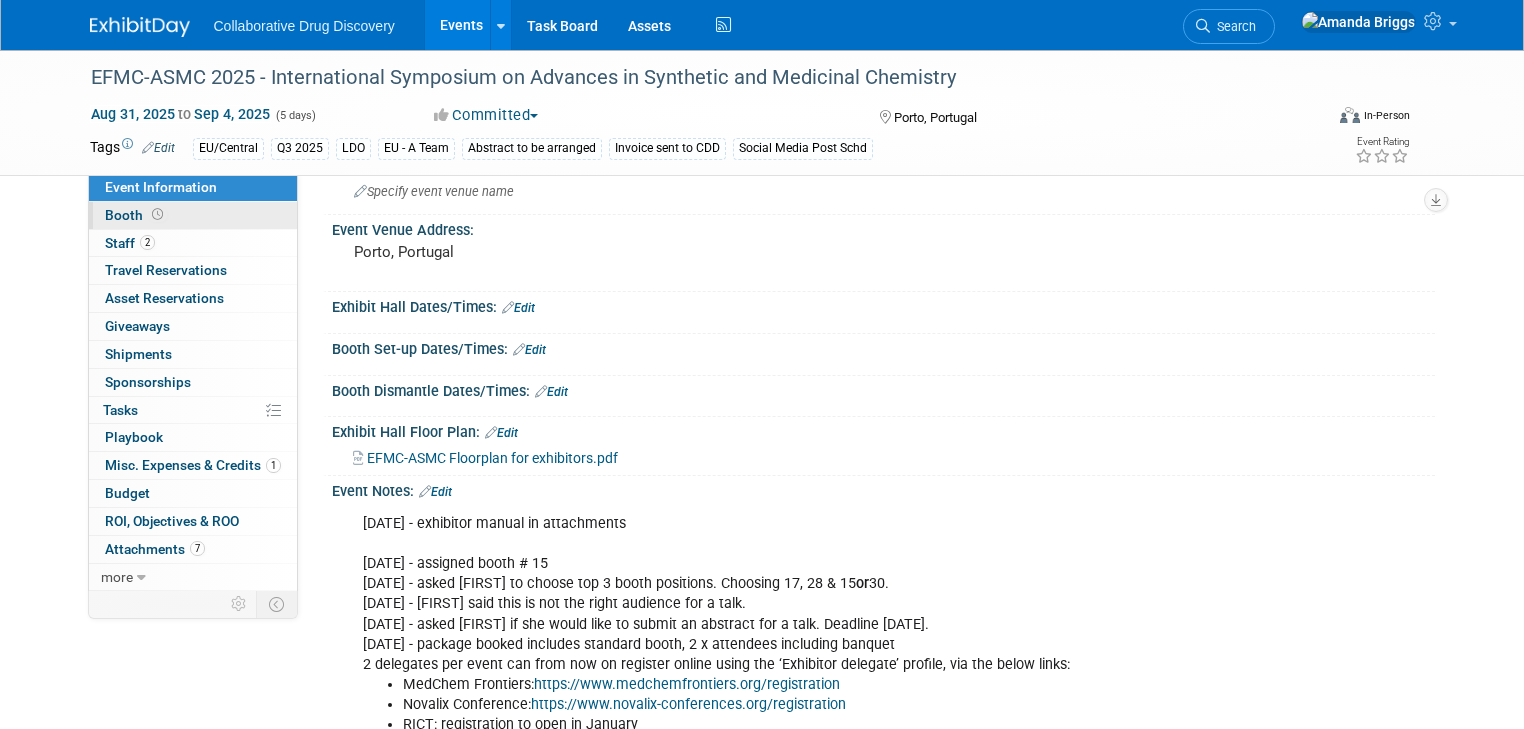 click on "Booth" at bounding box center (136, 215) 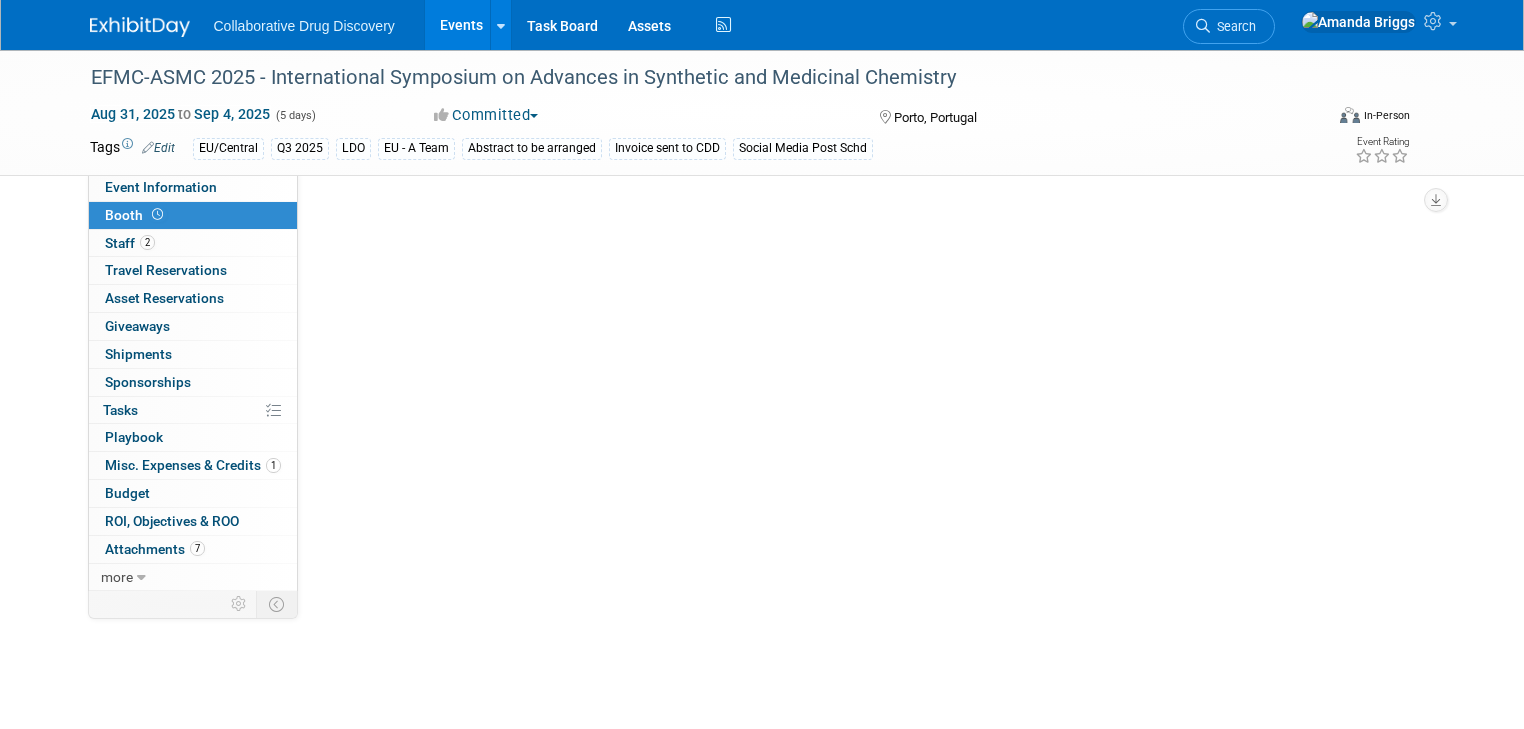 scroll, scrollTop: 0, scrollLeft: 0, axis: both 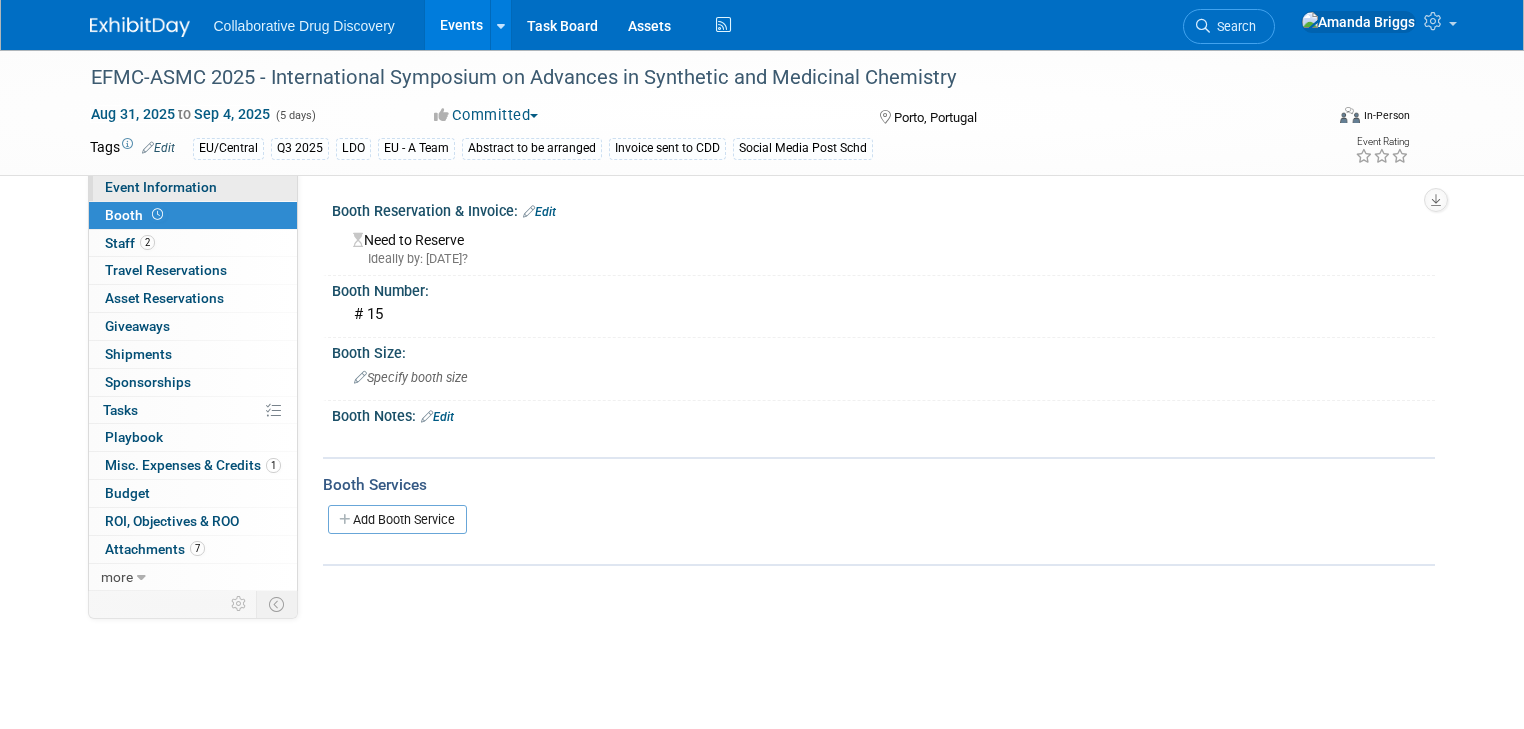 click on "Event Information" at bounding box center (161, 187) 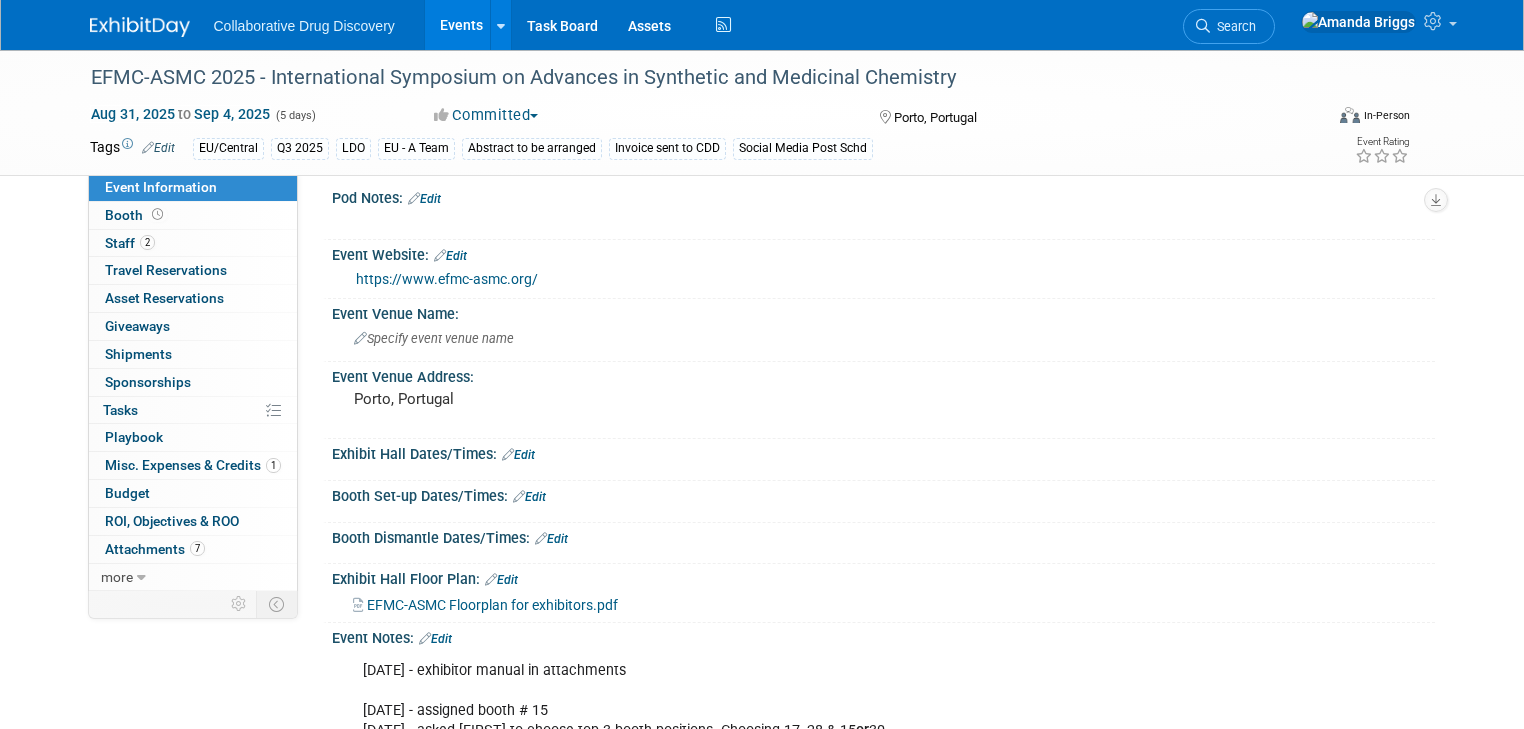 scroll, scrollTop: 0, scrollLeft: 0, axis: both 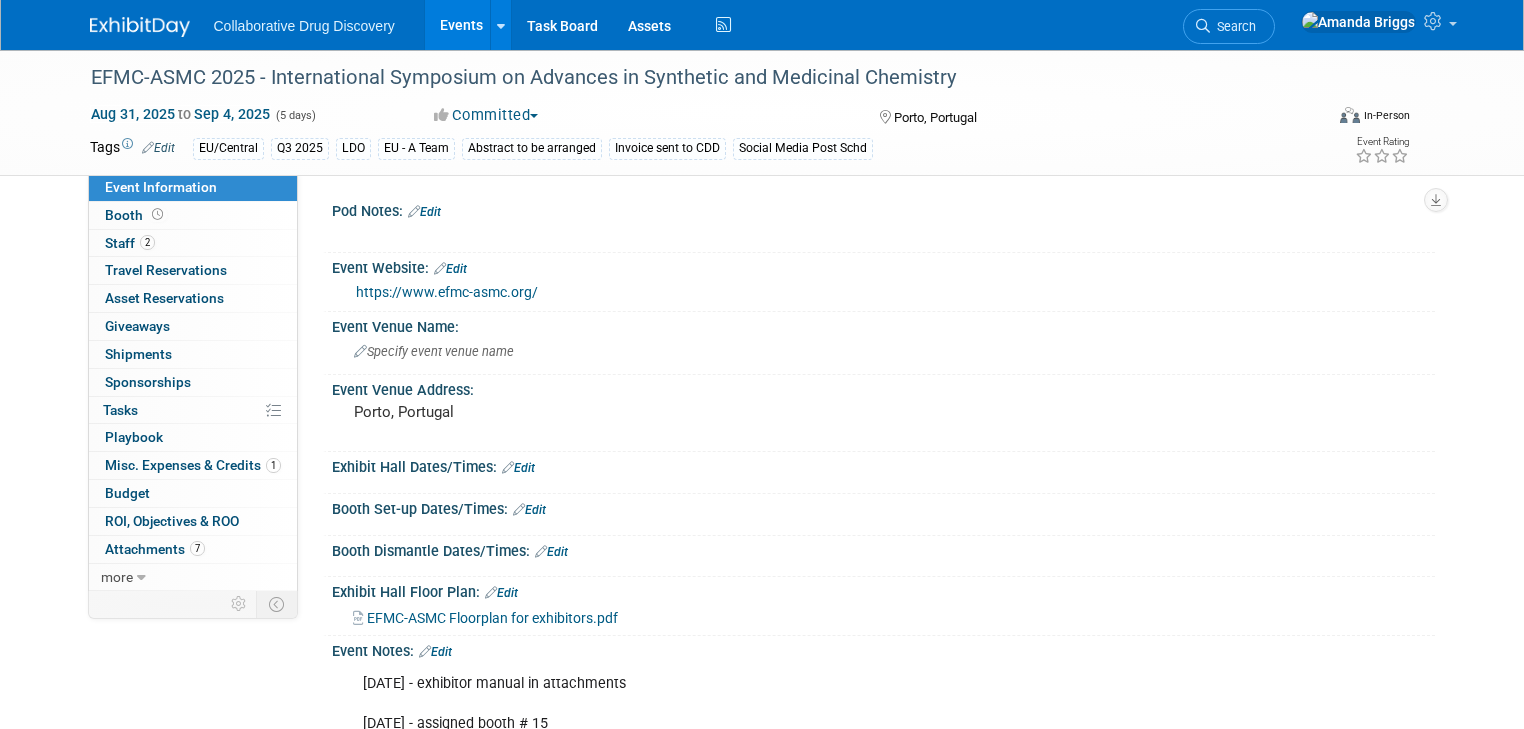 click on "Edit" at bounding box center (424, 212) 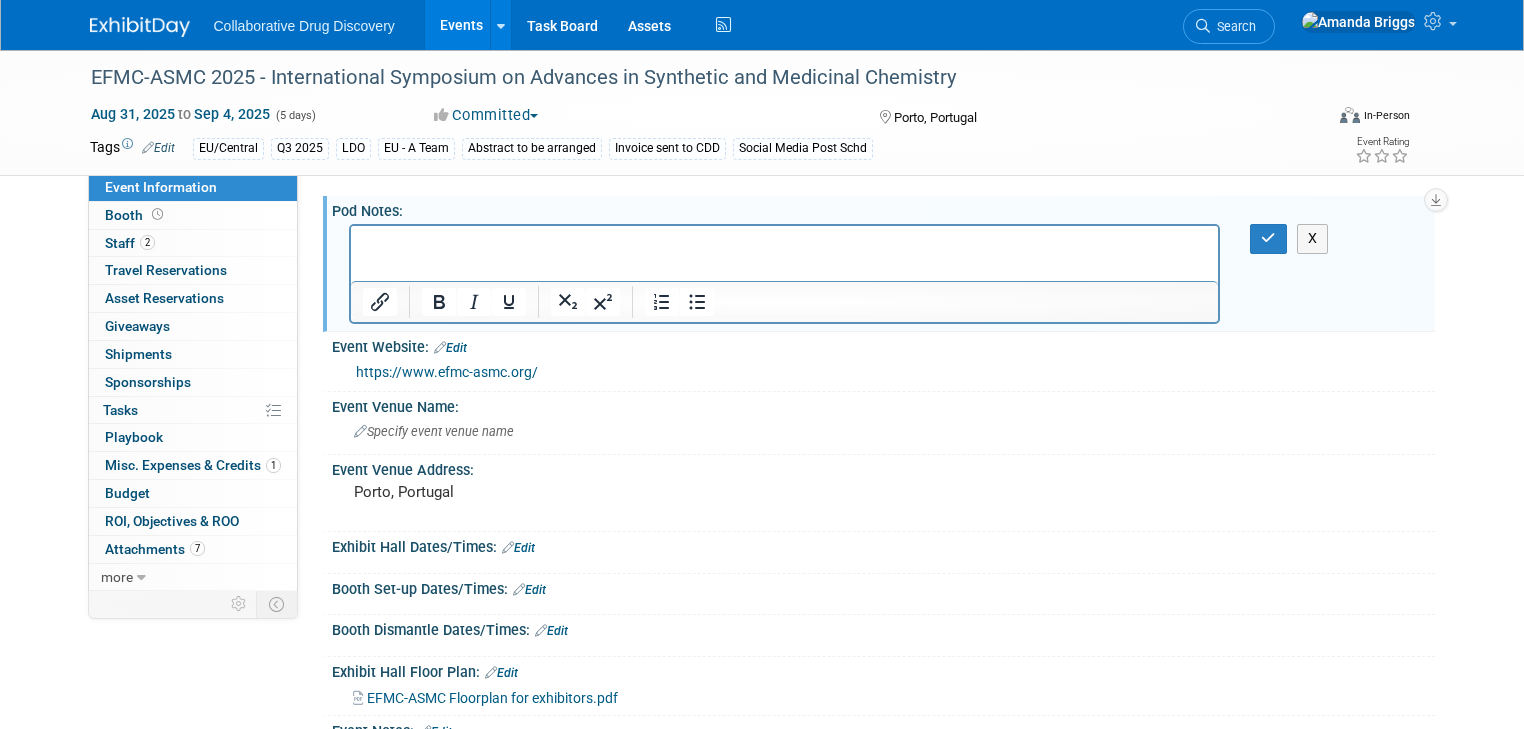 scroll, scrollTop: 0, scrollLeft: 0, axis: both 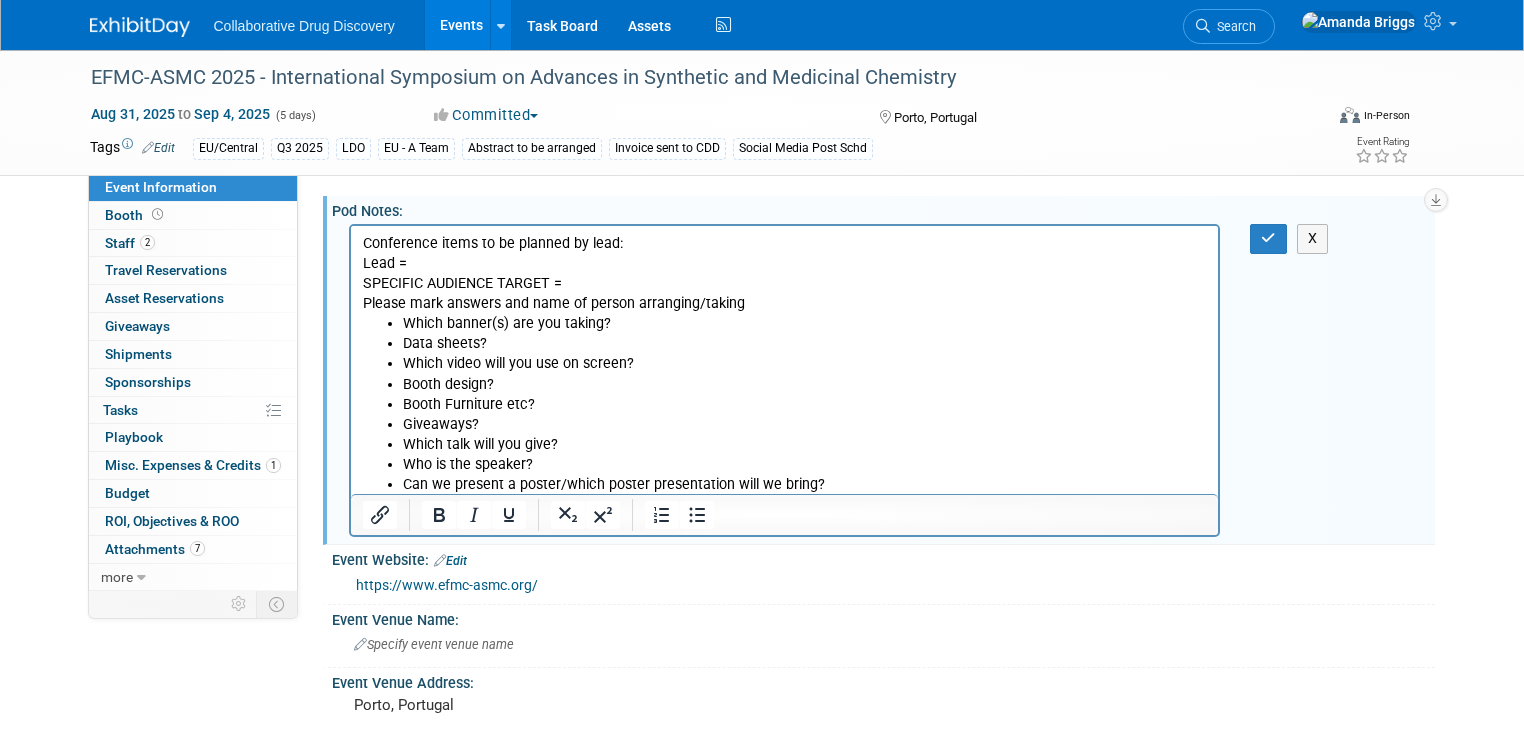 click on "Lead =" at bounding box center (784, 264) 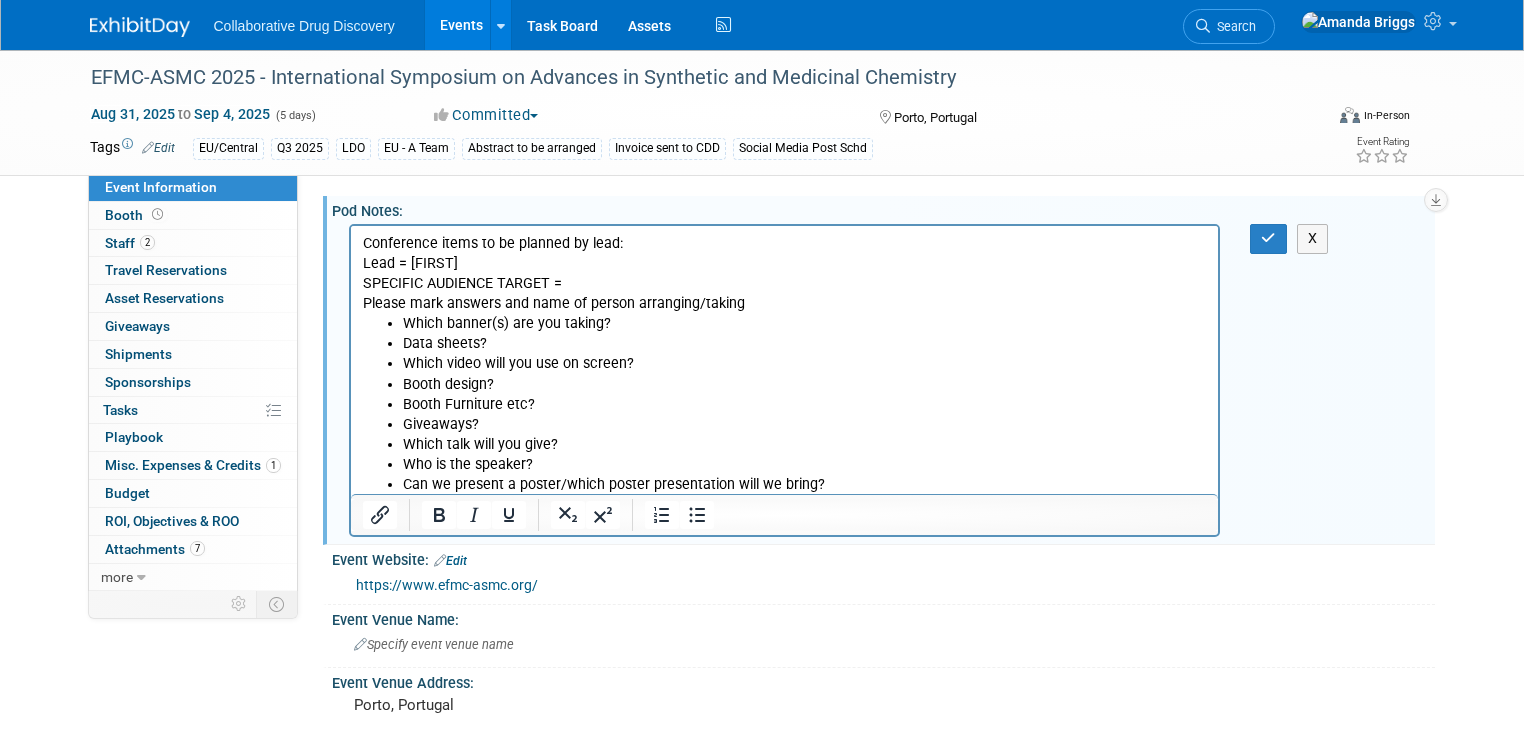 click on "Please mark answers and name of person arranging/taking" at bounding box center (784, 304) 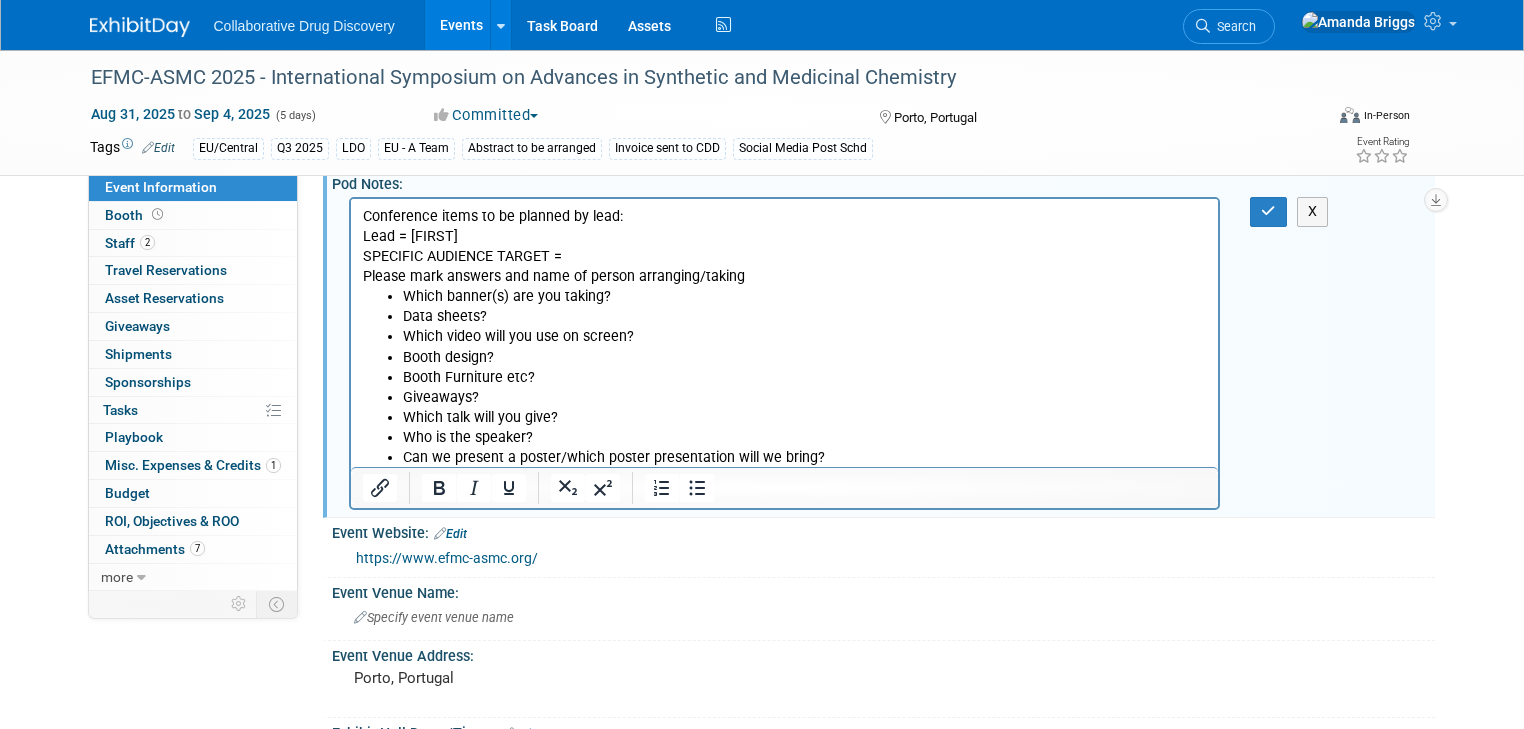 scroll, scrollTop: 0, scrollLeft: 0, axis: both 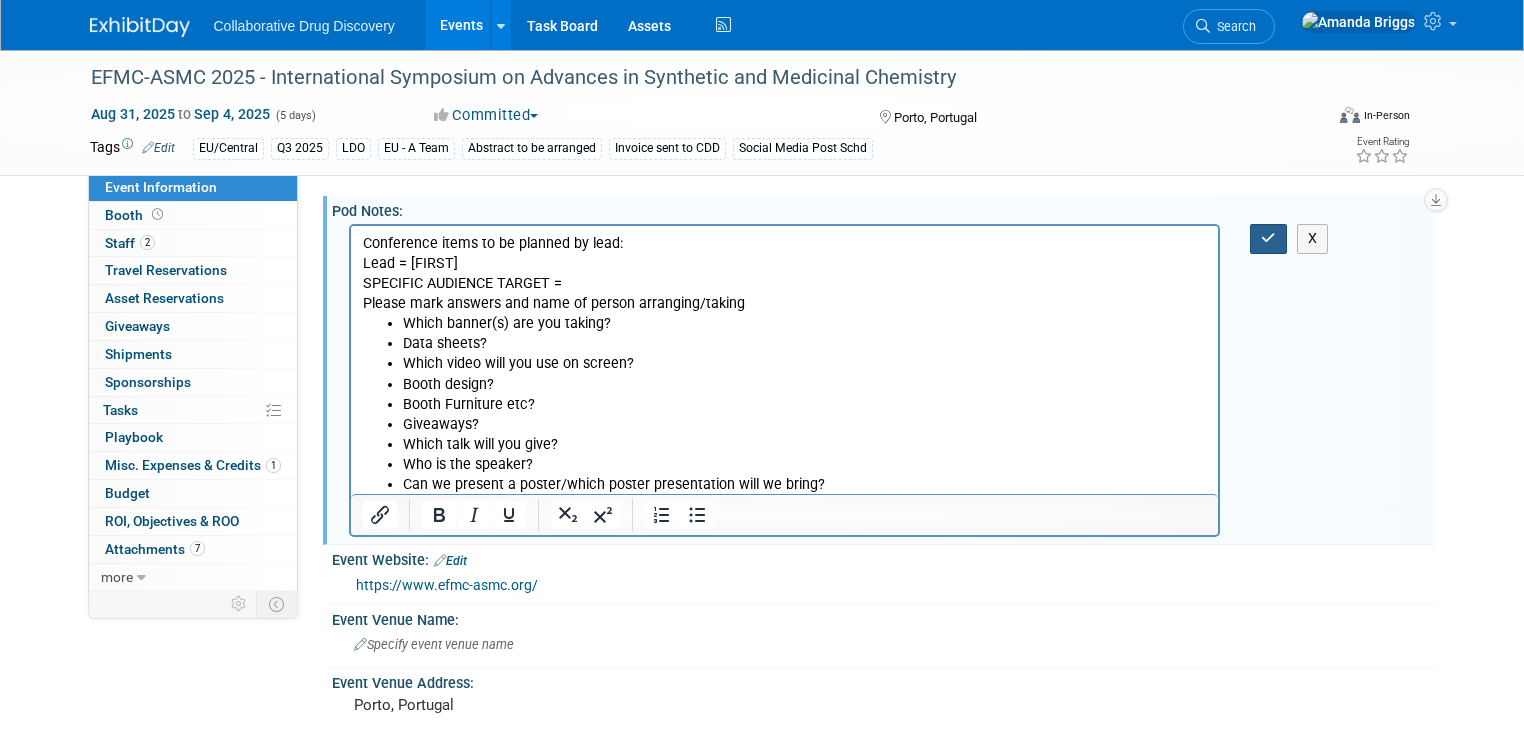 click at bounding box center (1268, 238) 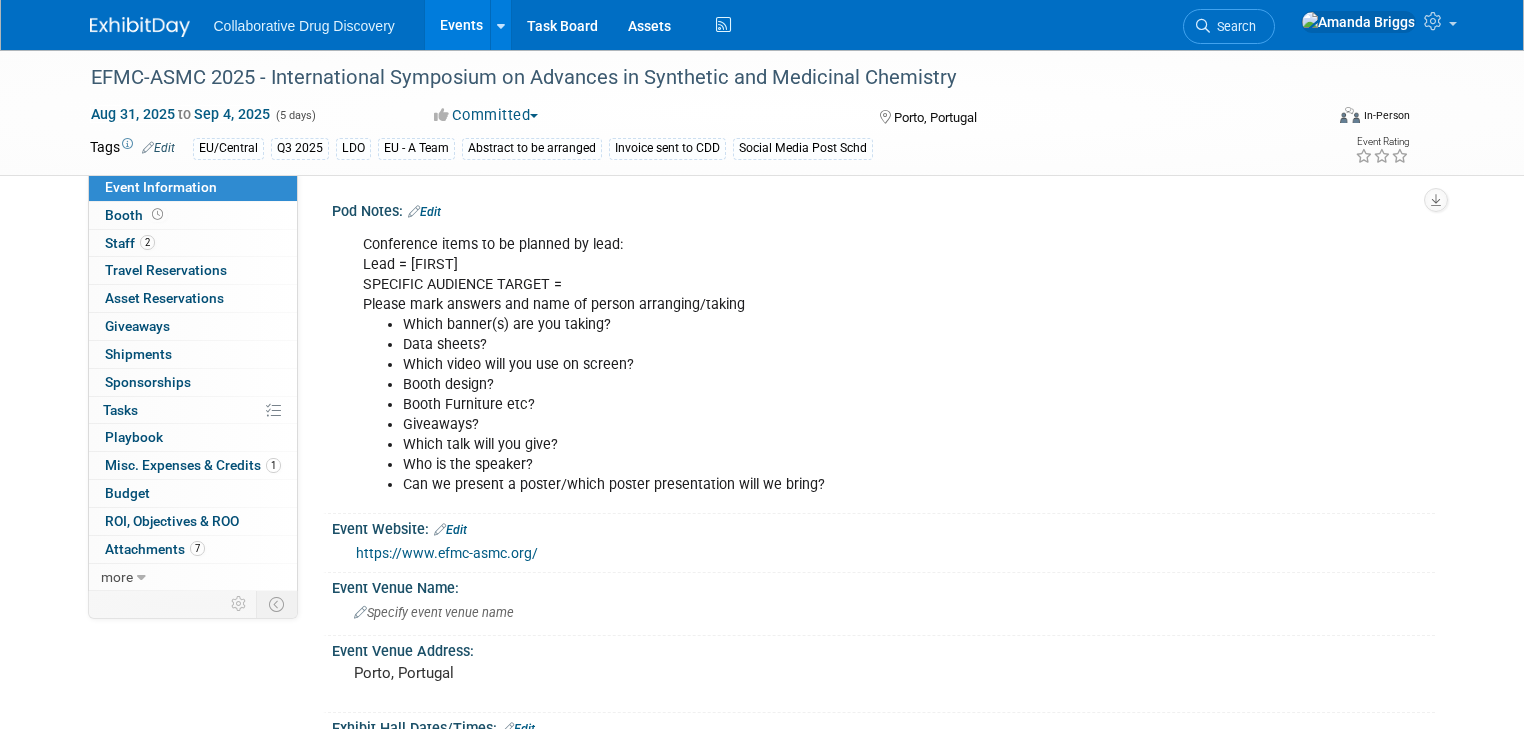 click on "Events" at bounding box center (461, 25) 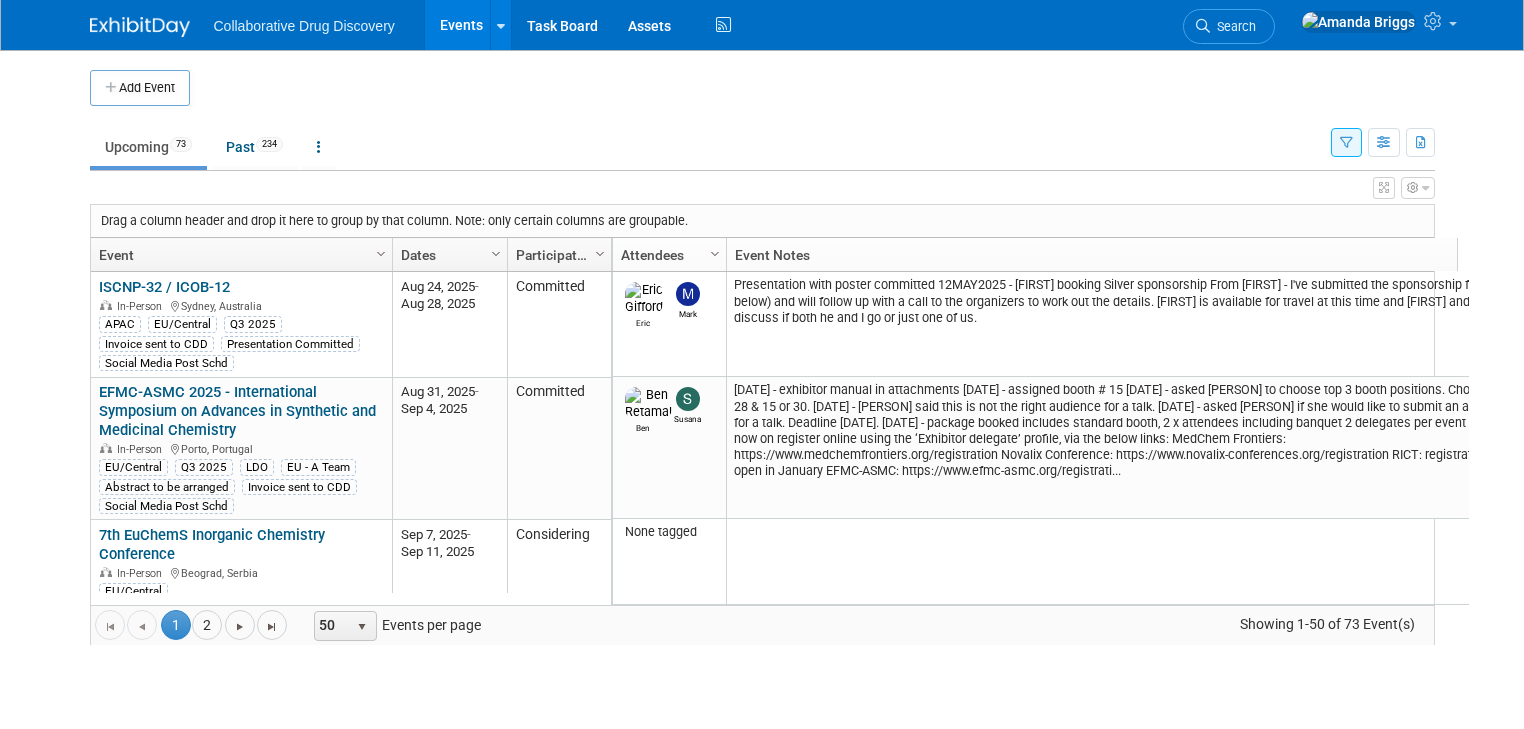 scroll, scrollTop: 0, scrollLeft: 0, axis: both 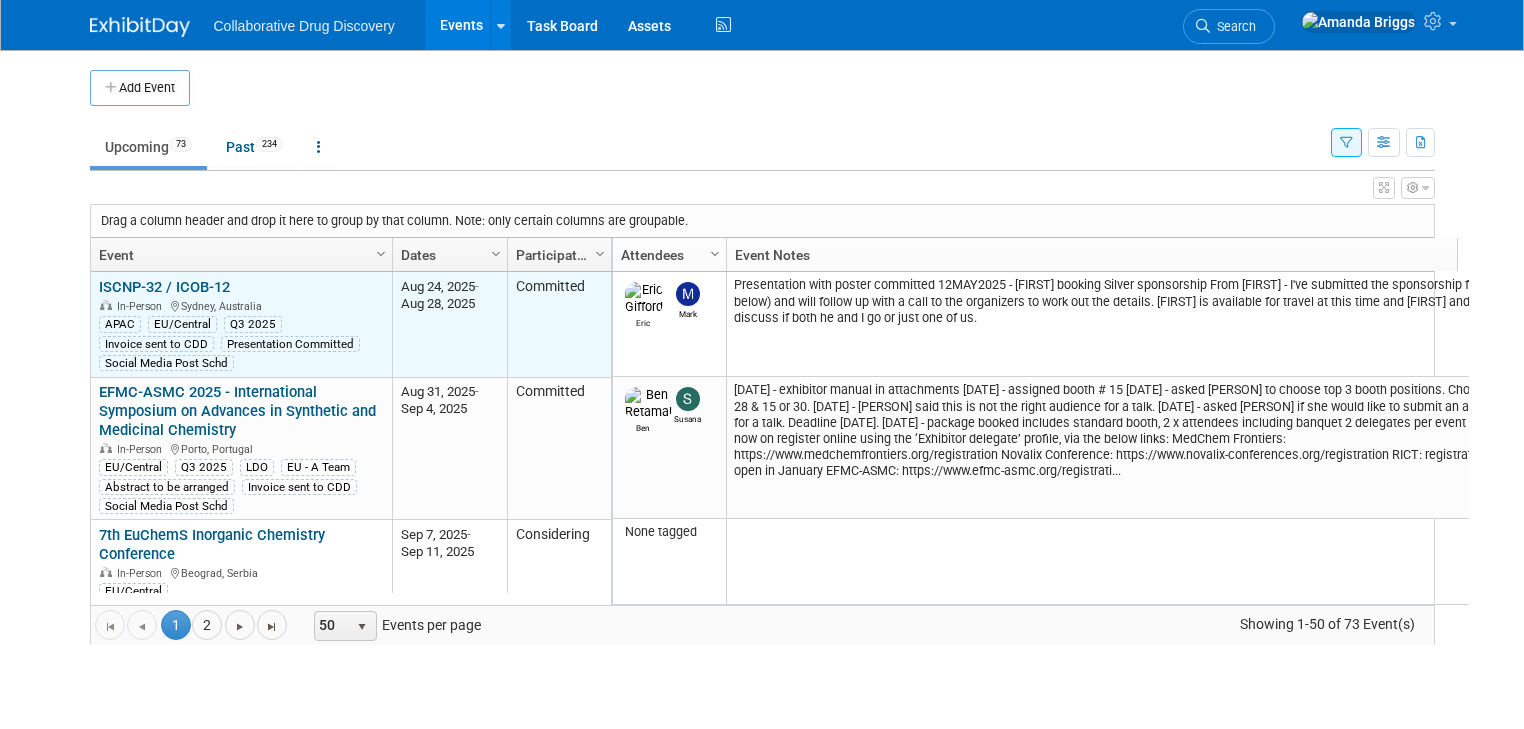 click on "ISCNP-32 / ICOB-12" at bounding box center [164, 287] 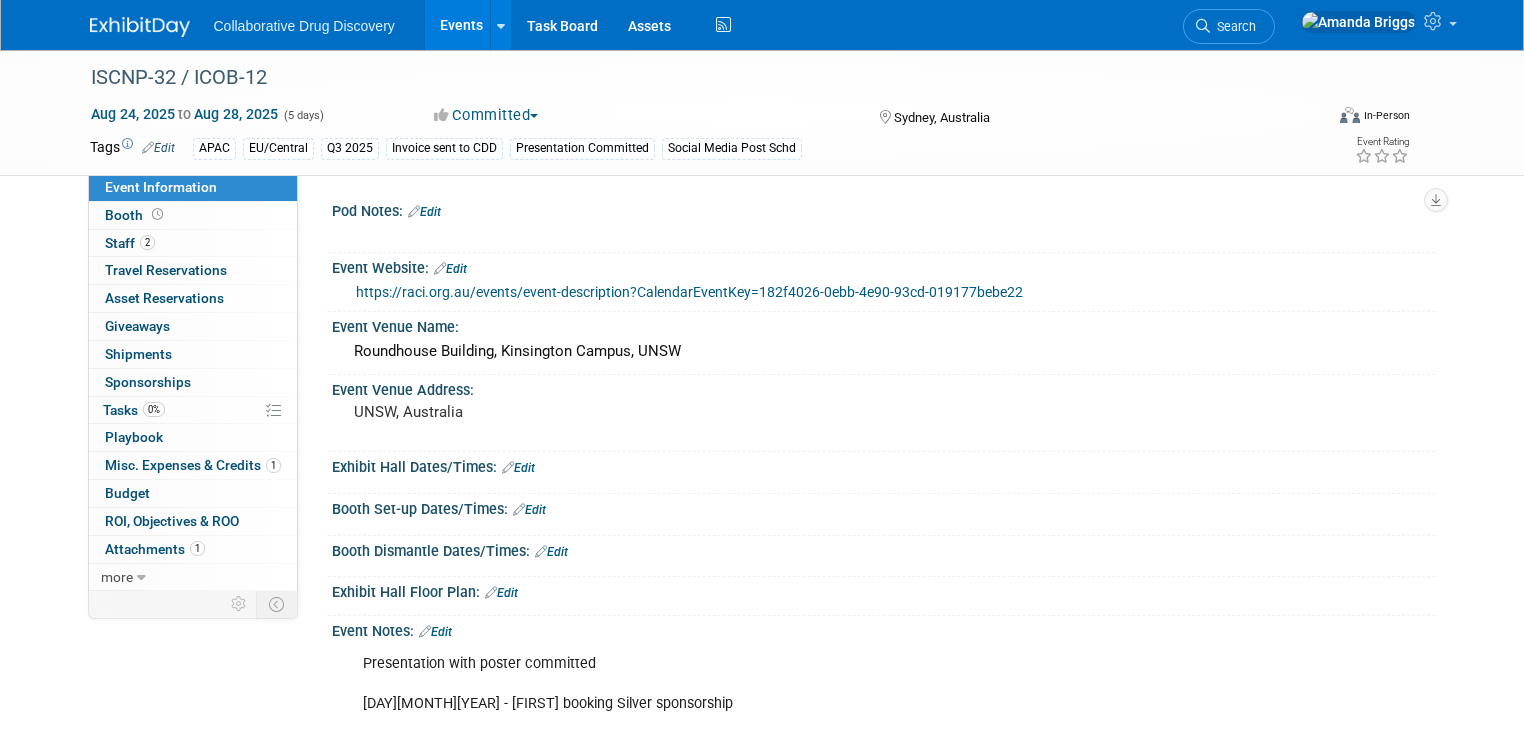 scroll, scrollTop: 0, scrollLeft: 0, axis: both 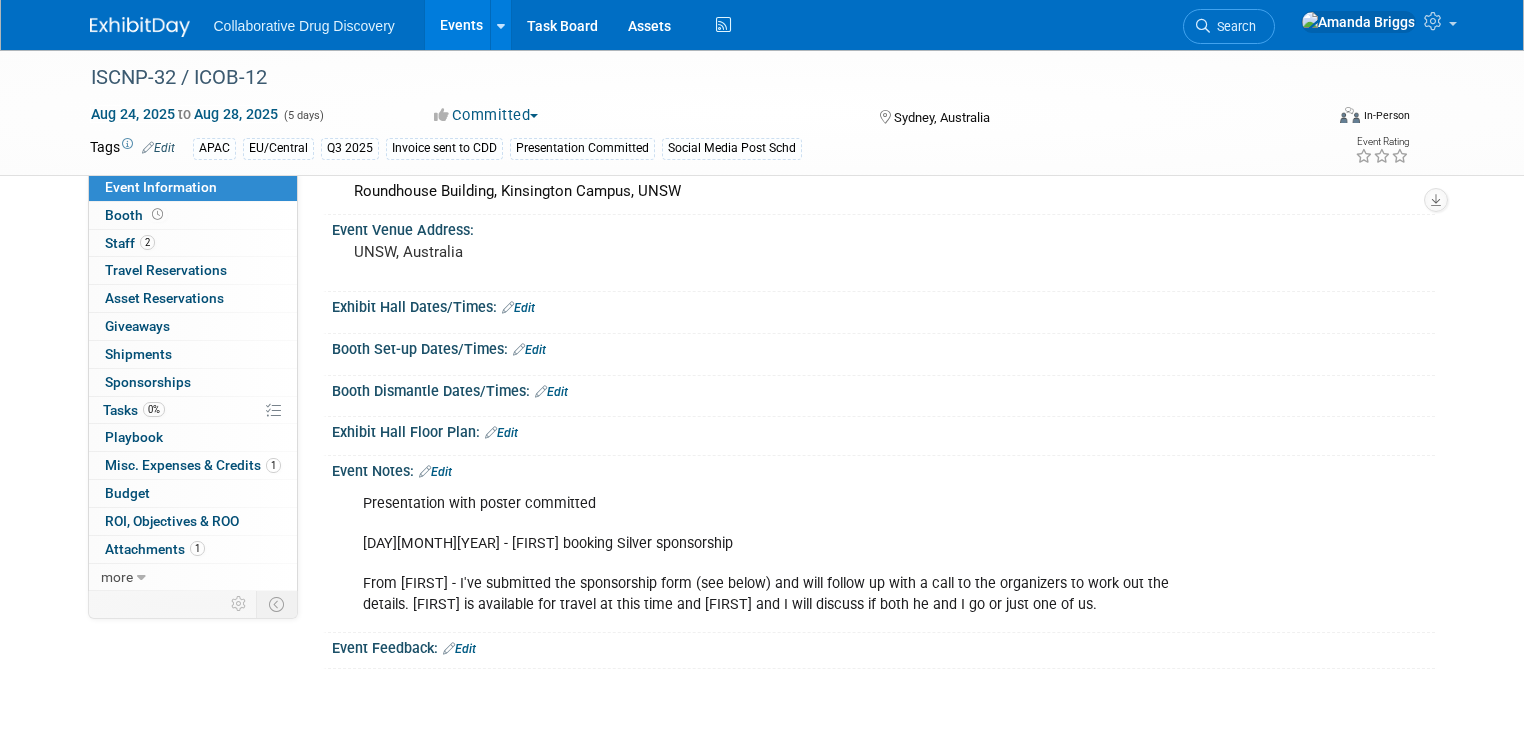 click on "Edit" at bounding box center (158, 148) 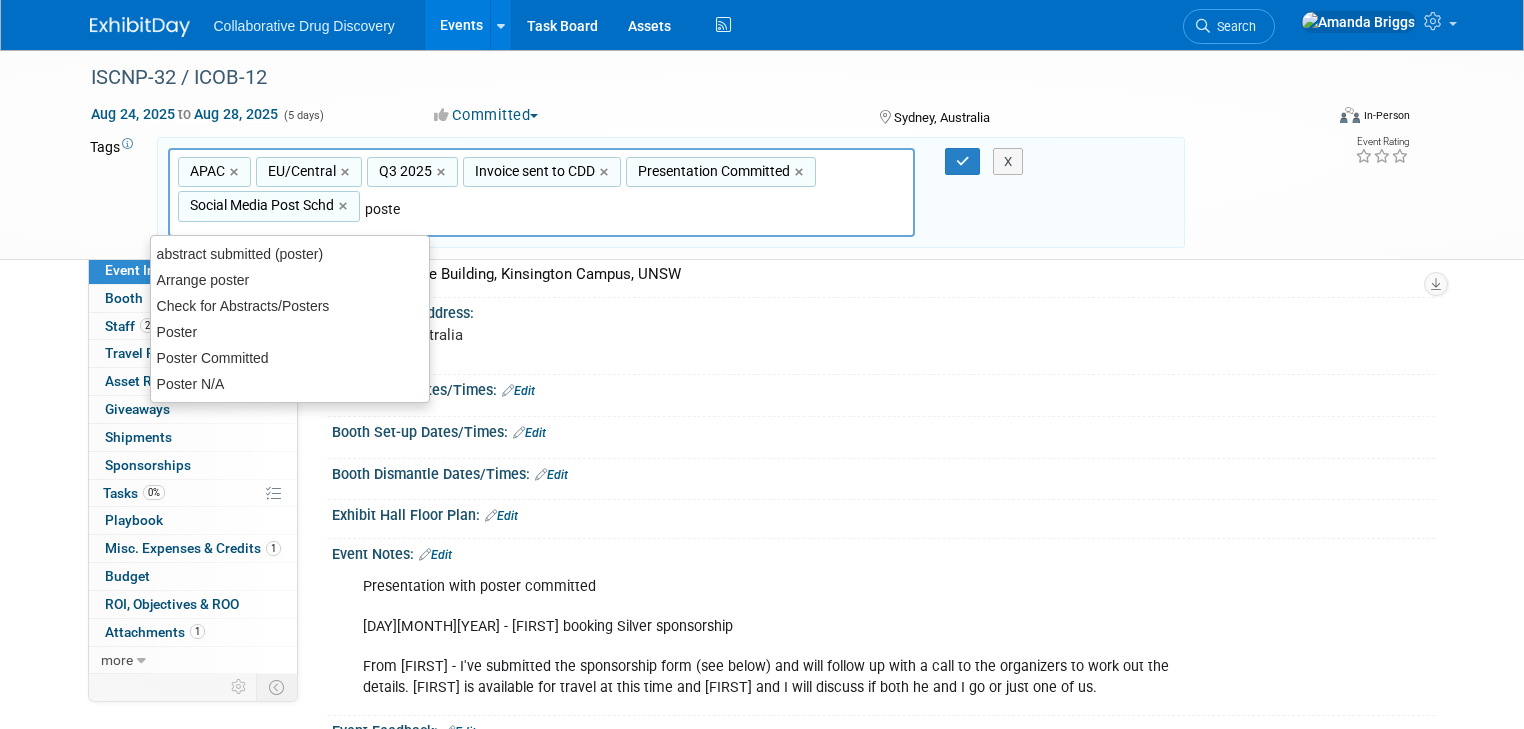 type on "poster" 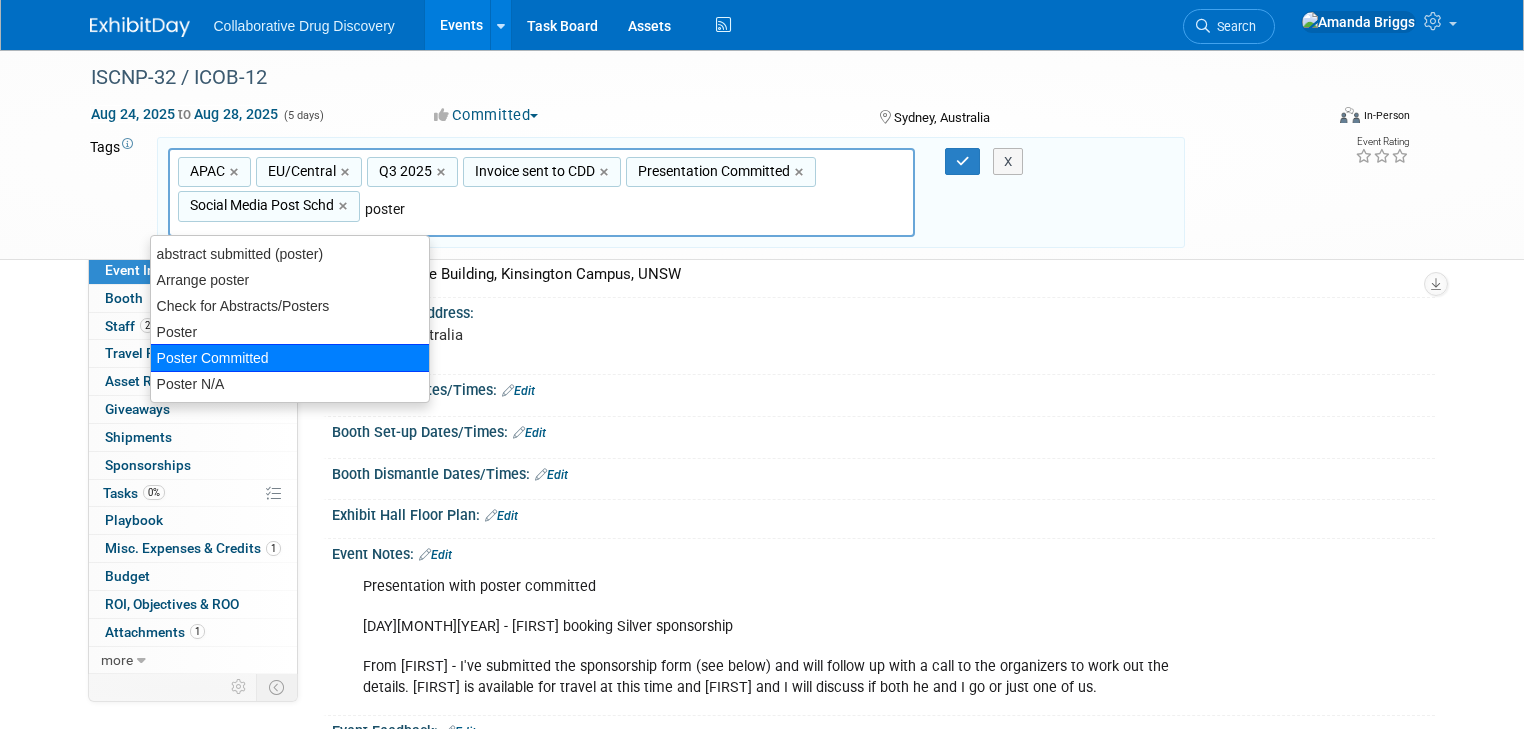 click on "Poster Committed" at bounding box center (290, 358) 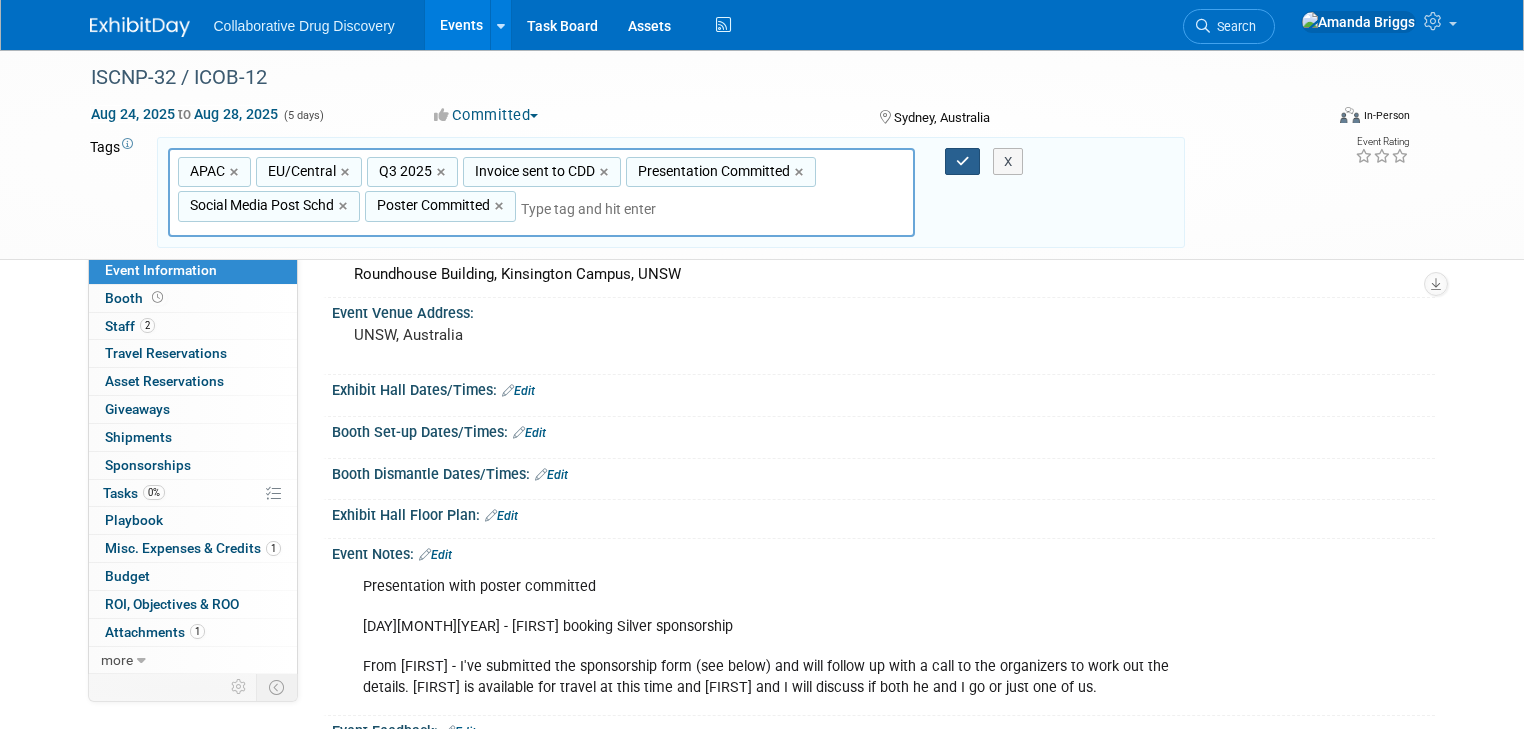 click at bounding box center (963, 161) 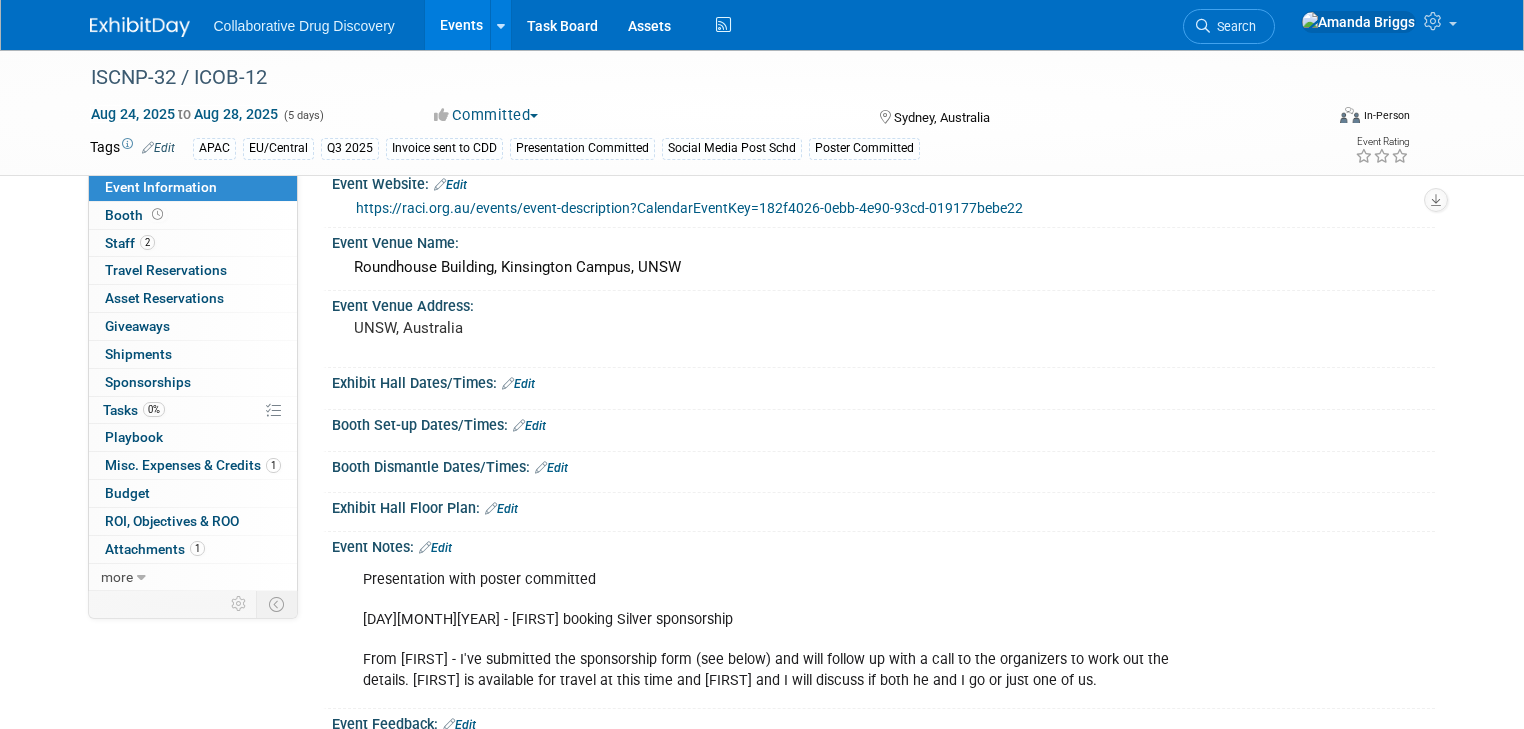 scroll, scrollTop: 0, scrollLeft: 0, axis: both 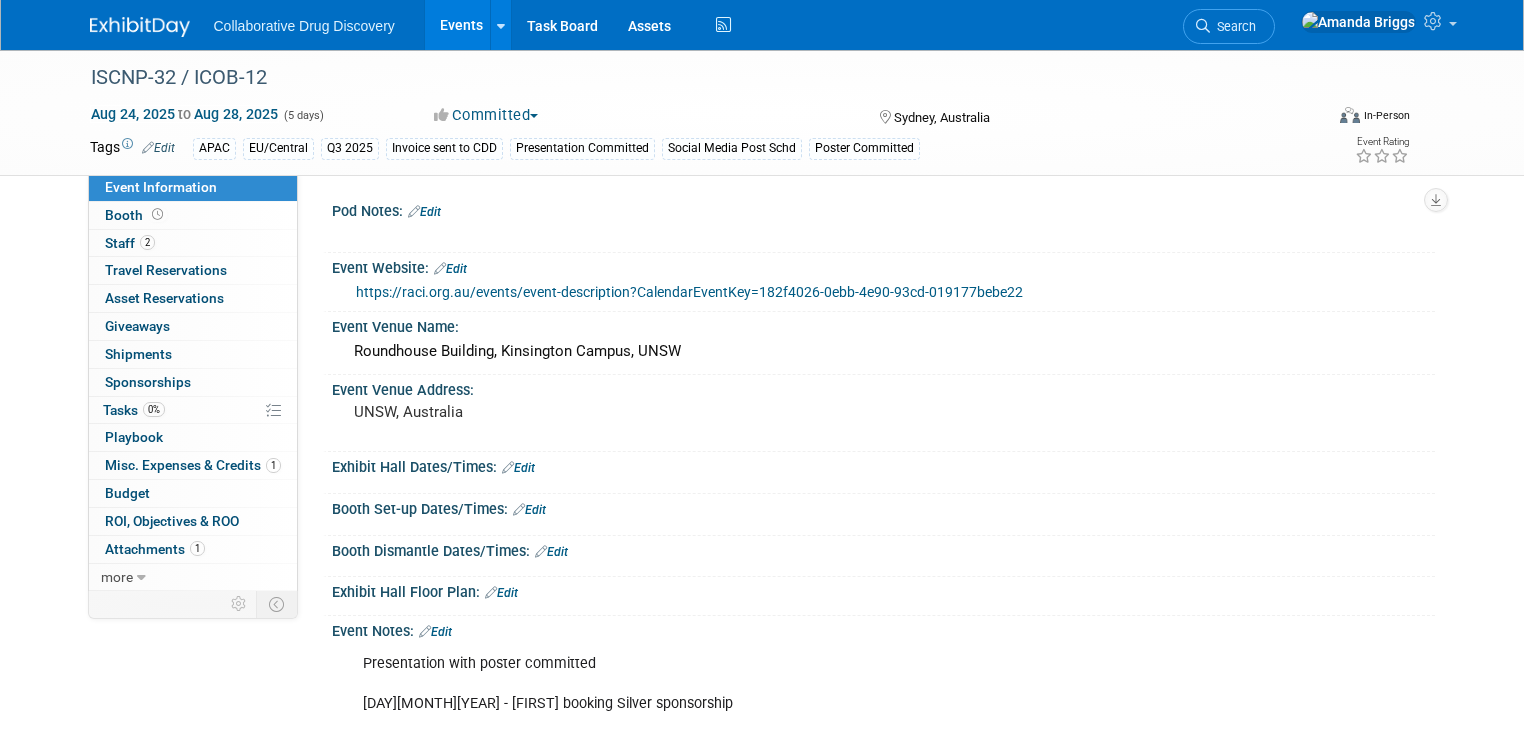 click on "Edit" at bounding box center (424, 212) 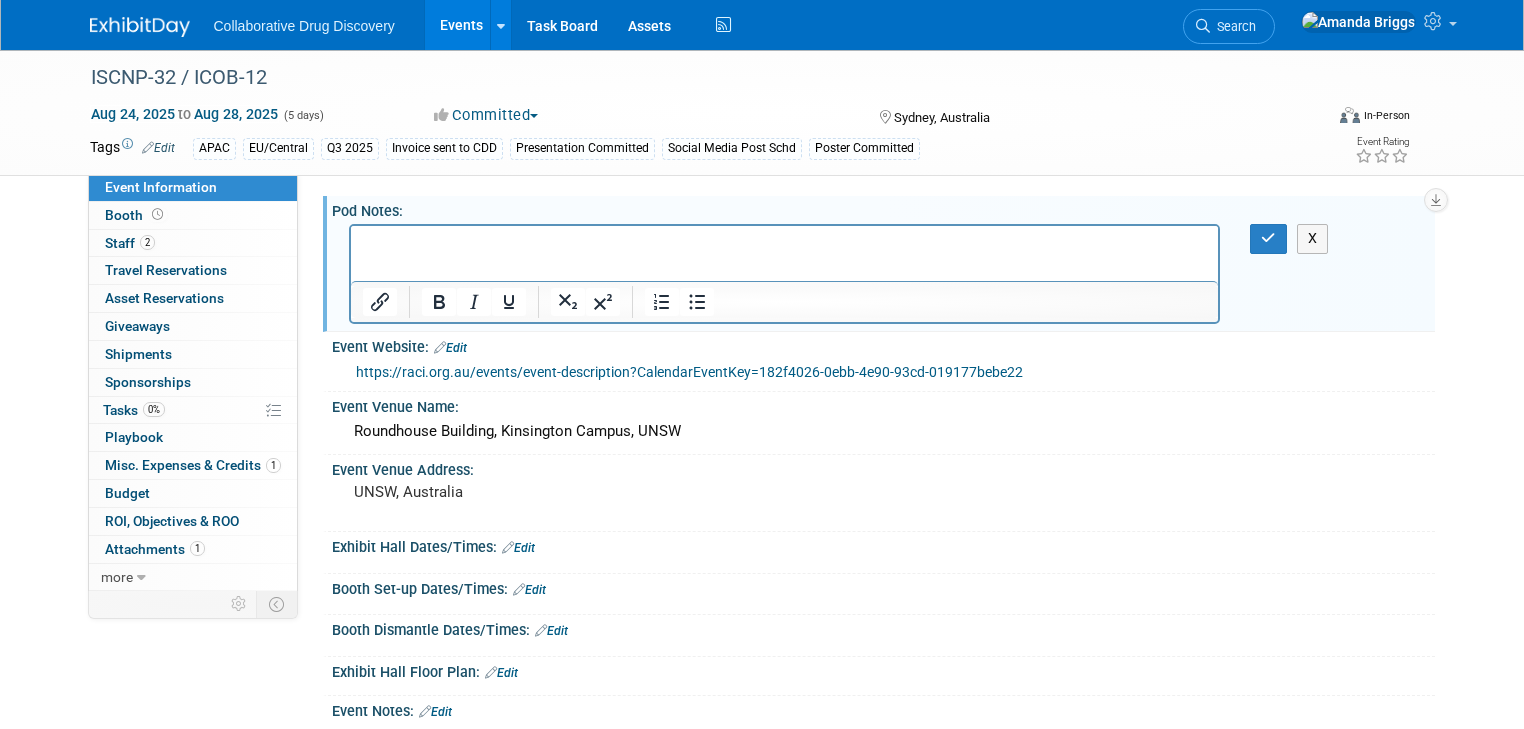 scroll, scrollTop: 0, scrollLeft: 0, axis: both 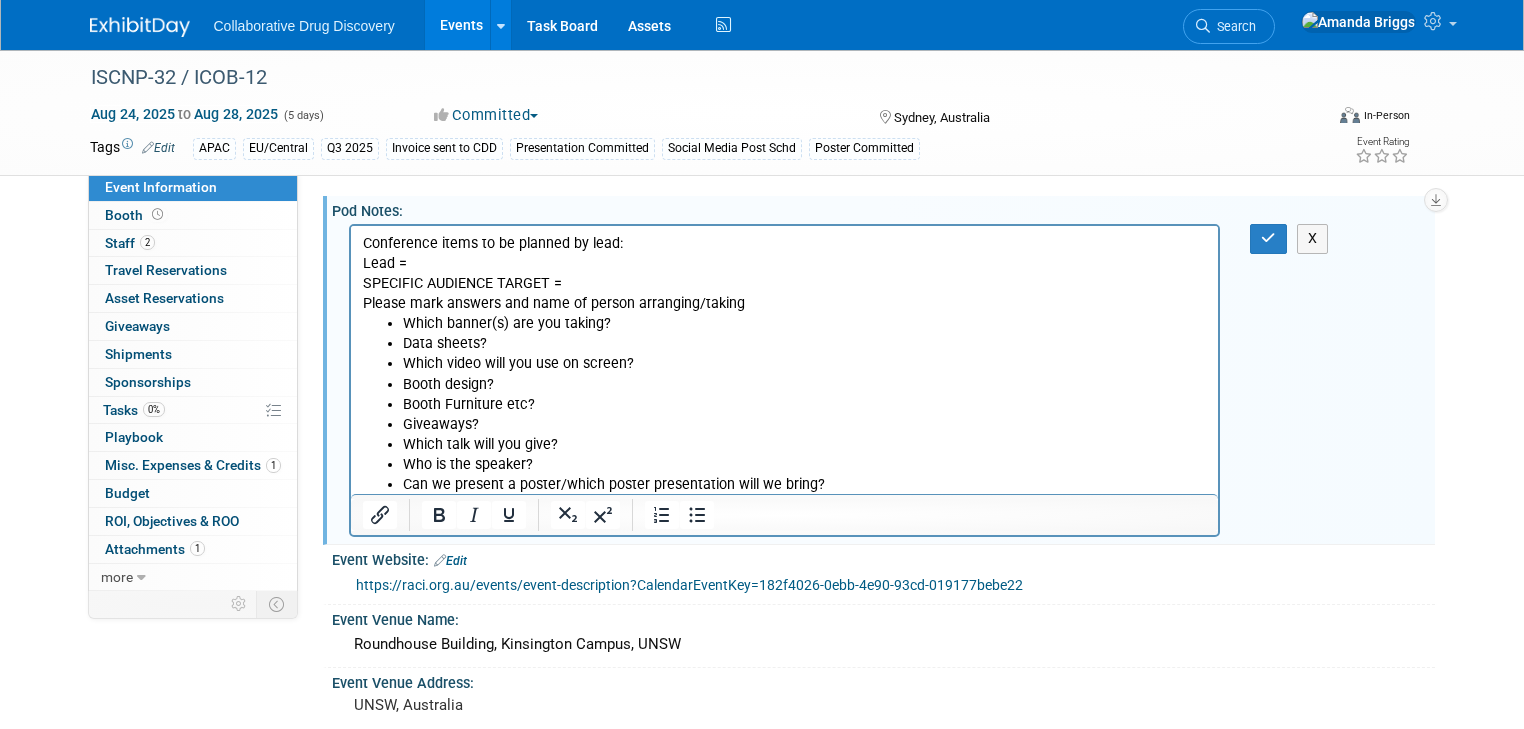 click on "Lead =" at bounding box center (784, 264) 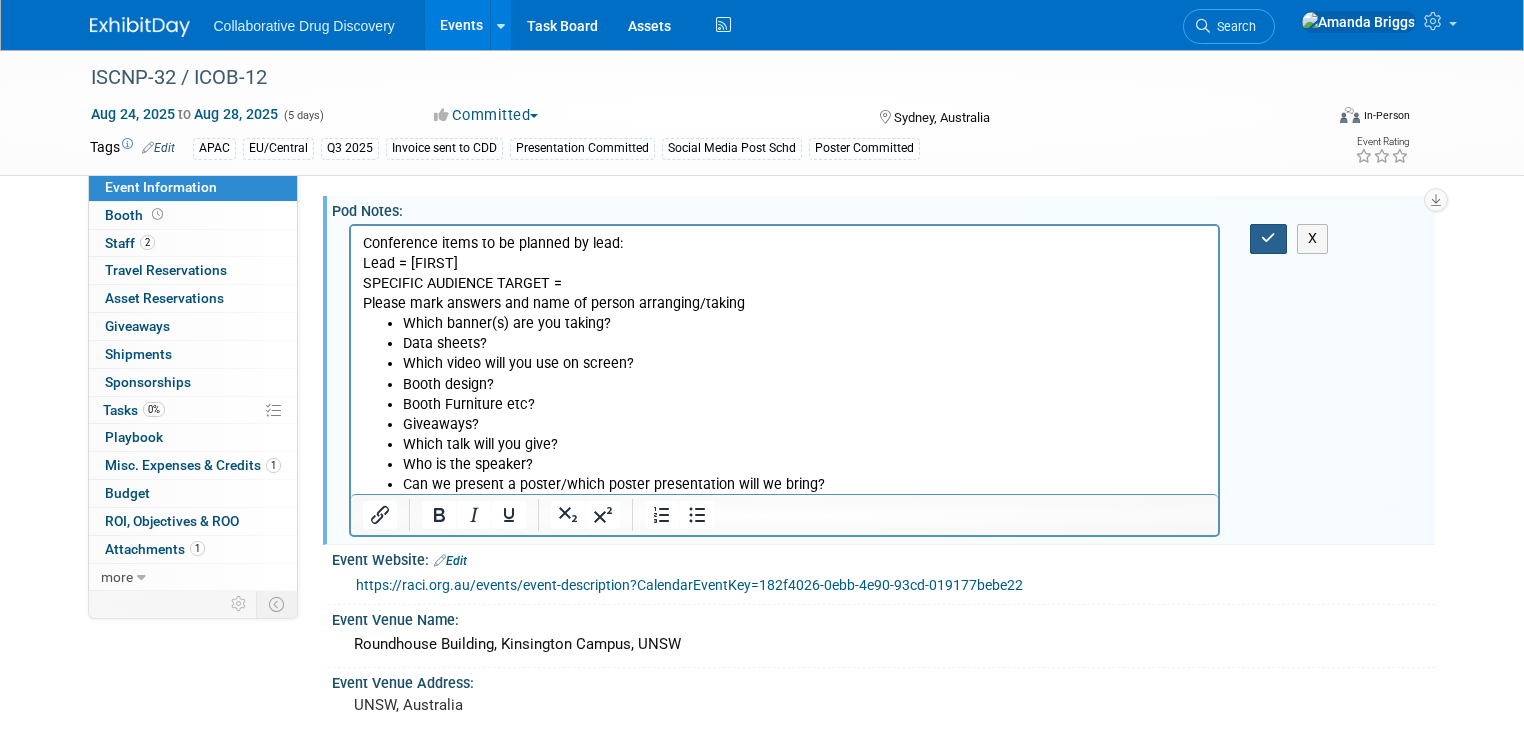 click at bounding box center [1268, 238] 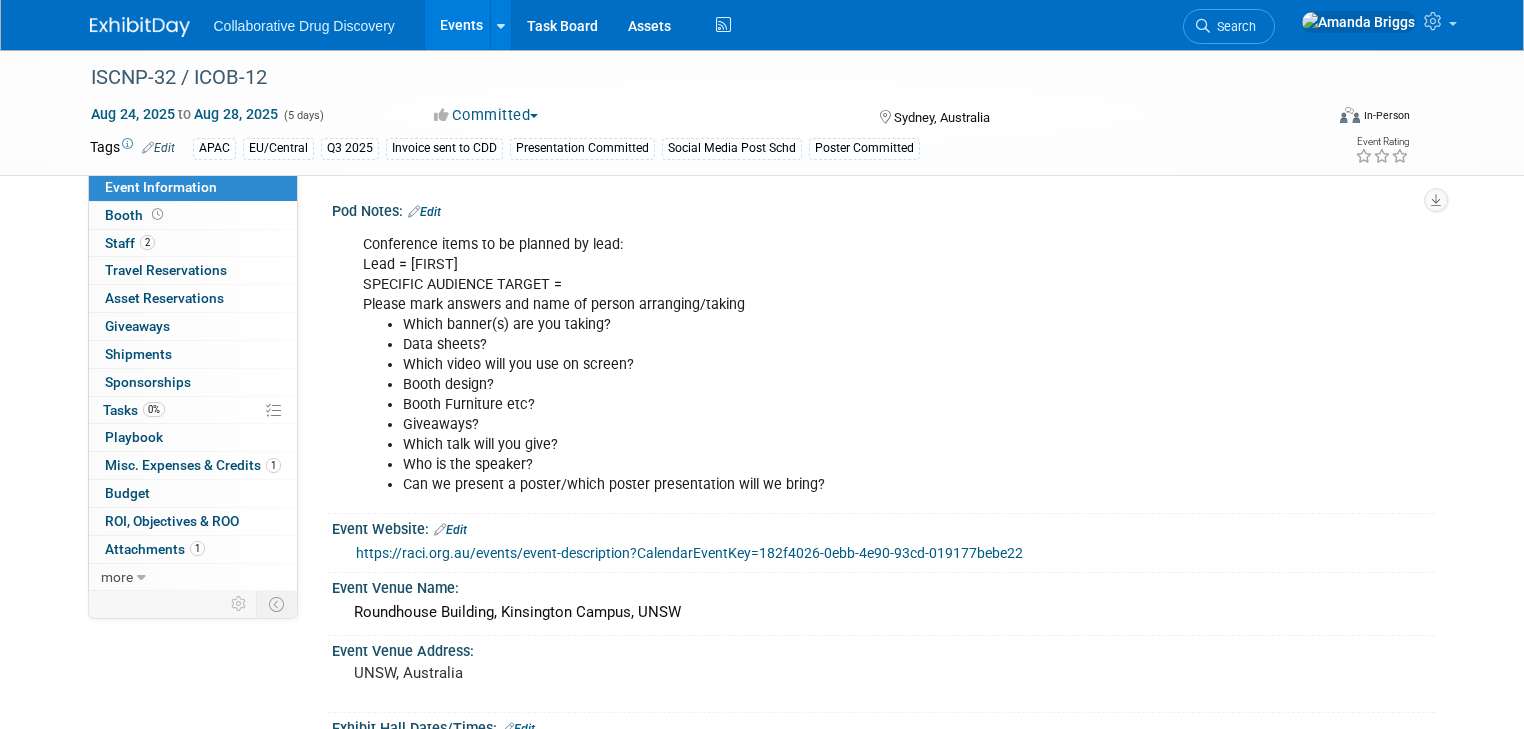 click on "Events" at bounding box center (461, 25) 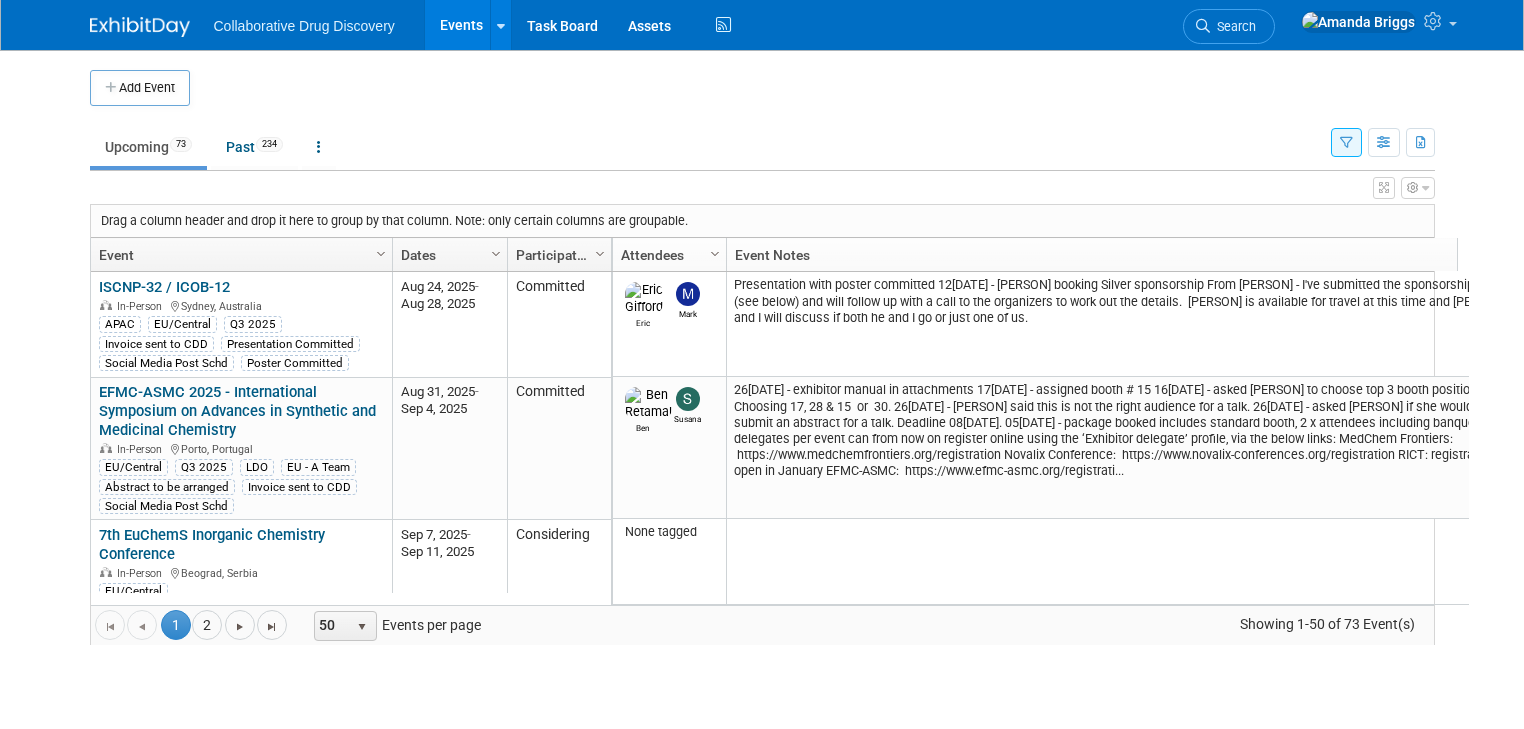 scroll, scrollTop: 0, scrollLeft: 0, axis: both 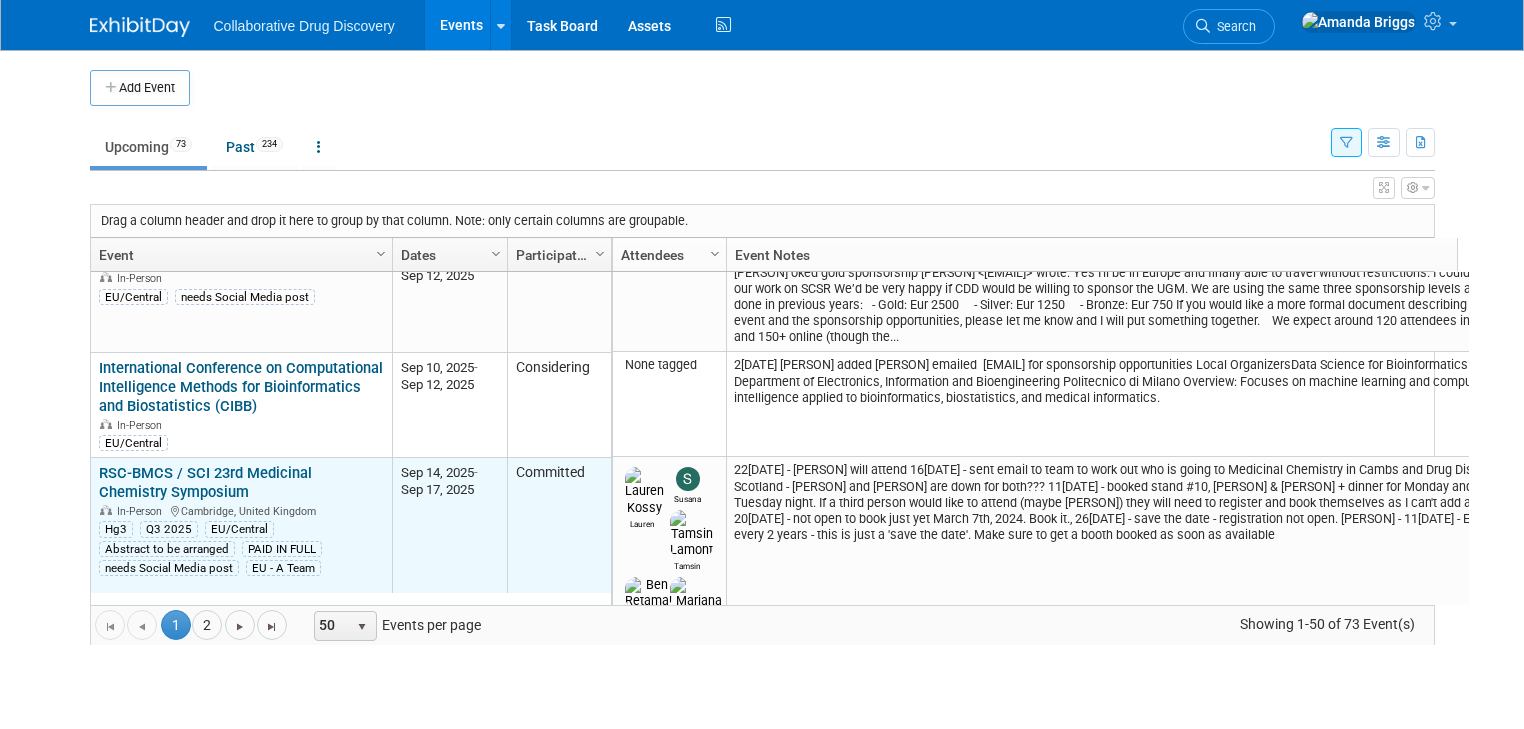 click on "RSC-BMCS / SCI 23rd Medicinal Chemistry Symposium" at bounding box center (205, 482) 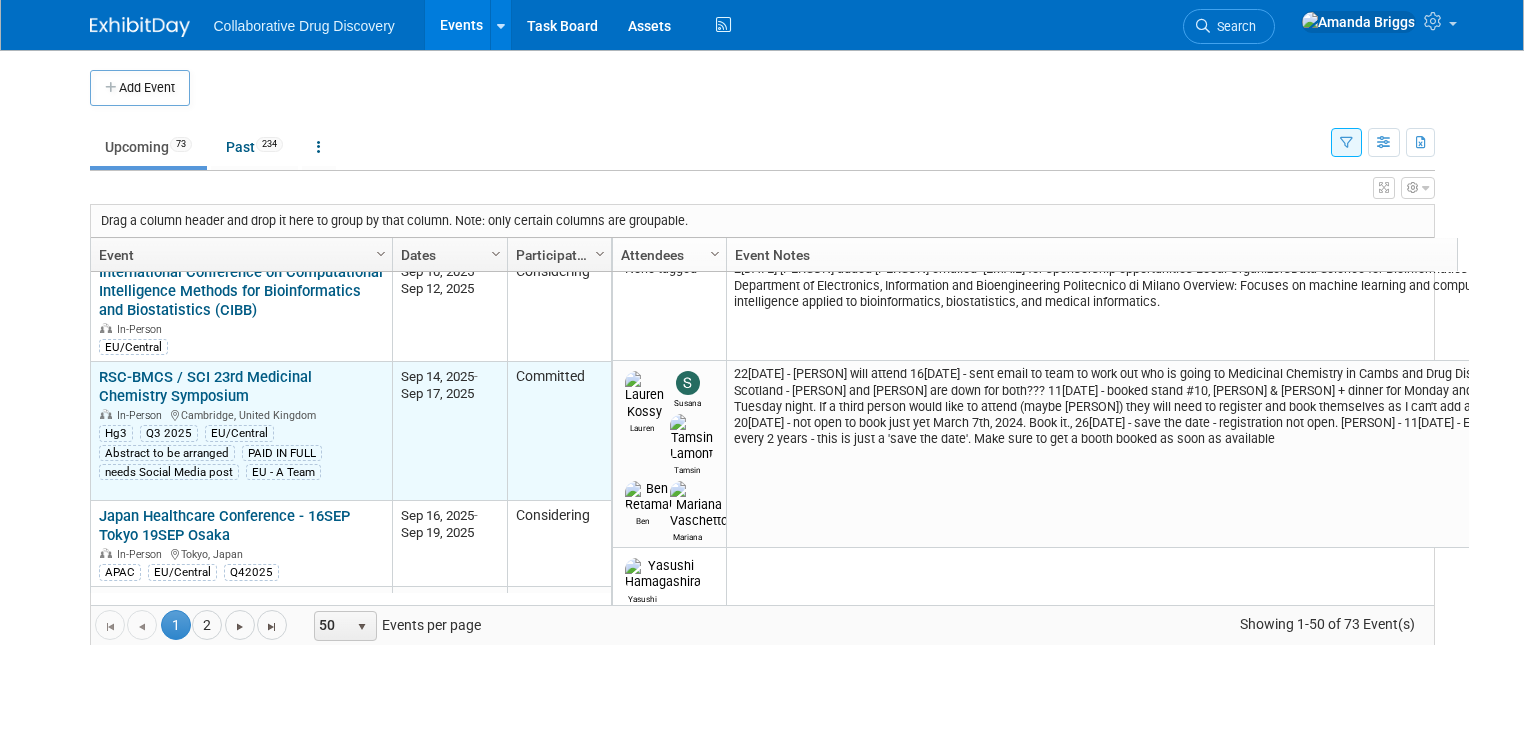 scroll, scrollTop: 768, scrollLeft: 0, axis: vertical 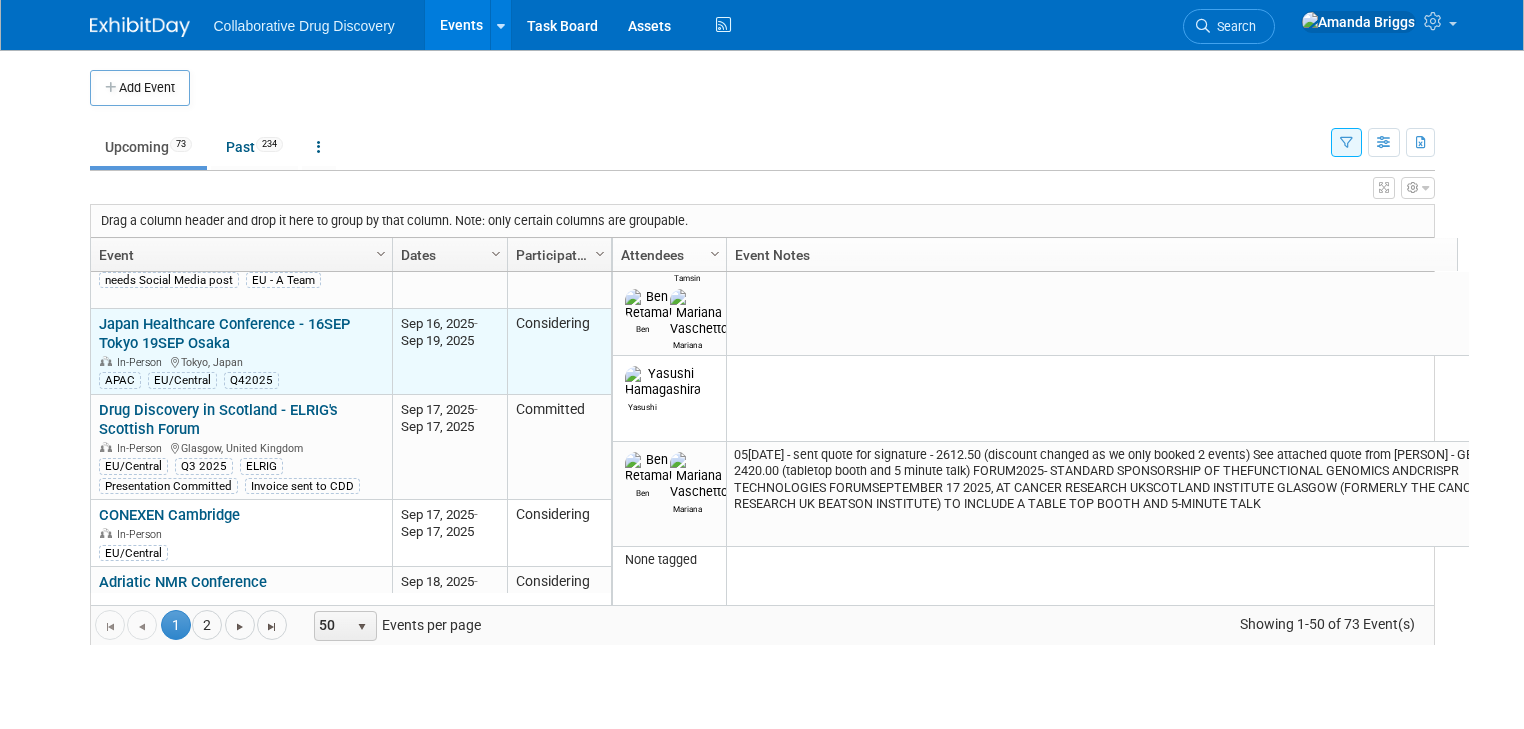 click on "Japan Healthcare Conference - 16SEP Tokyo 19SEP Osaka" at bounding box center [224, 333] 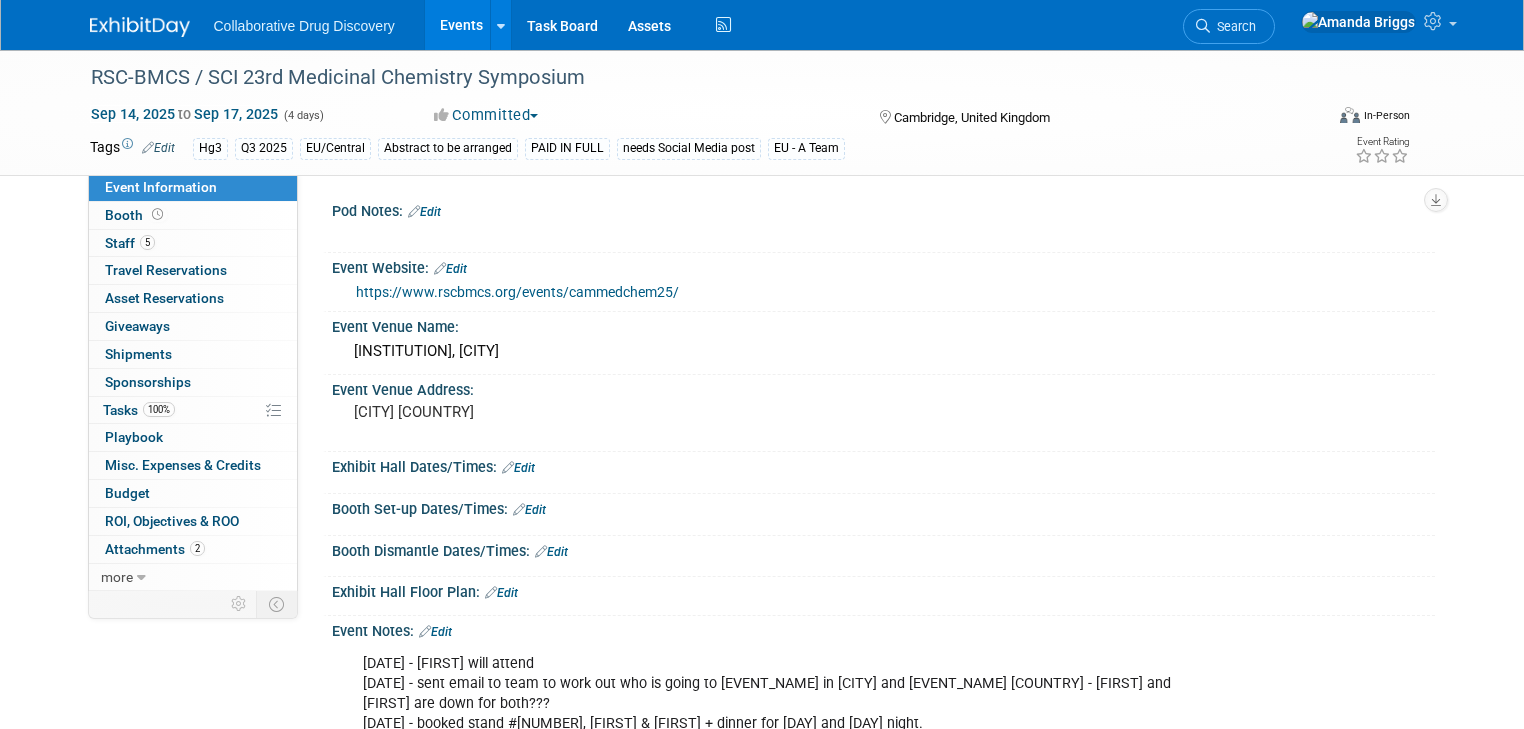 scroll, scrollTop: 0, scrollLeft: 0, axis: both 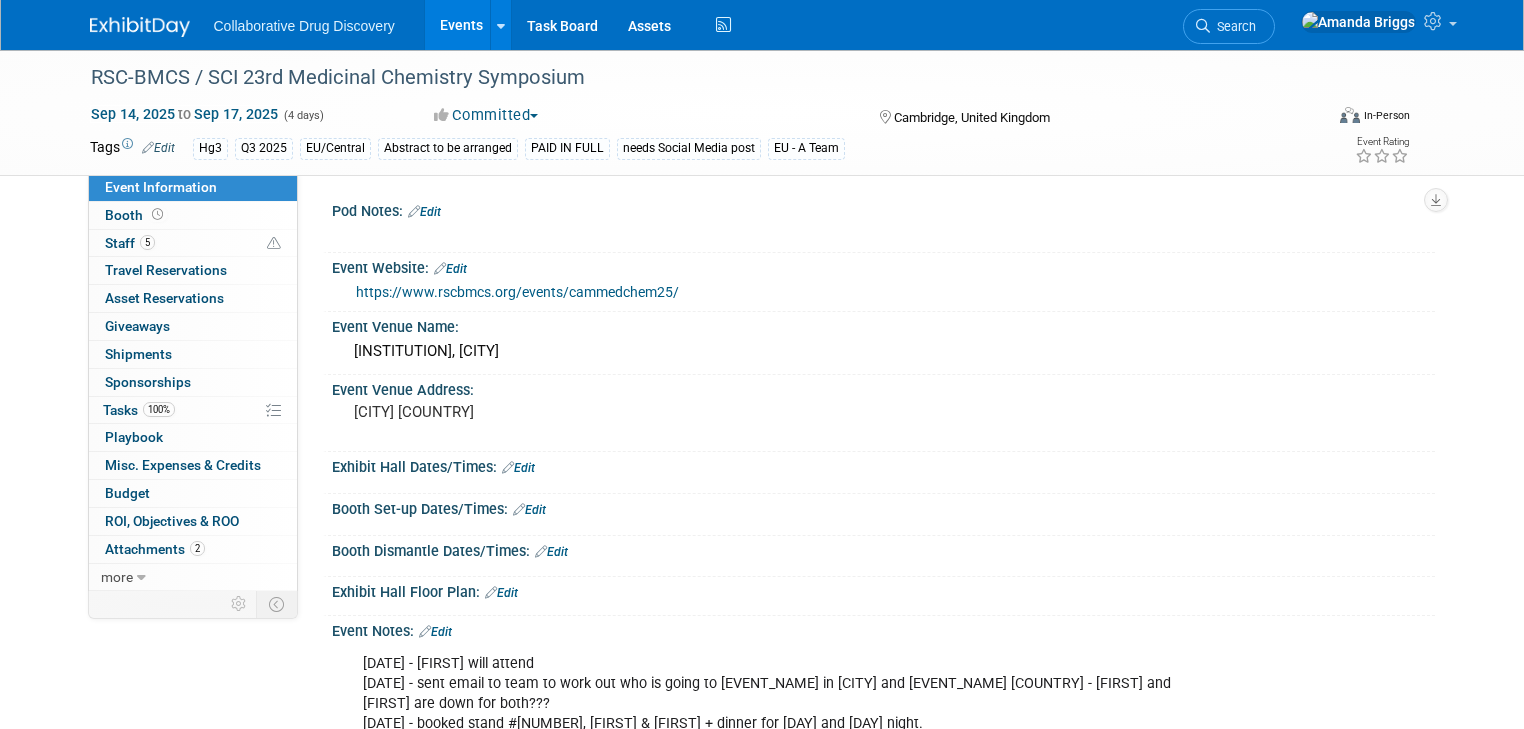 click on "Edit" at bounding box center [424, 212] 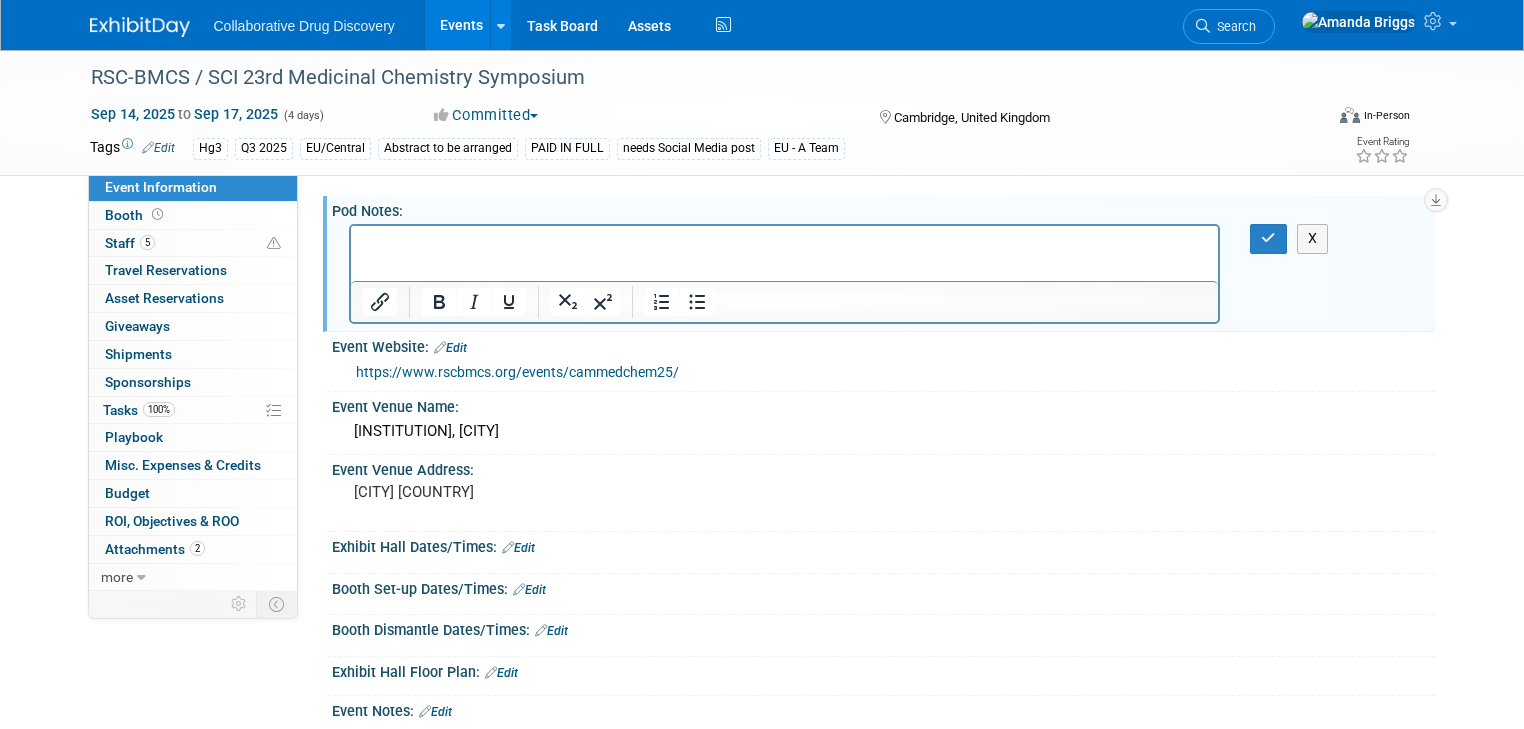 scroll, scrollTop: 0, scrollLeft: 0, axis: both 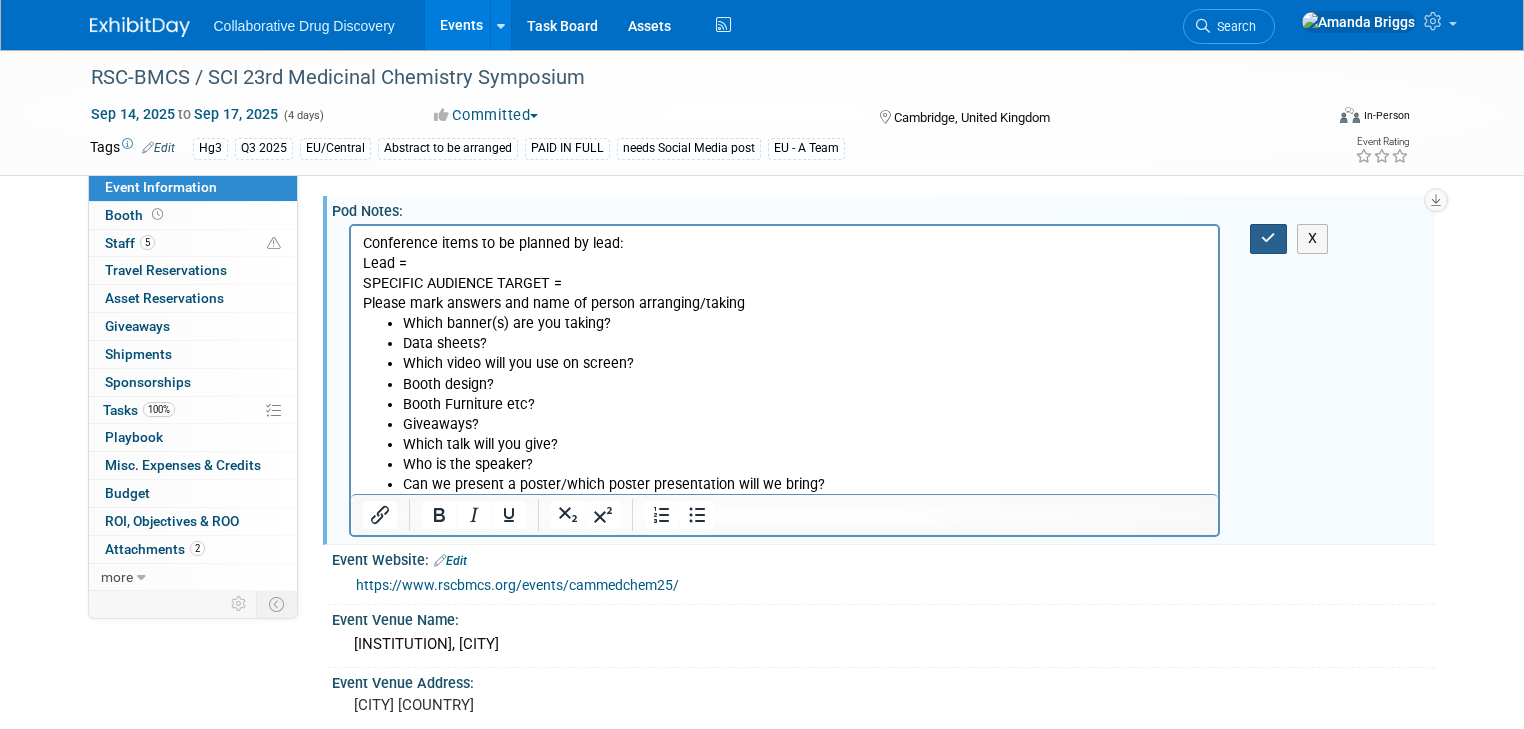 click at bounding box center [1268, 238] 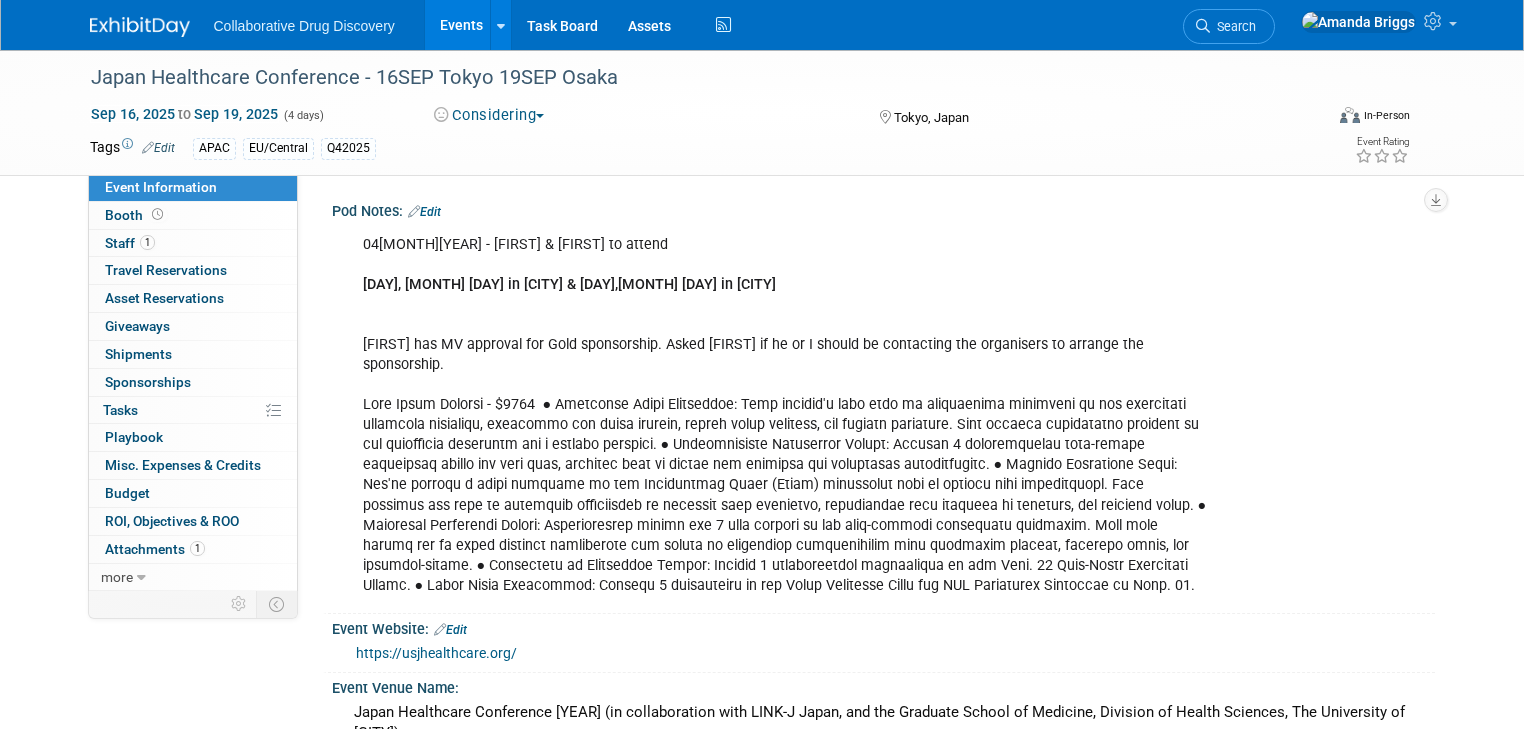 scroll, scrollTop: 0, scrollLeft: 0, axis: both 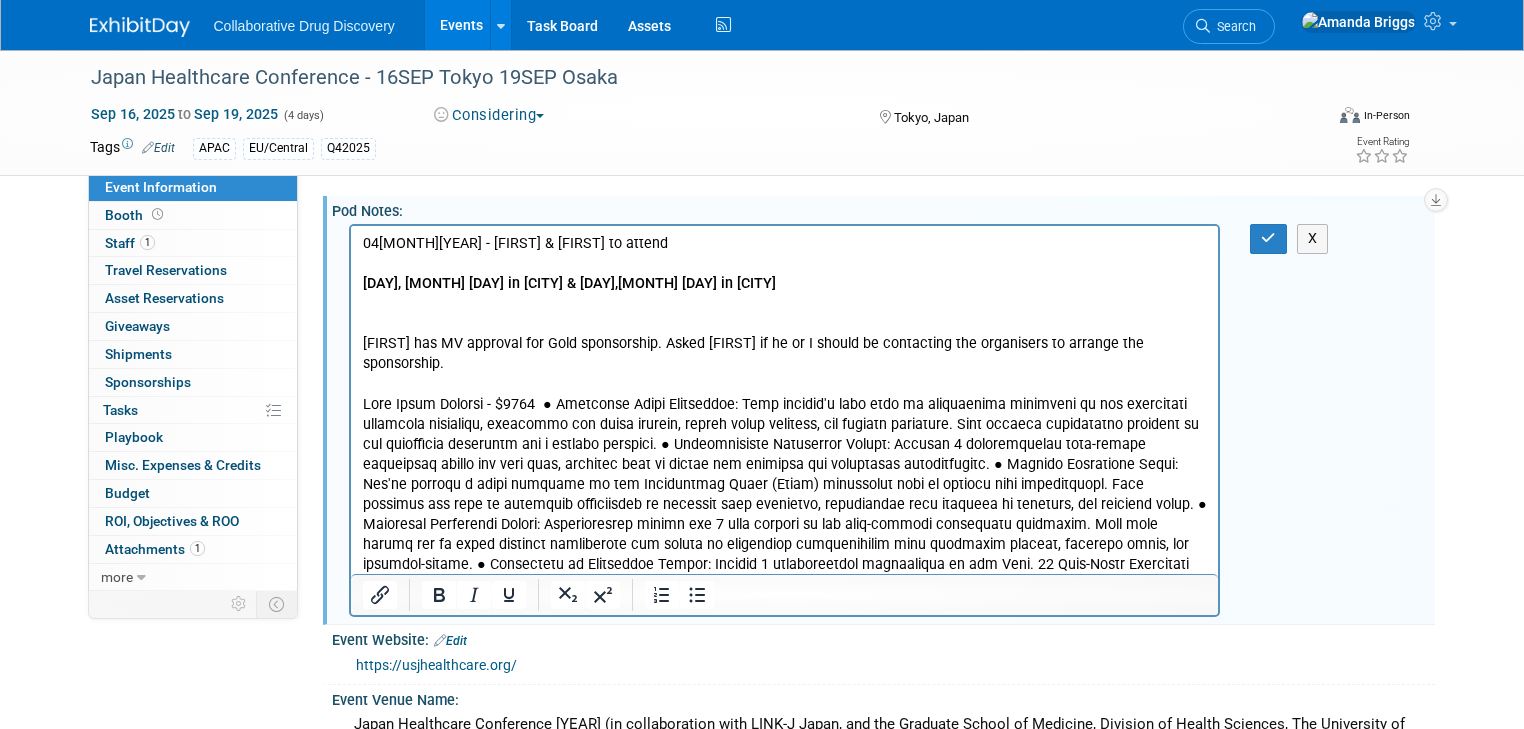 drag, startPoint x: 760, startPoint y: 568, endPoint x: 678, endPoint y: 466, distance: 130.87398 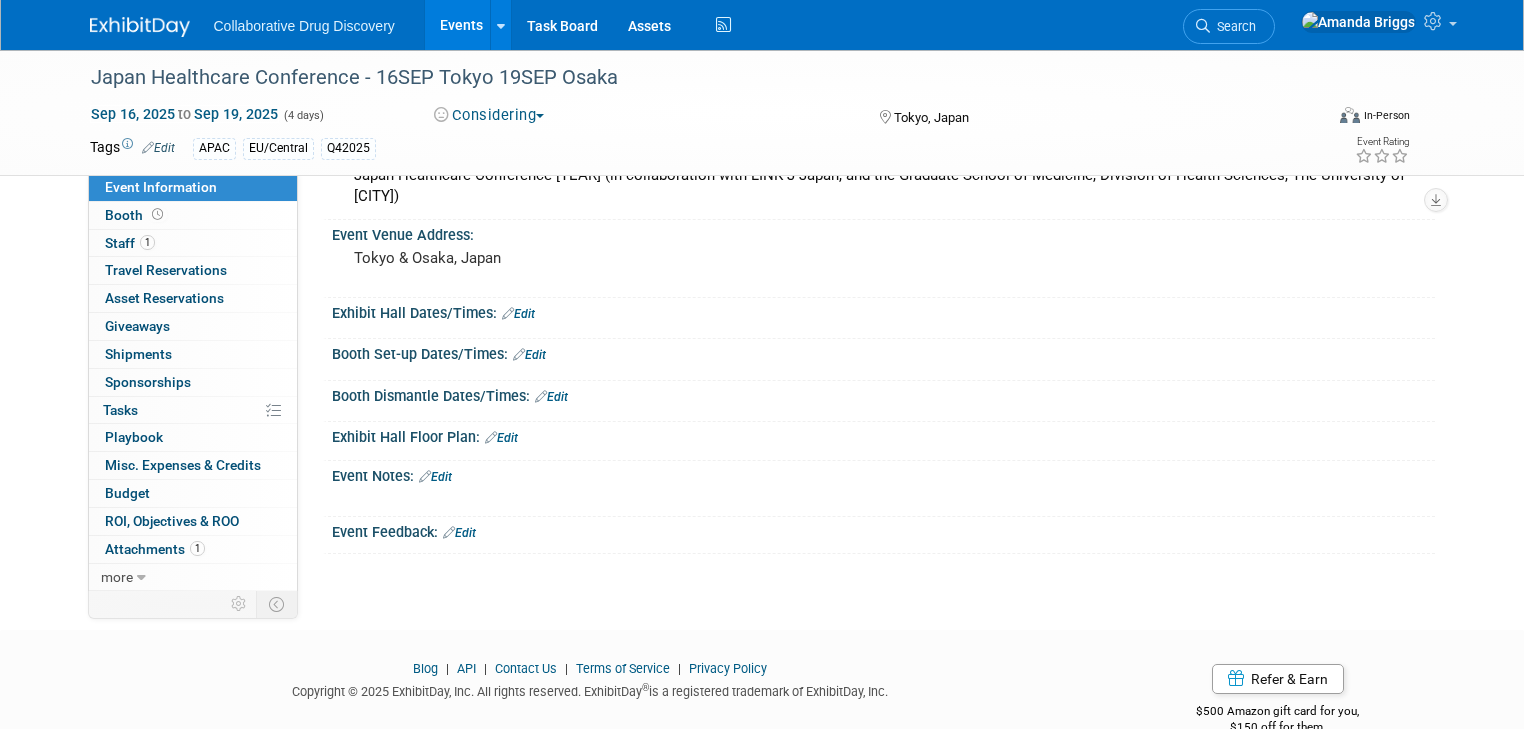 scroll, scrollTop: 272, scrollLeft: 0, axis: vertical 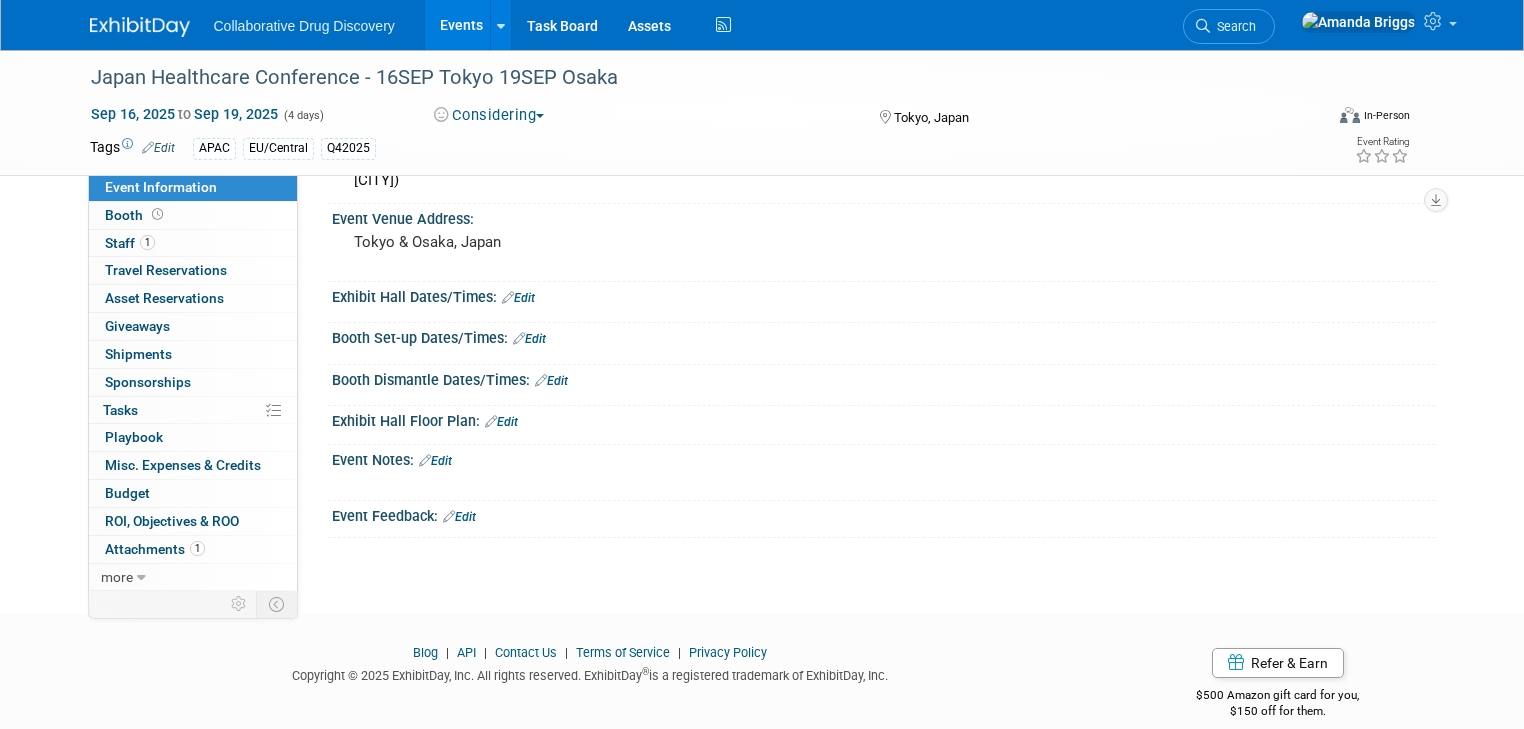 click on "Edit" at bounding box center [435, 461] 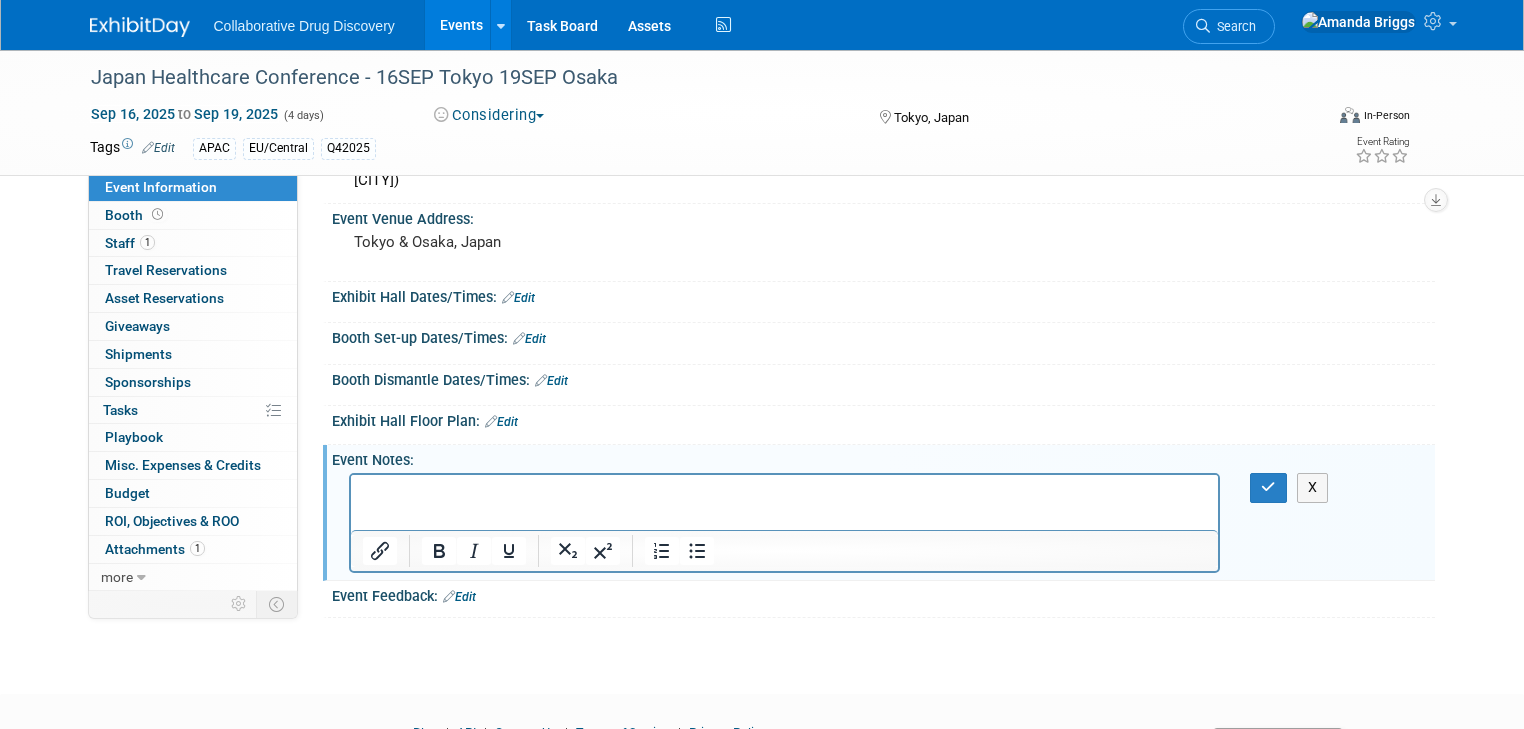 scroll, scrollTop: 0, scrollLeft: 0, axis: both 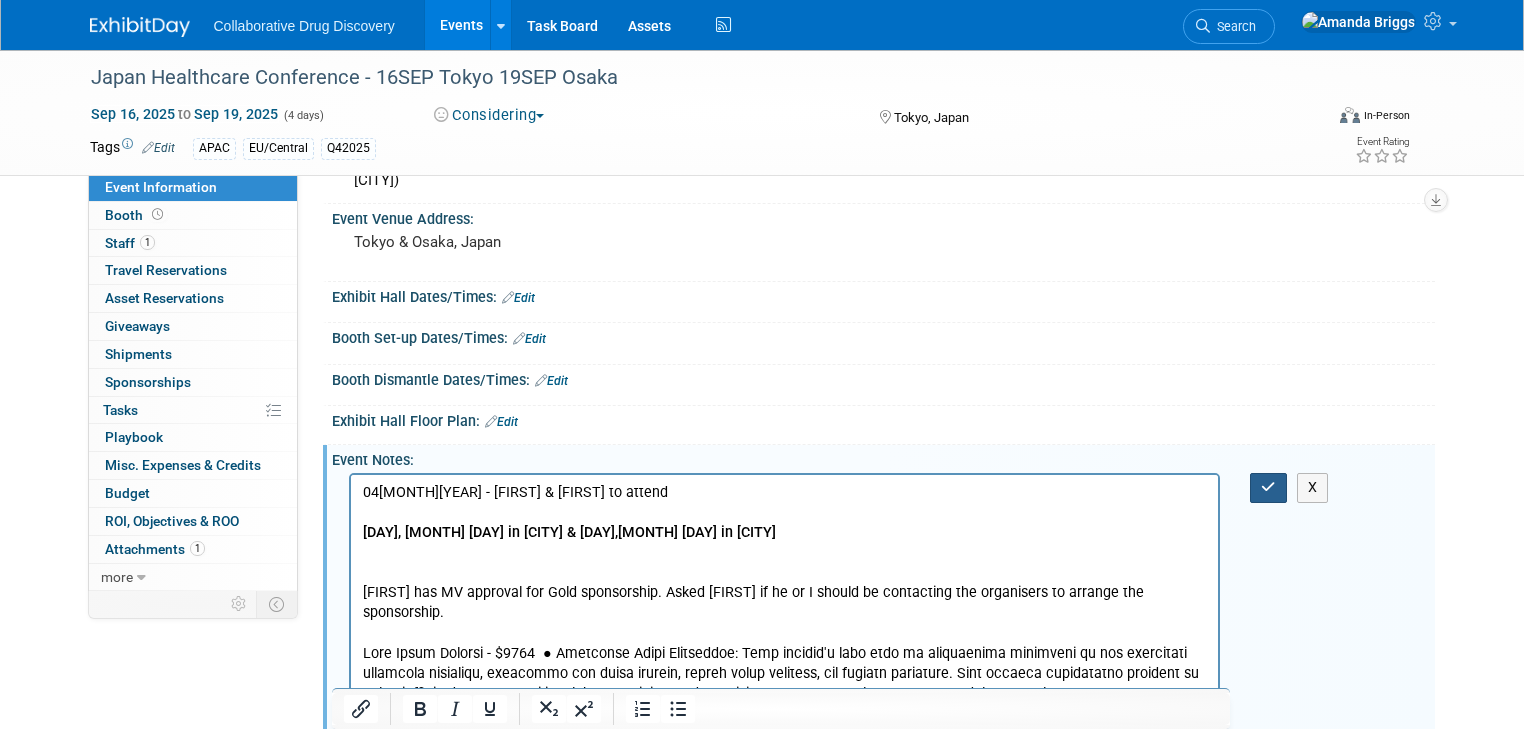 click at bounding box center [1268, 487] 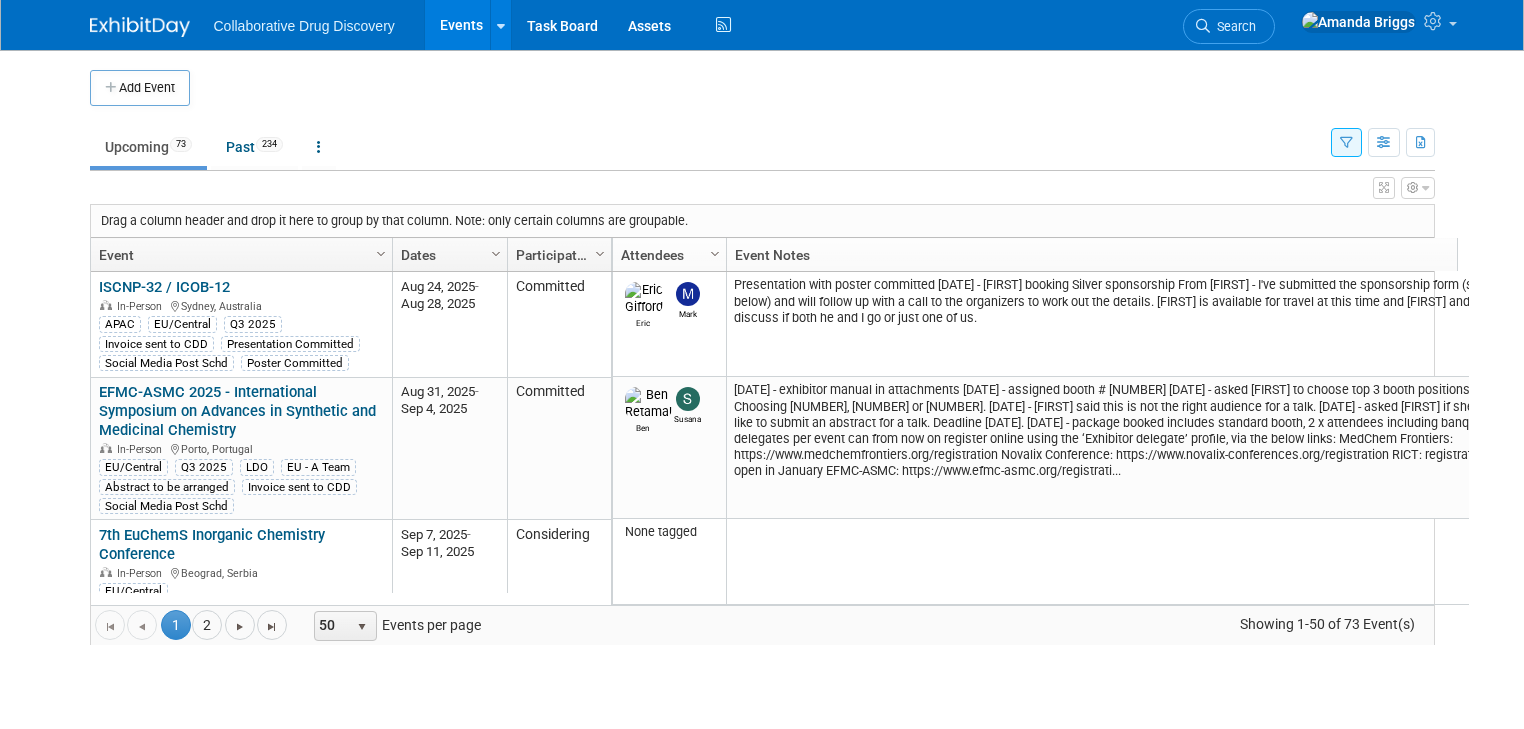 scroll, scrollTop: 0, scrollLeft: 0, axis: both 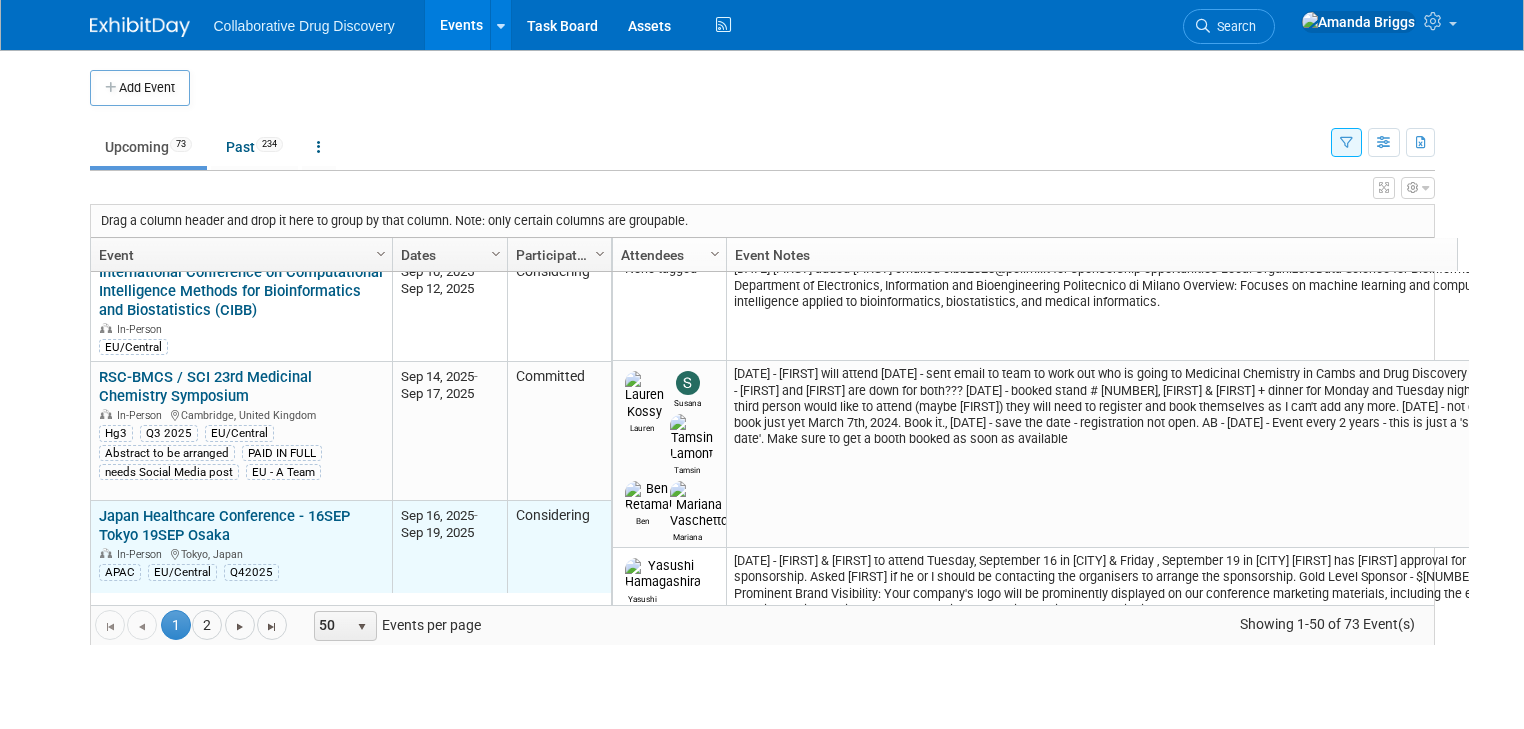 click on "Japan Healthcare Conference - 16SEP Tokyo 19SEP Osaka" at bounding box center [224, 525] 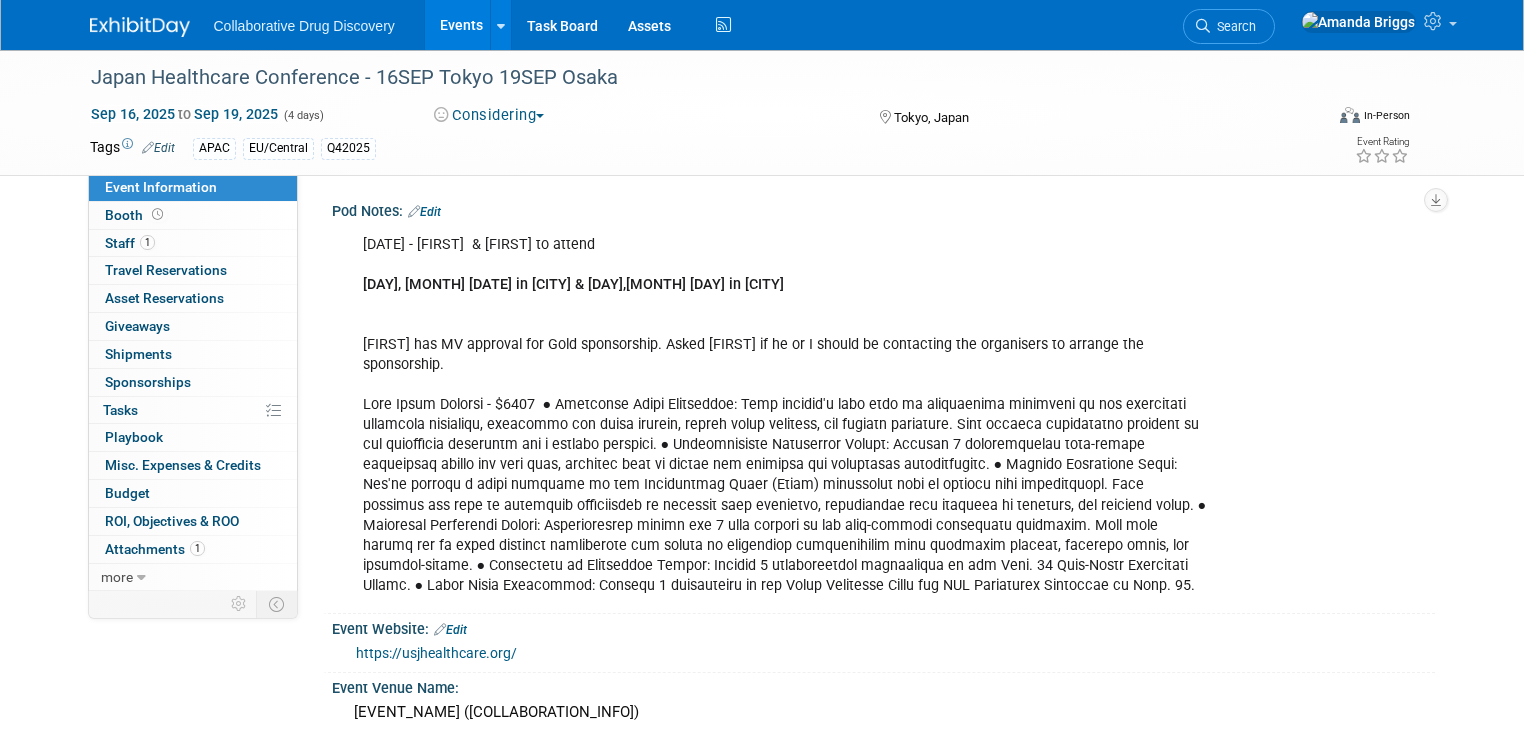 scroll, scrollTop: 0, scrollLeft: 0, axis: both 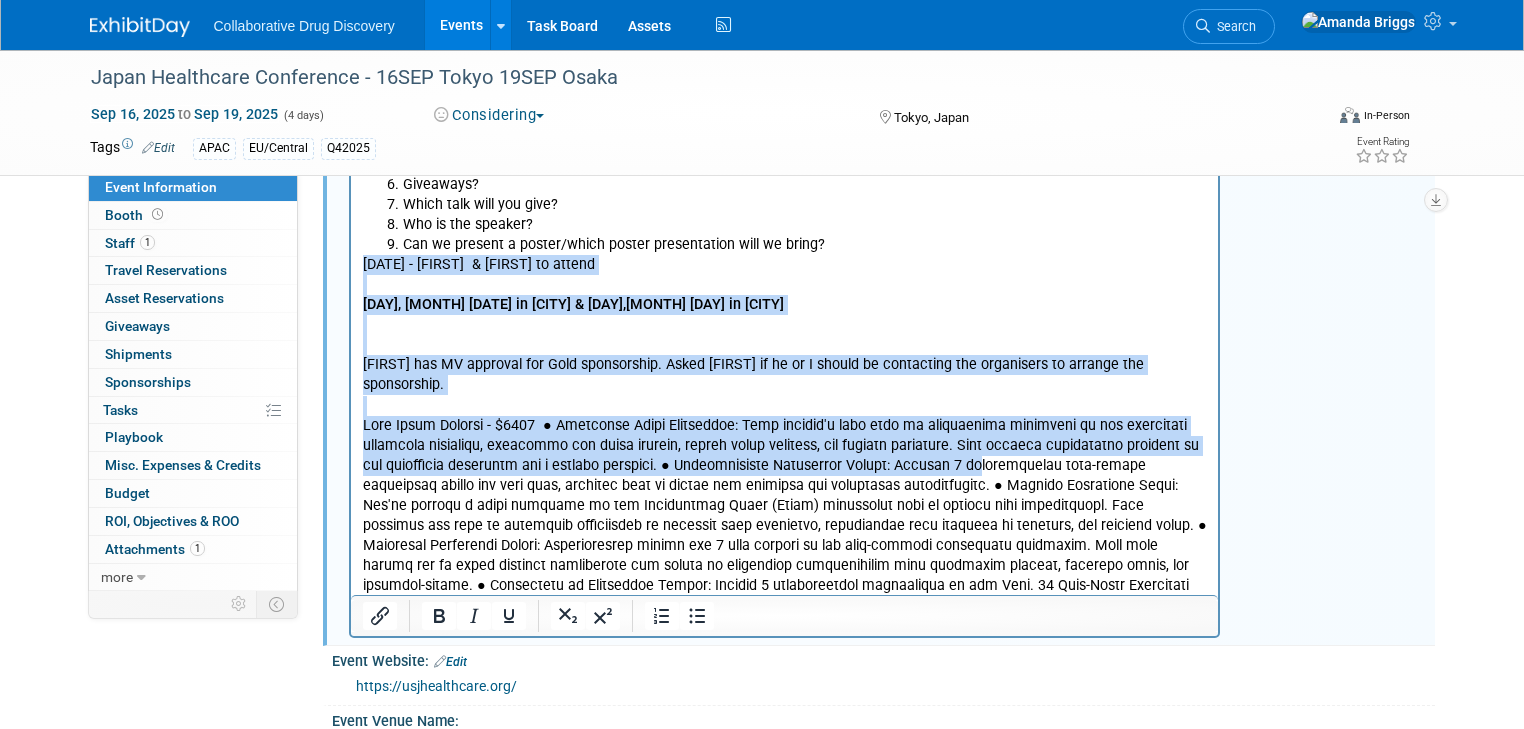 drag, startPoint x: 362, startPoint y: 261, endPoint x: 1223, endPoint y: 611, distance: 929.41974 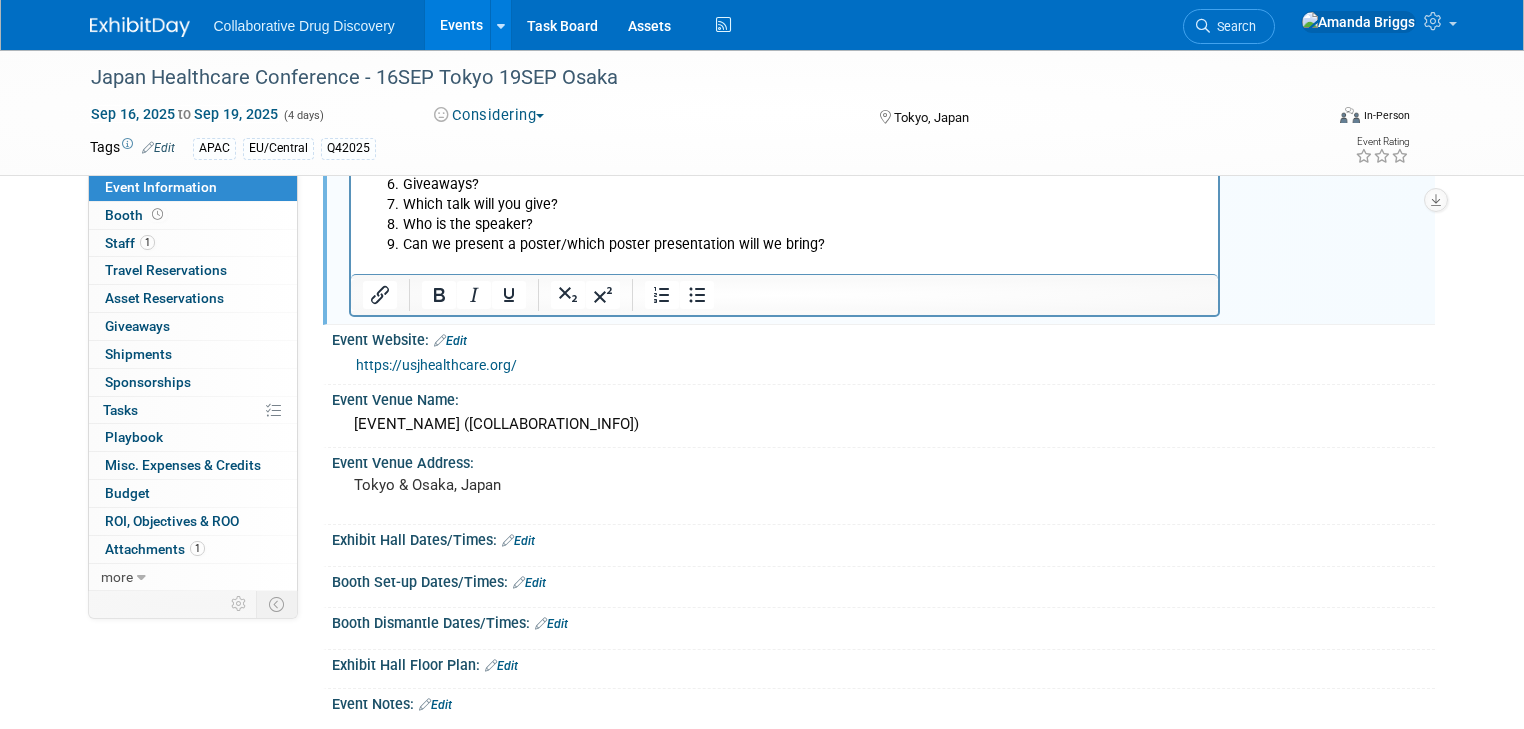 scroll, scrollTop: 0, scrollLeft: 0, axis: both 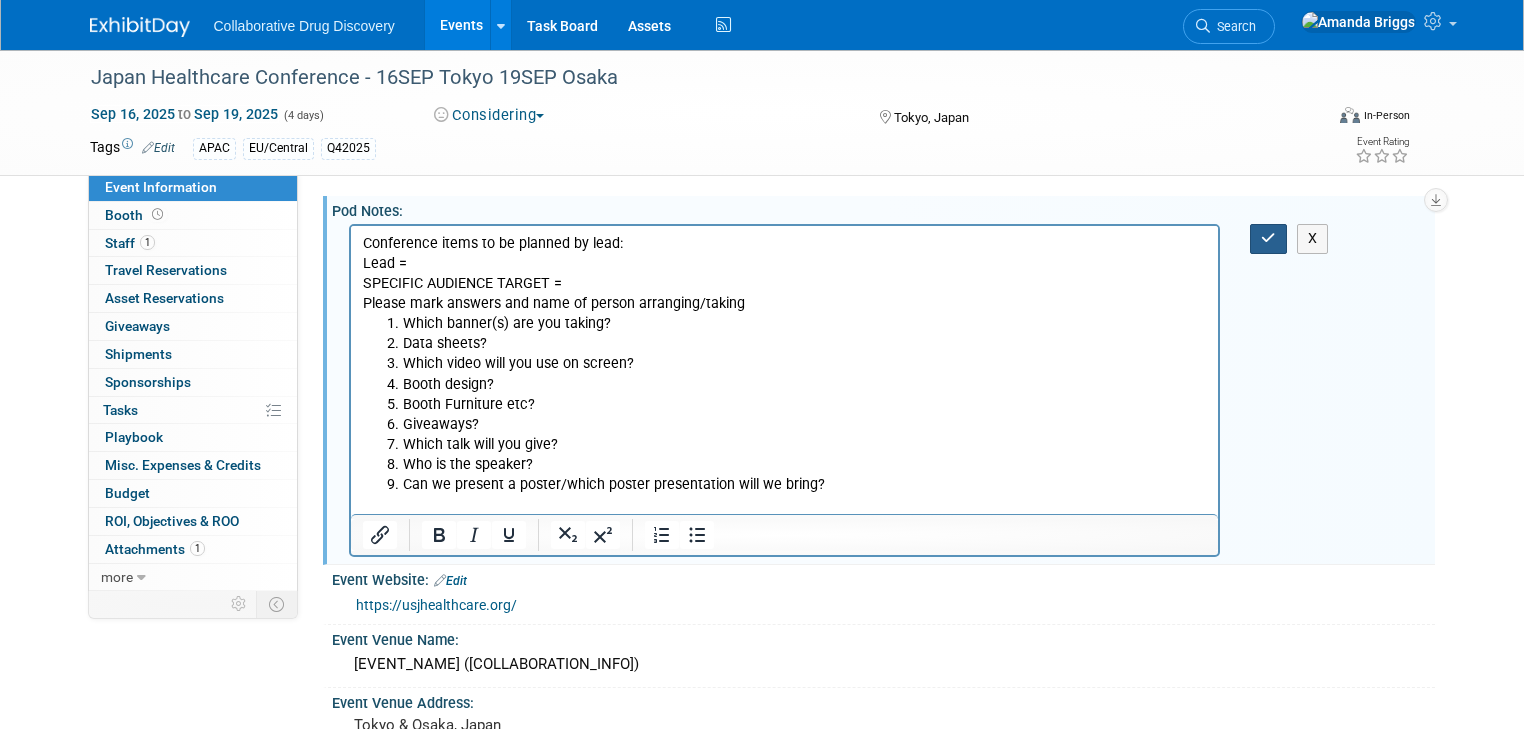 click at bounding box center [1268, 238] 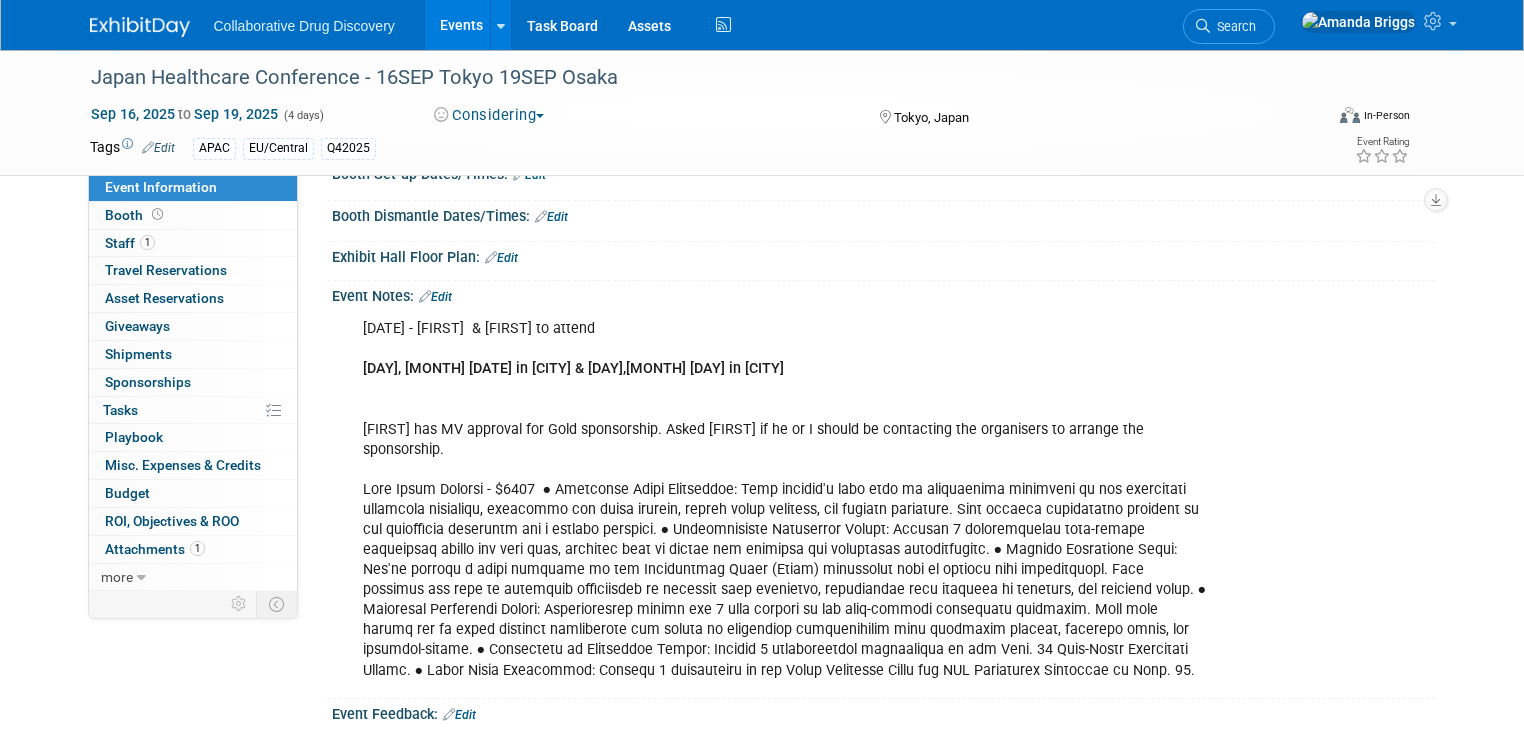 scroll, scrollTop: 640, scrollLeft: 0, axis: vertical 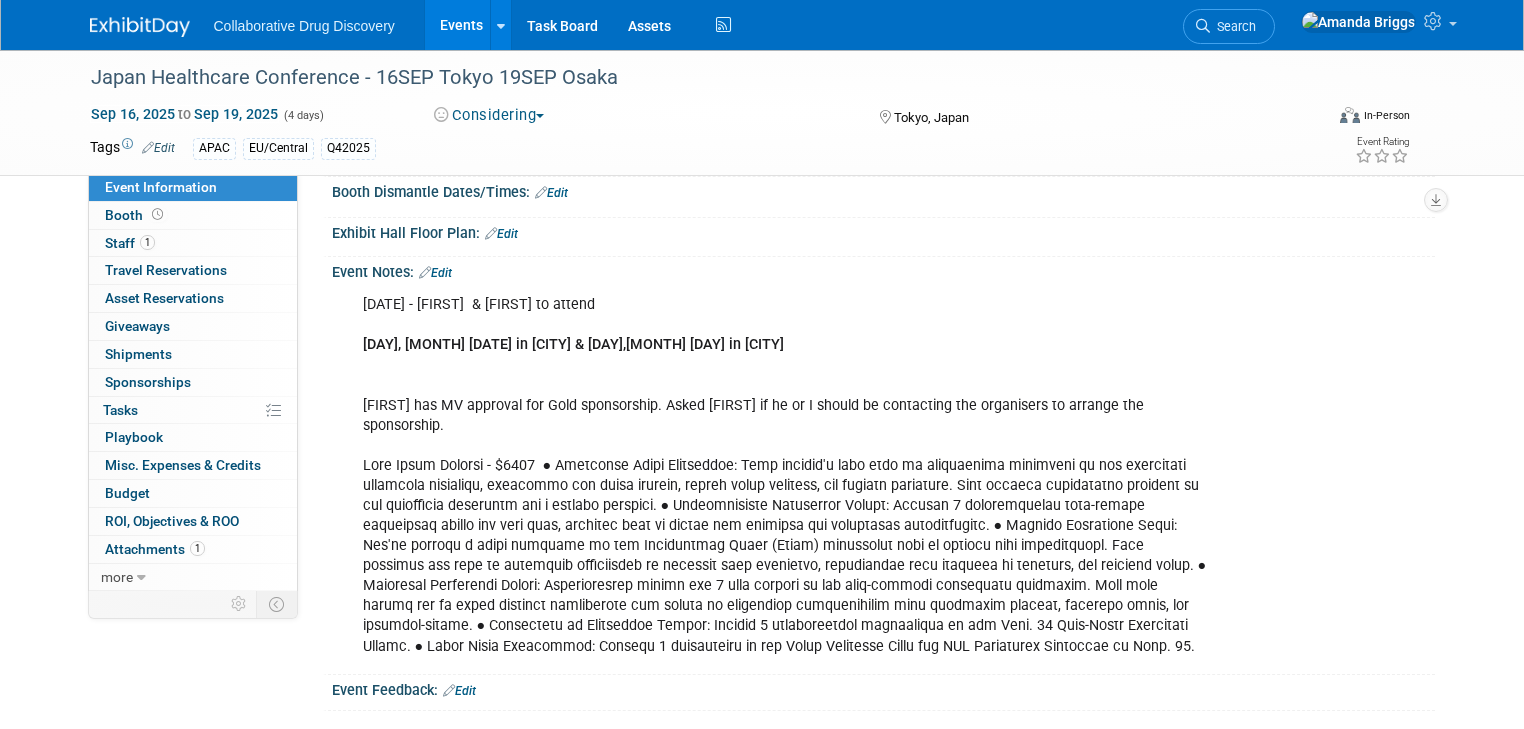 click on "Edit" at bounding box center (435, 273) 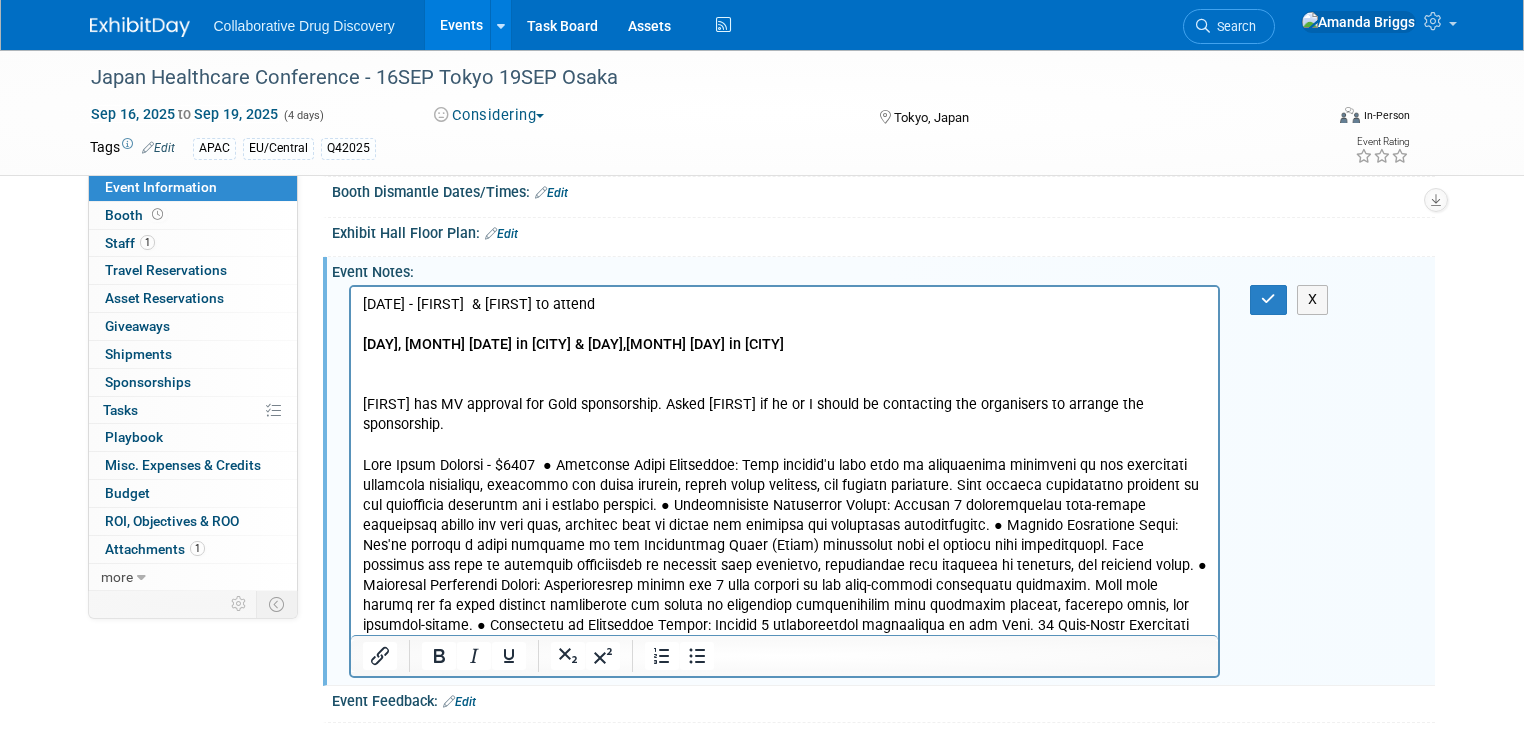 scroll, scrollTop: 0, scrollLeft: 0, axis: both 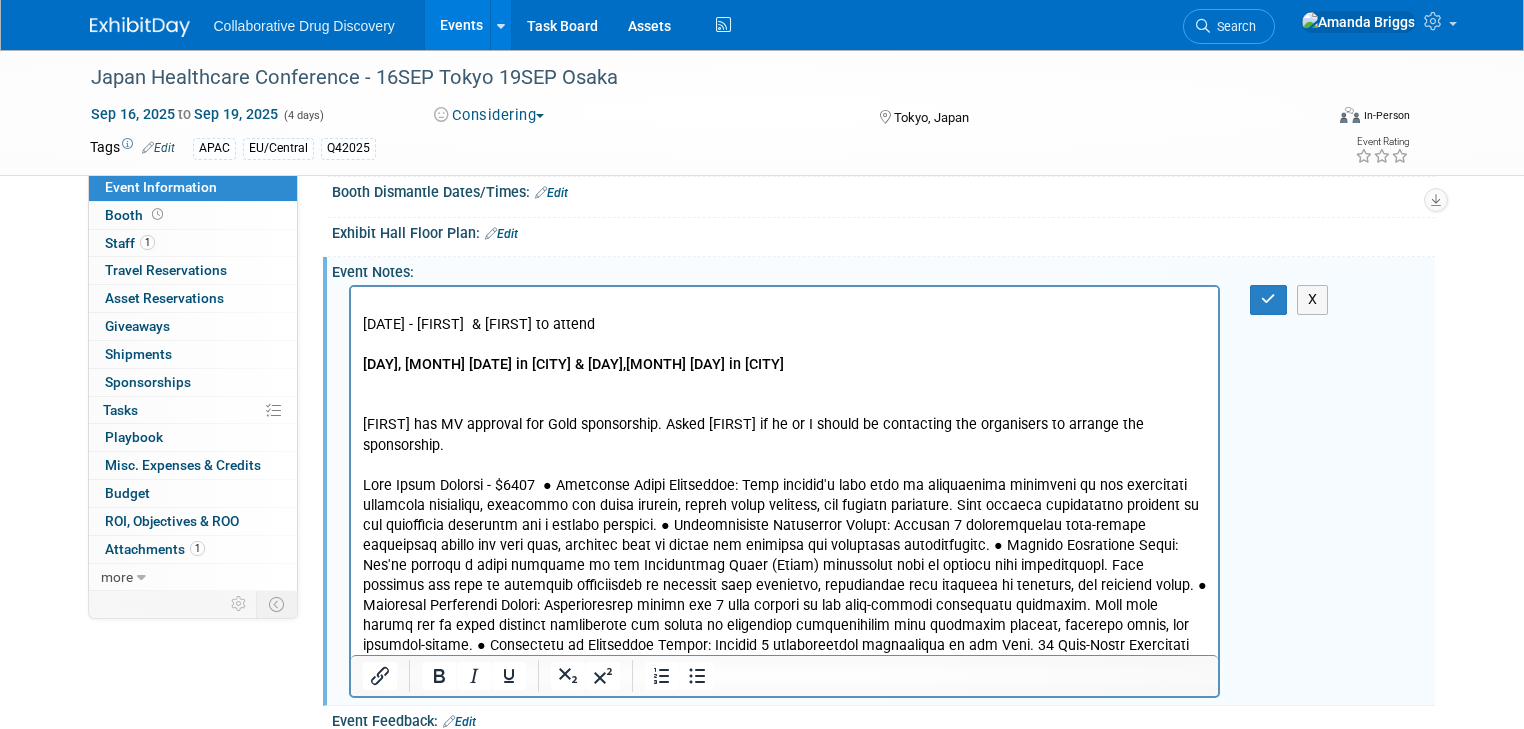 type 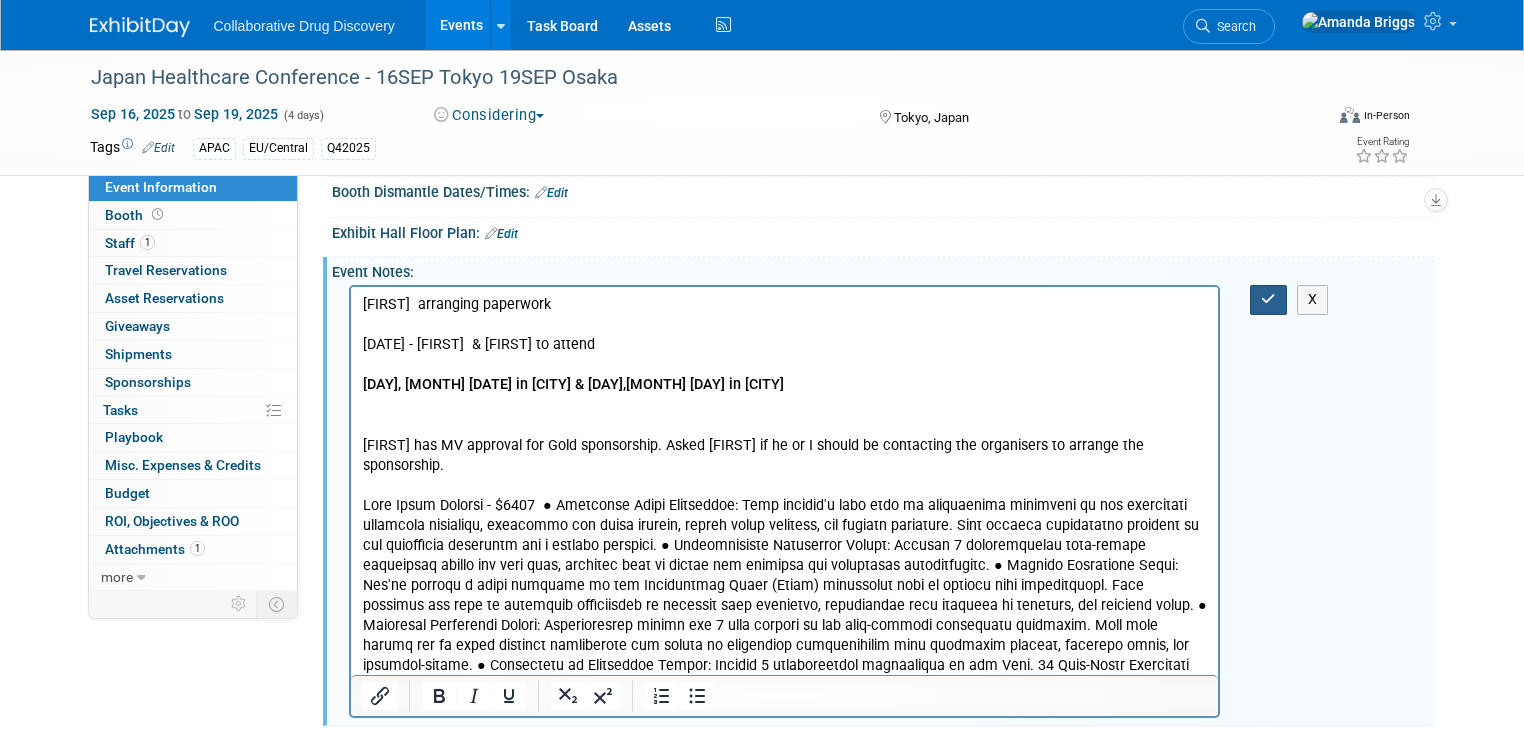 click at bounding box center [1268, 299] 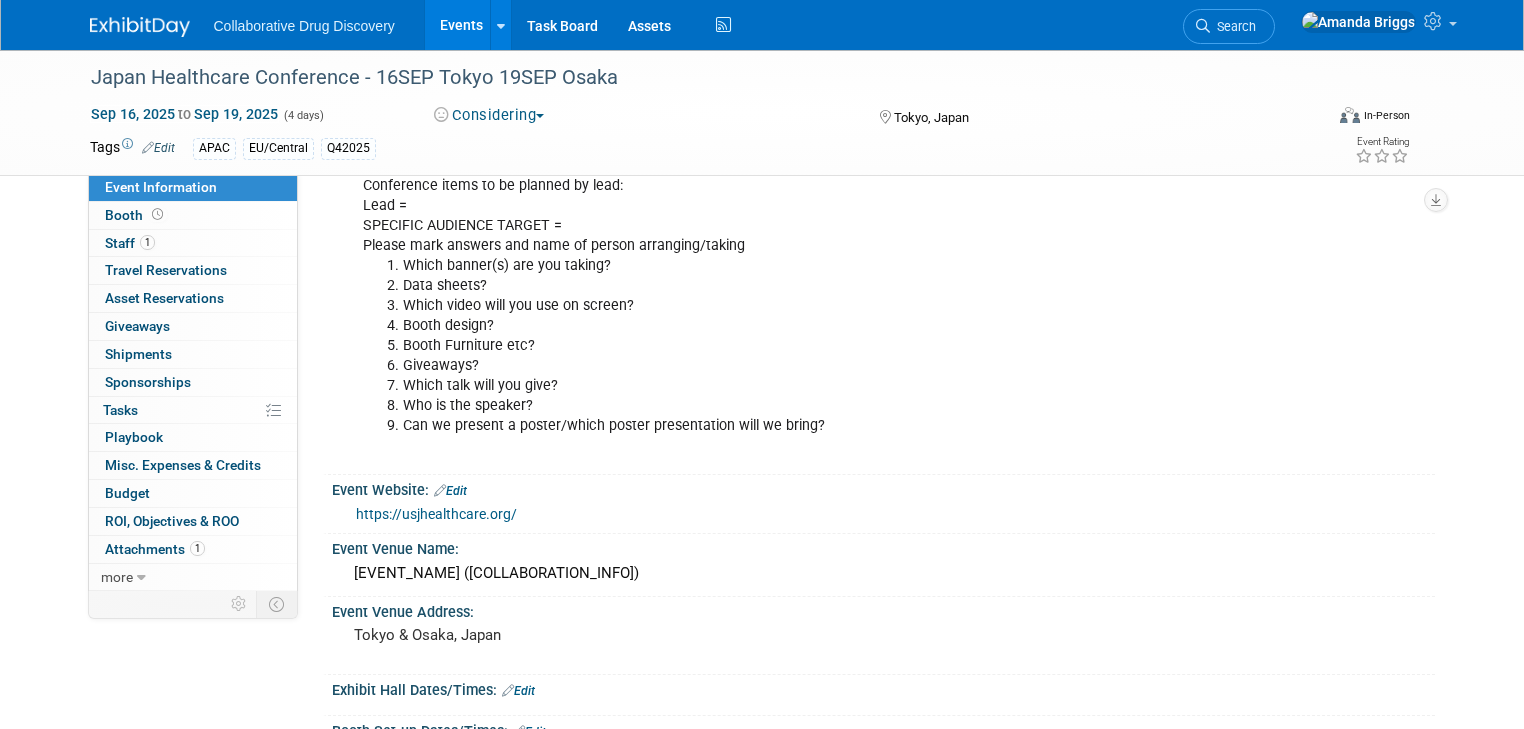 scroll, scrollTop: 0, scrollLeft: 0, axis: both 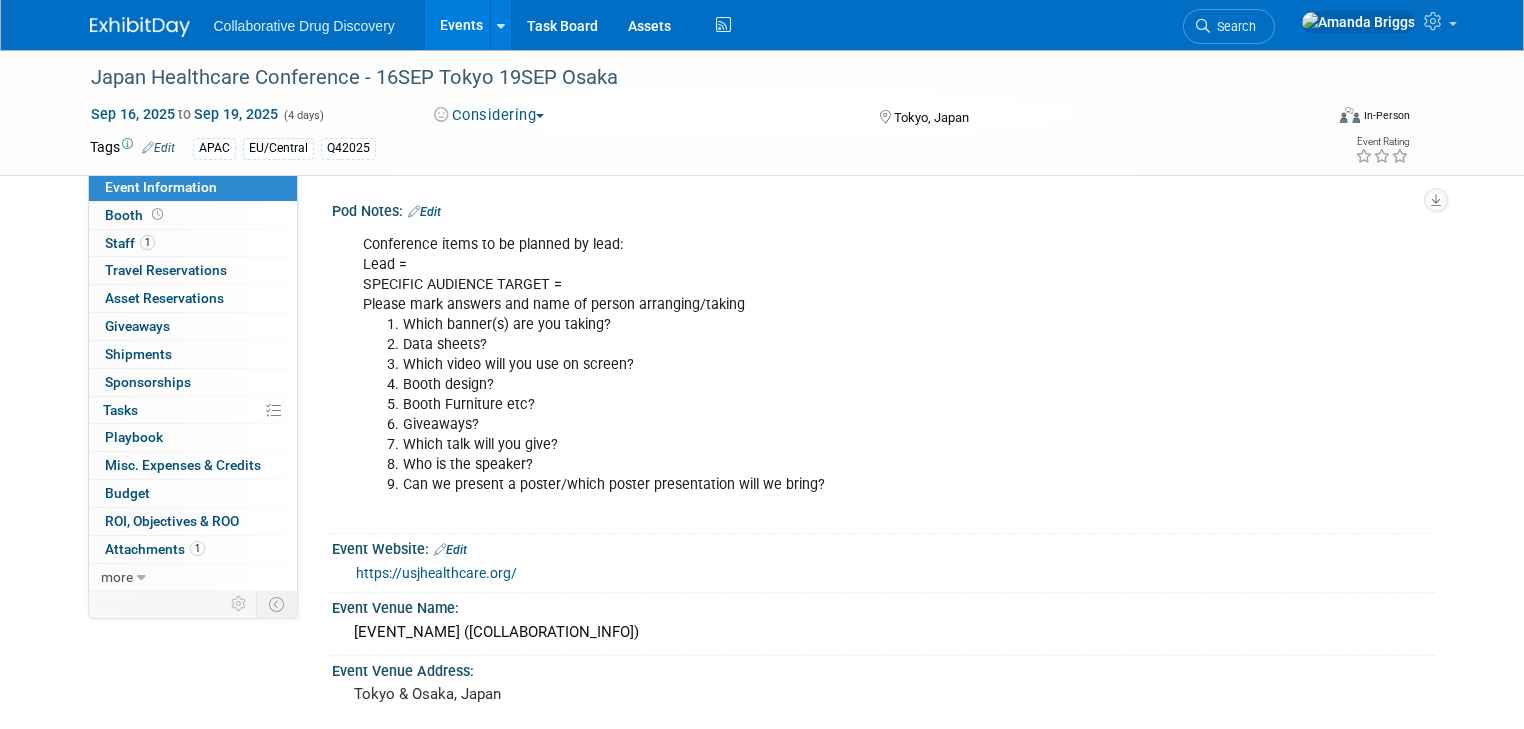 click on "Conference items to be planned by lead: Lead = SPECIFIC AUDIENCE TARGET =  Please mark answers and name of person arranging/taking Which banner(s) are you taking? Data sheets? Which video will you use on screen? Booth design? Booth Furniture etc? Giveaways? Which talk will you give? Who is the speaker? Can we present a poster/which poster presentation will we bring?" at bounding box center (785, 375) 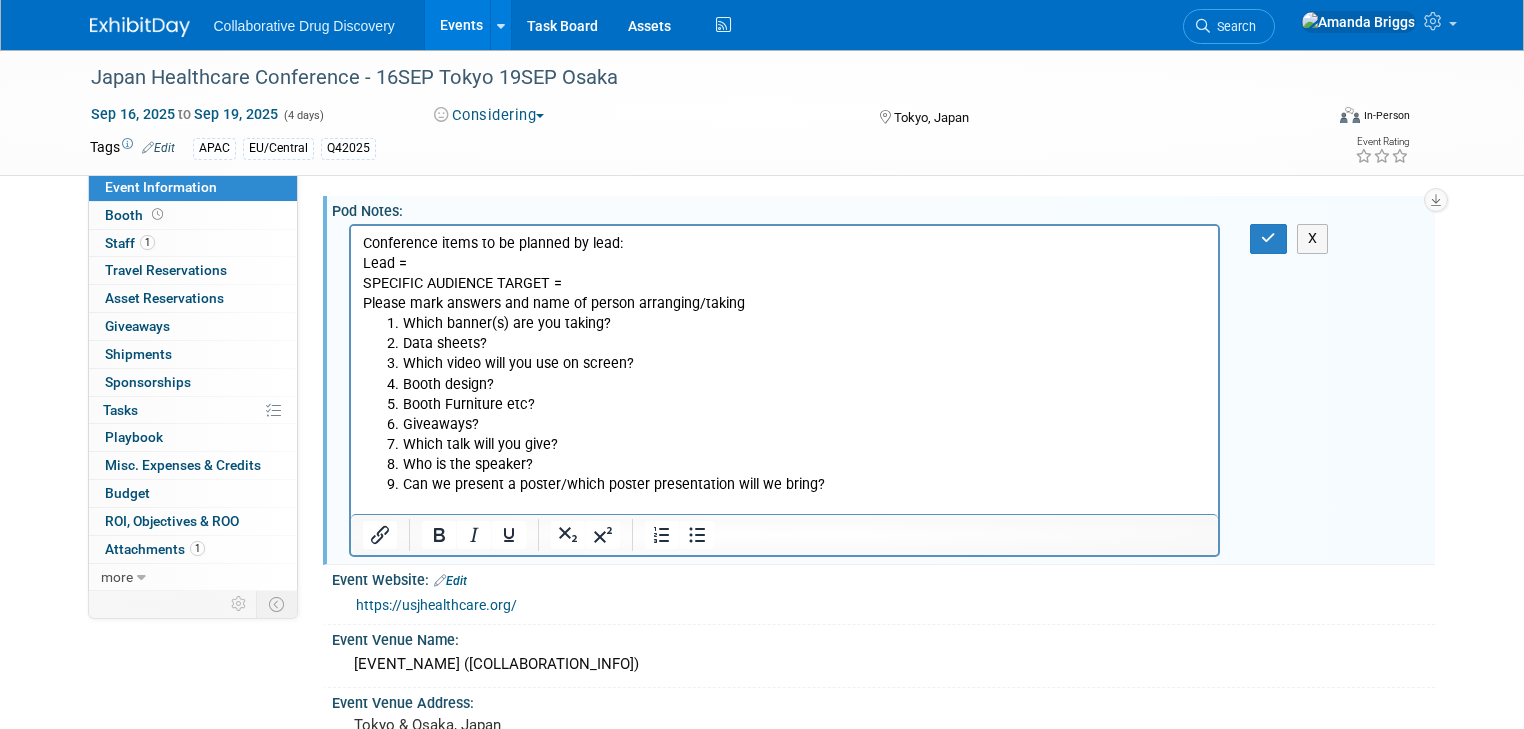 scroll, scrollTop: 0, scrollLeft: 0, axis: both 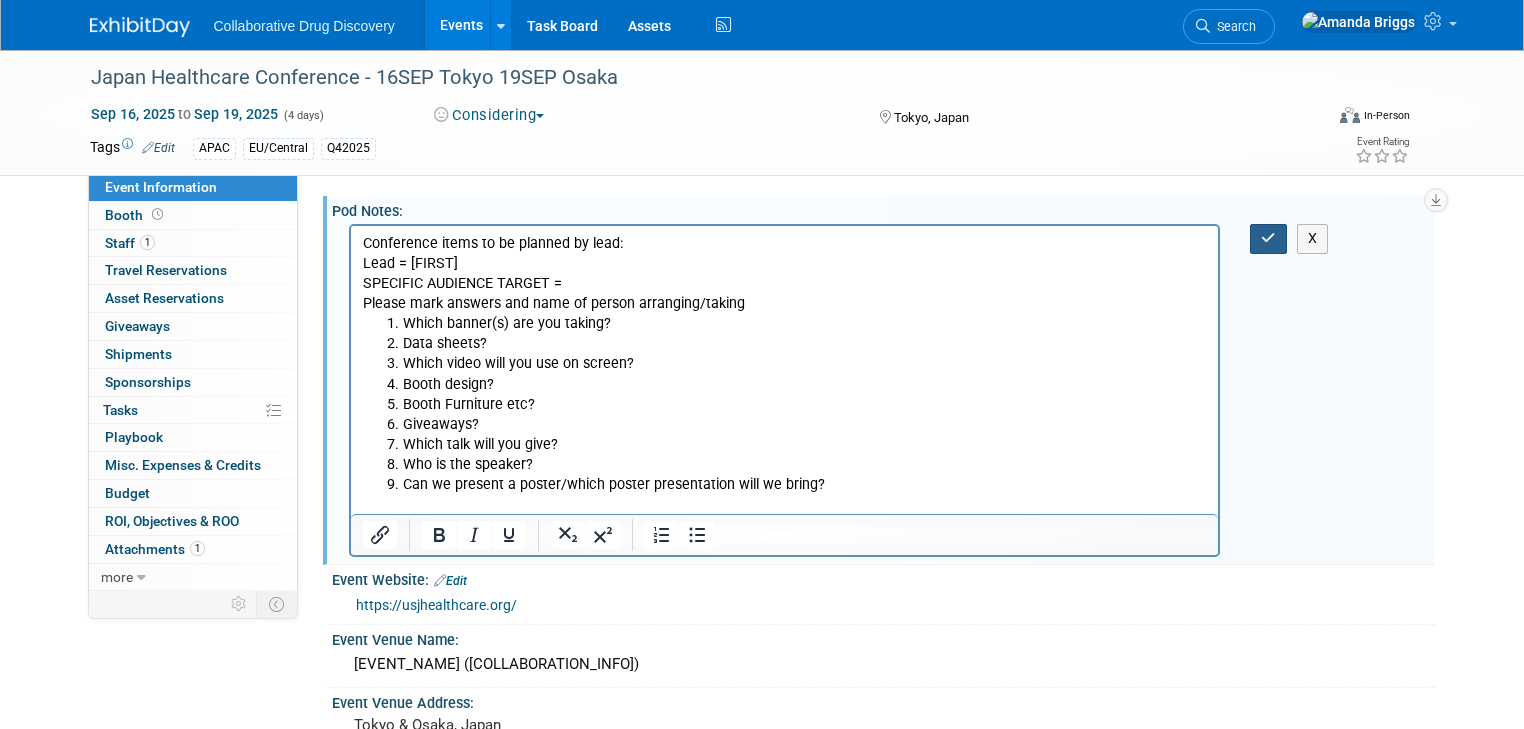 click at bounding box center [1268, 238] 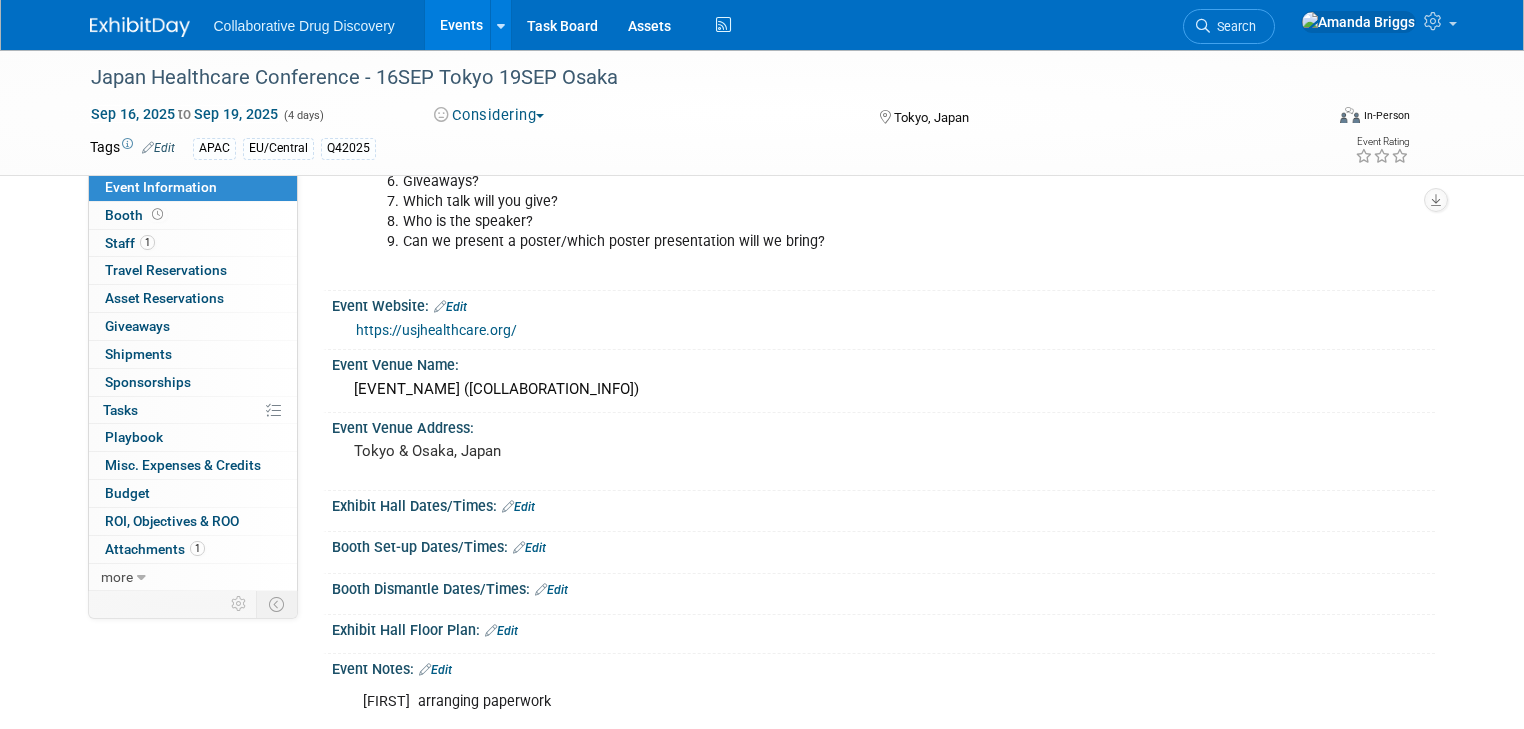 scroll, scrollTop: 240, scrollLeft: 0, axis: vertical 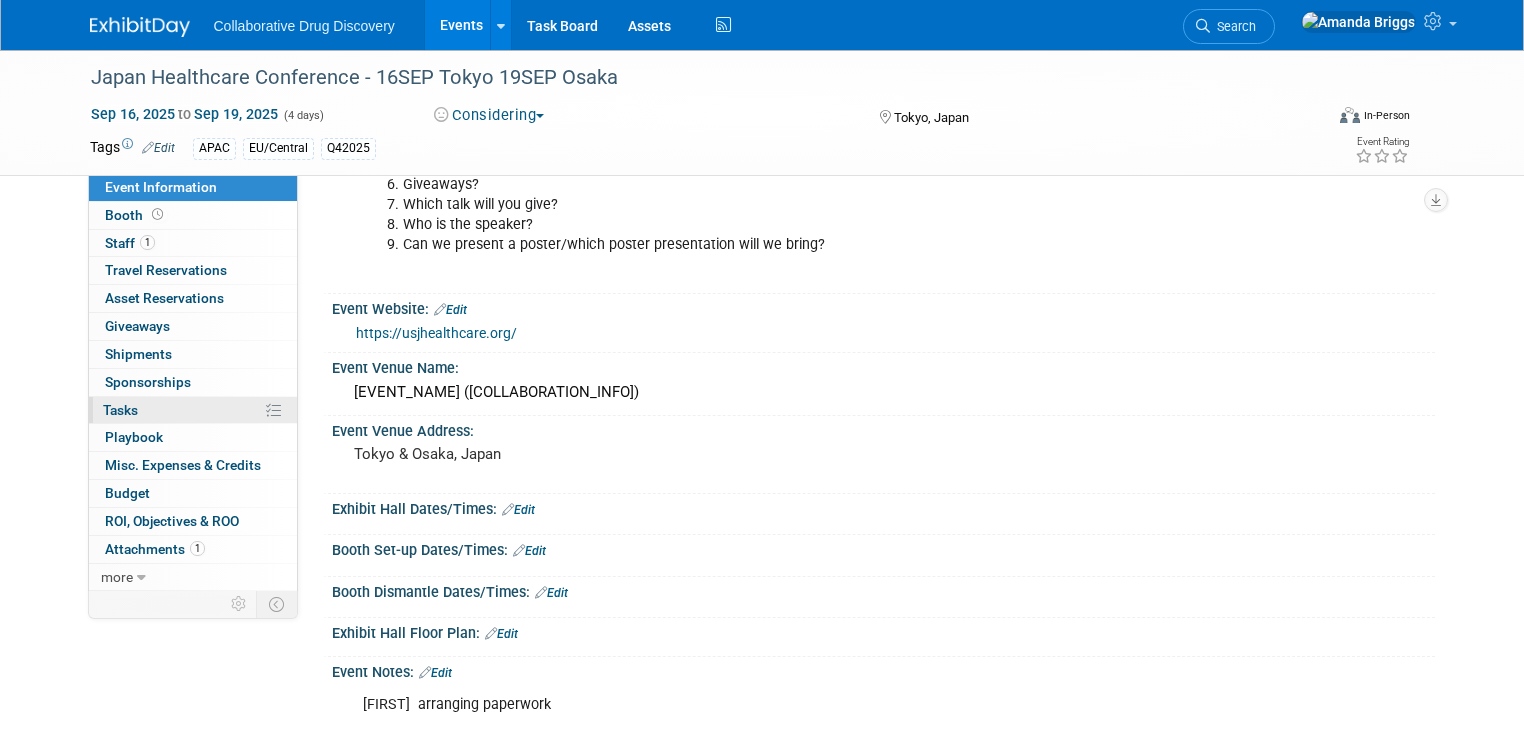 click on "Tasks 0%" at bounding box center [120, 410] 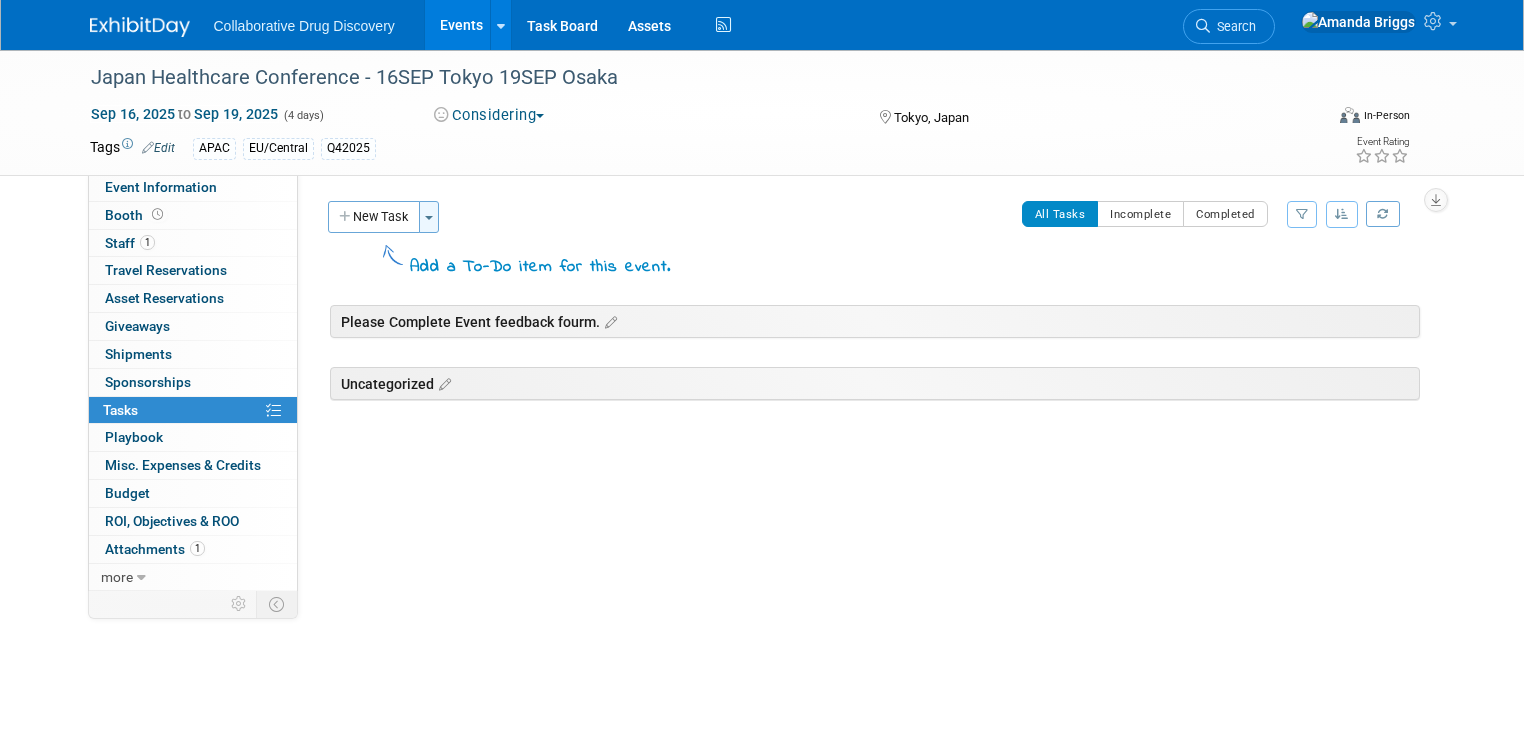 click at bounding box center [429, 218] 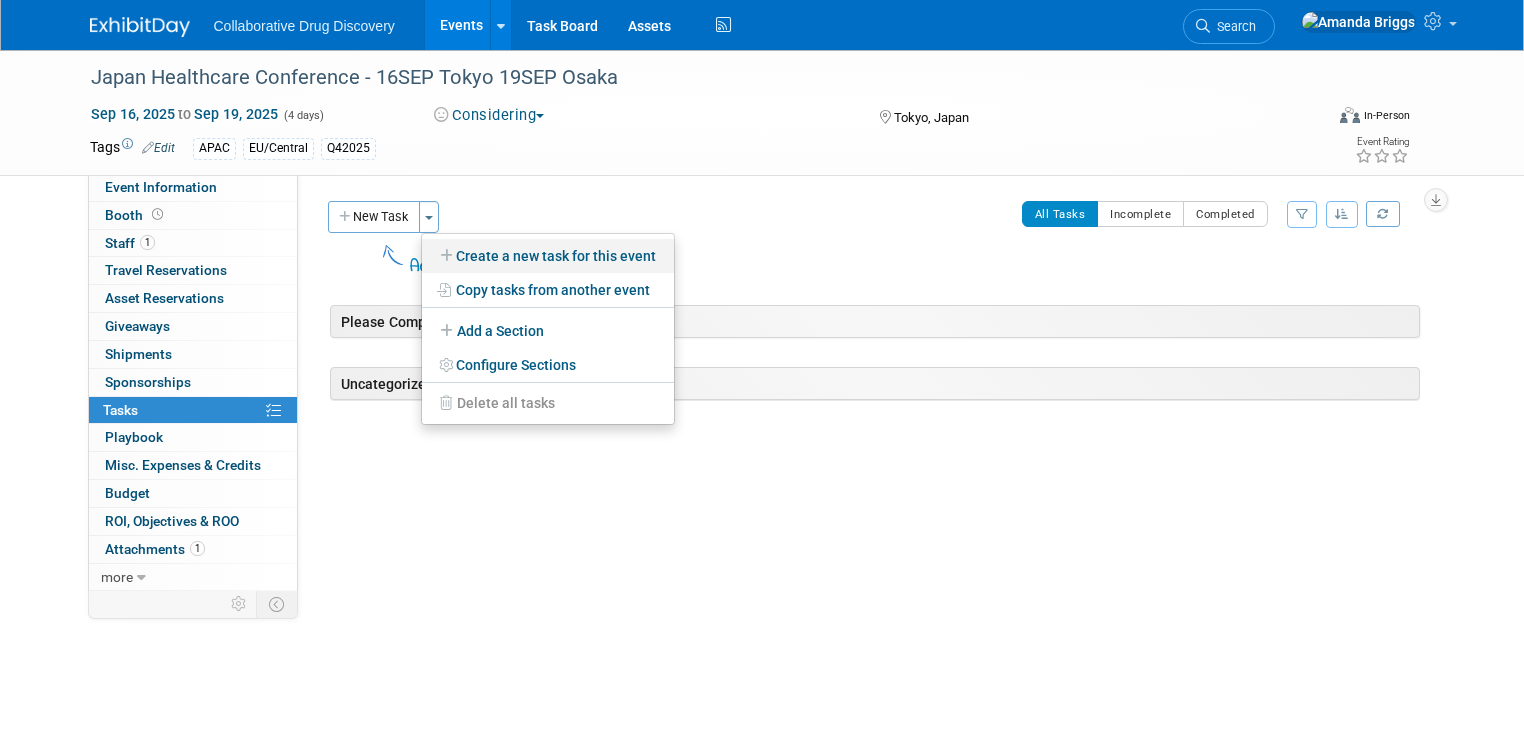 click on "Create a new task for this event" at bounding box center [548, 256] 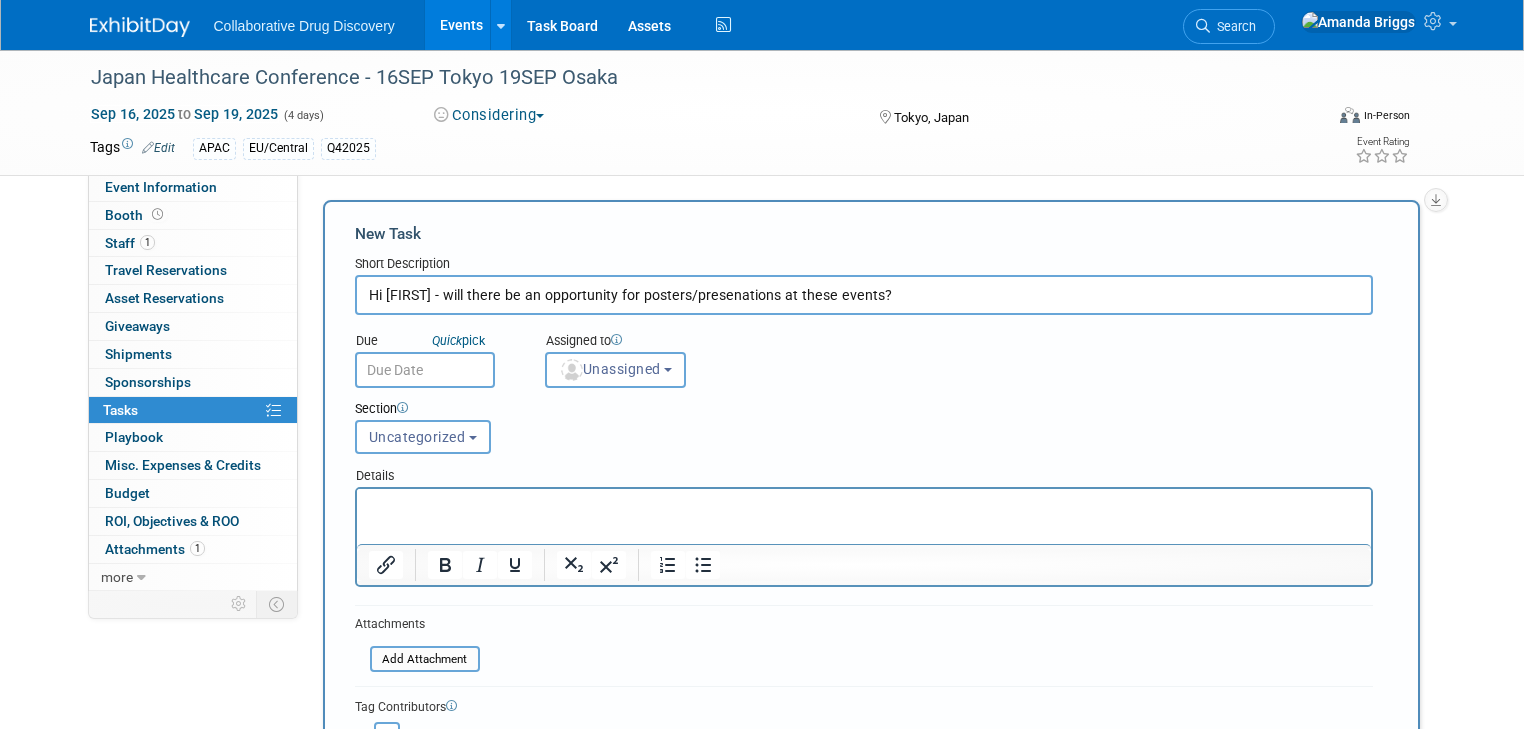scroll, scrollTop: 0, scrollLeft: 0, axis: both 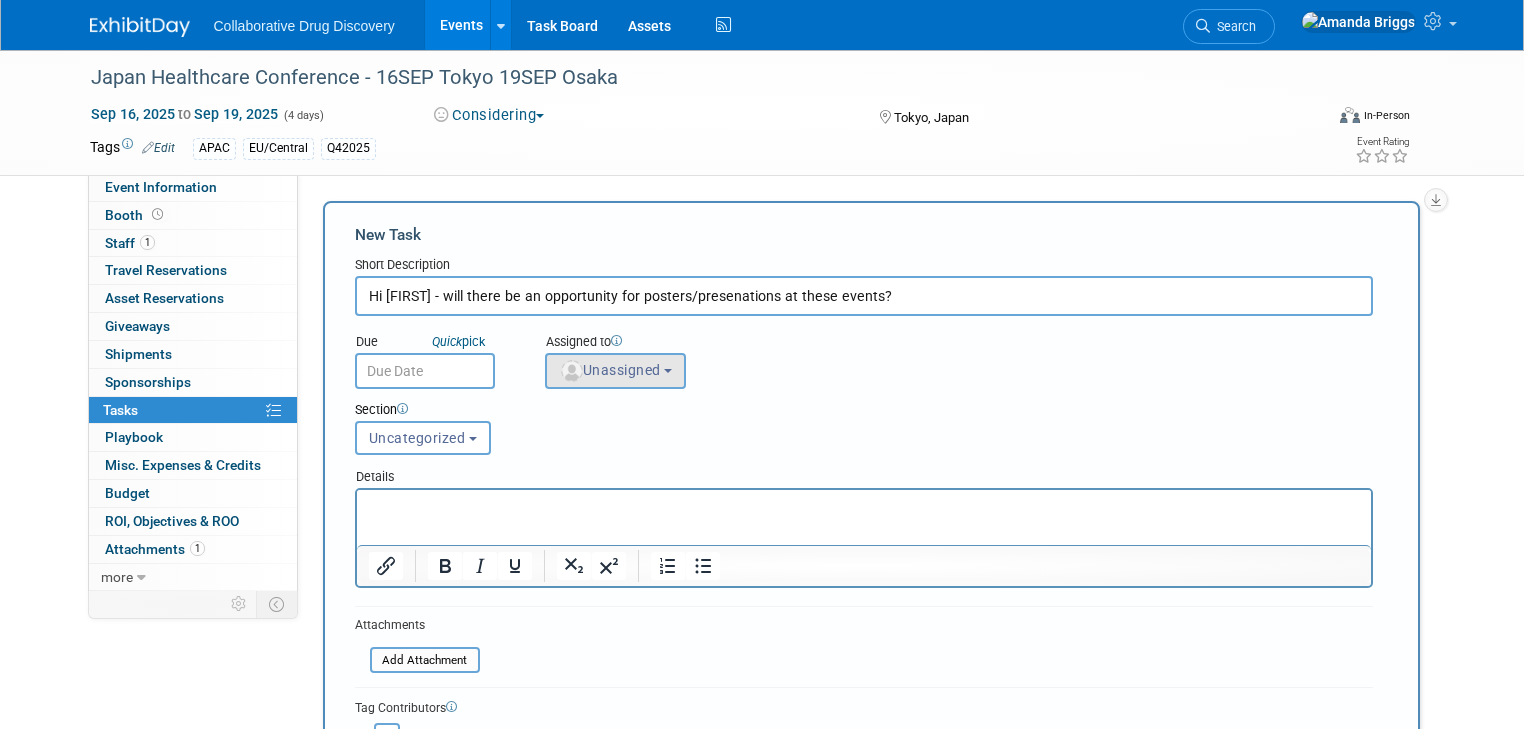 type on "Hi [FIRST] - will there be an opportunity for posters/presenations at these events?" 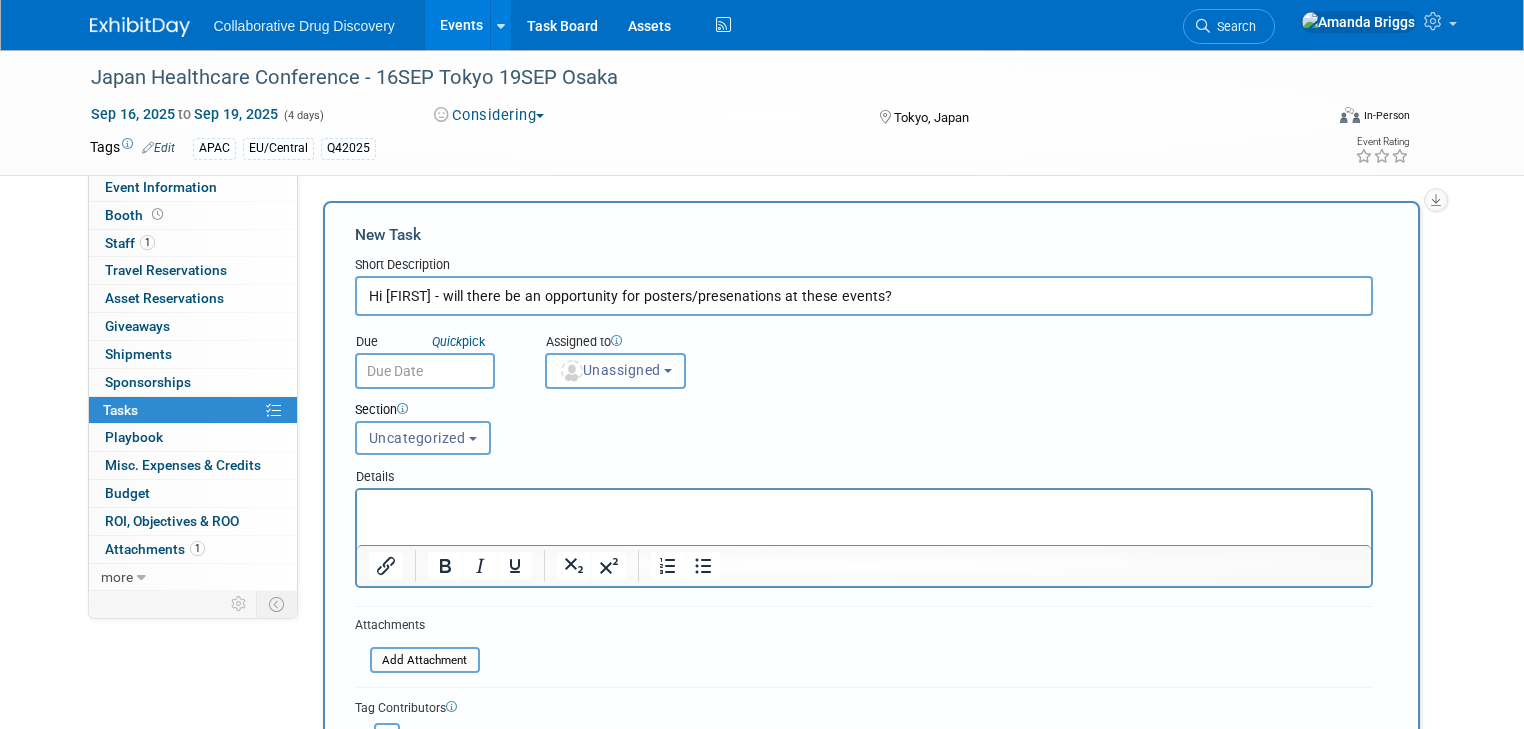 click on "Unassigned" at bounding box center (616, 371) 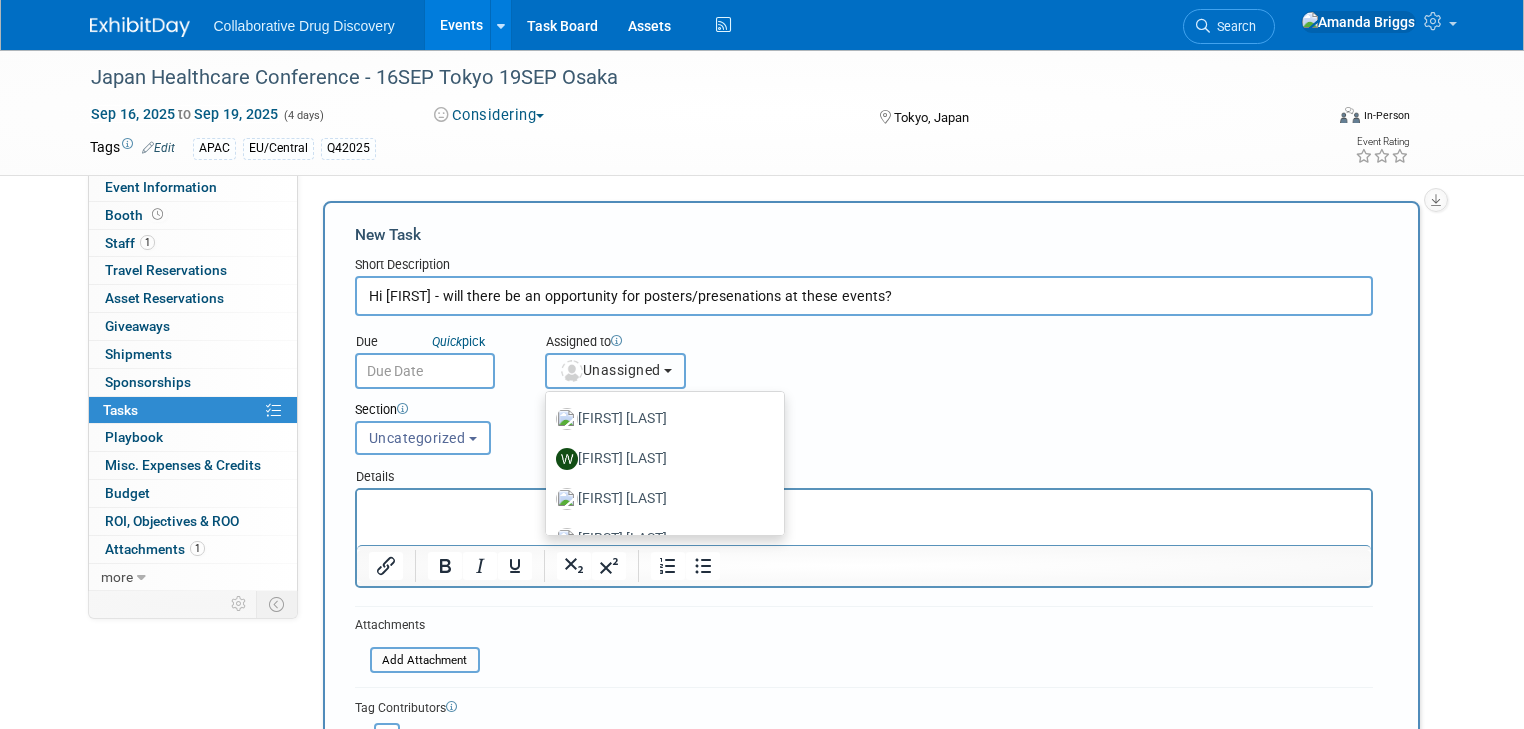 scroll, scrollTop: 2310, scrollLeft: 0, axis: vertical 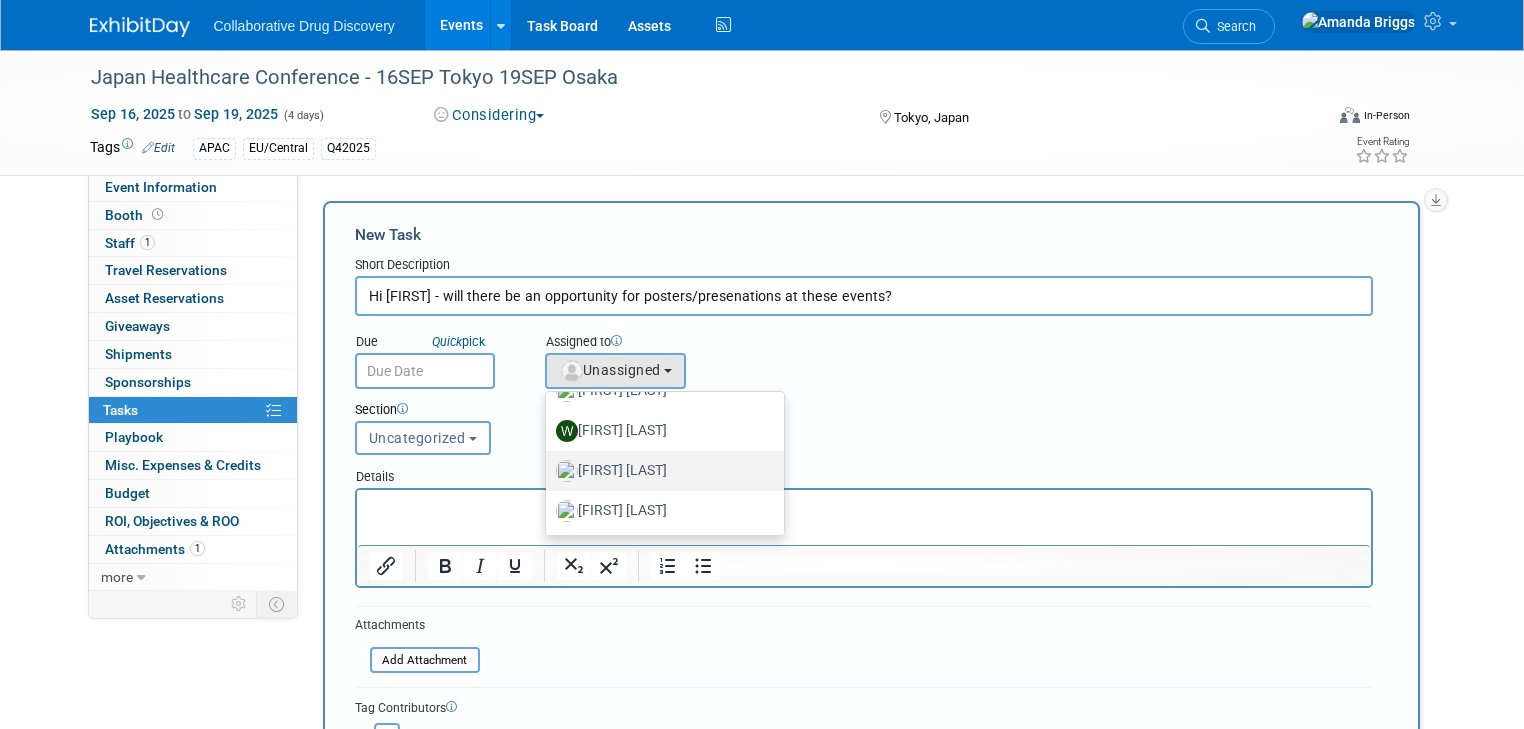 click on "[FIRST] [LAST]" at bounding box center (660, 471) 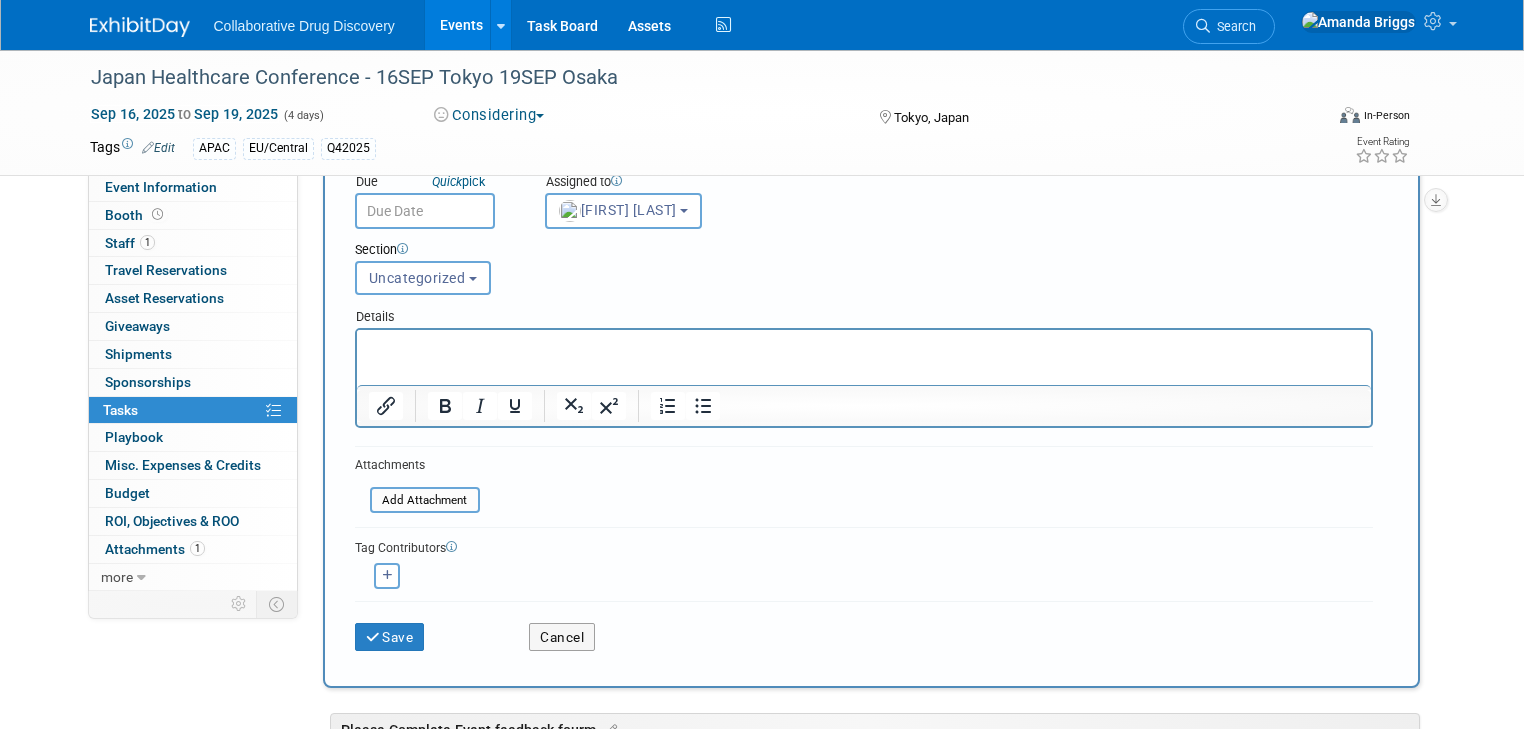 scroll, scrollTop: 0, scrollLeft: 0, axis: both 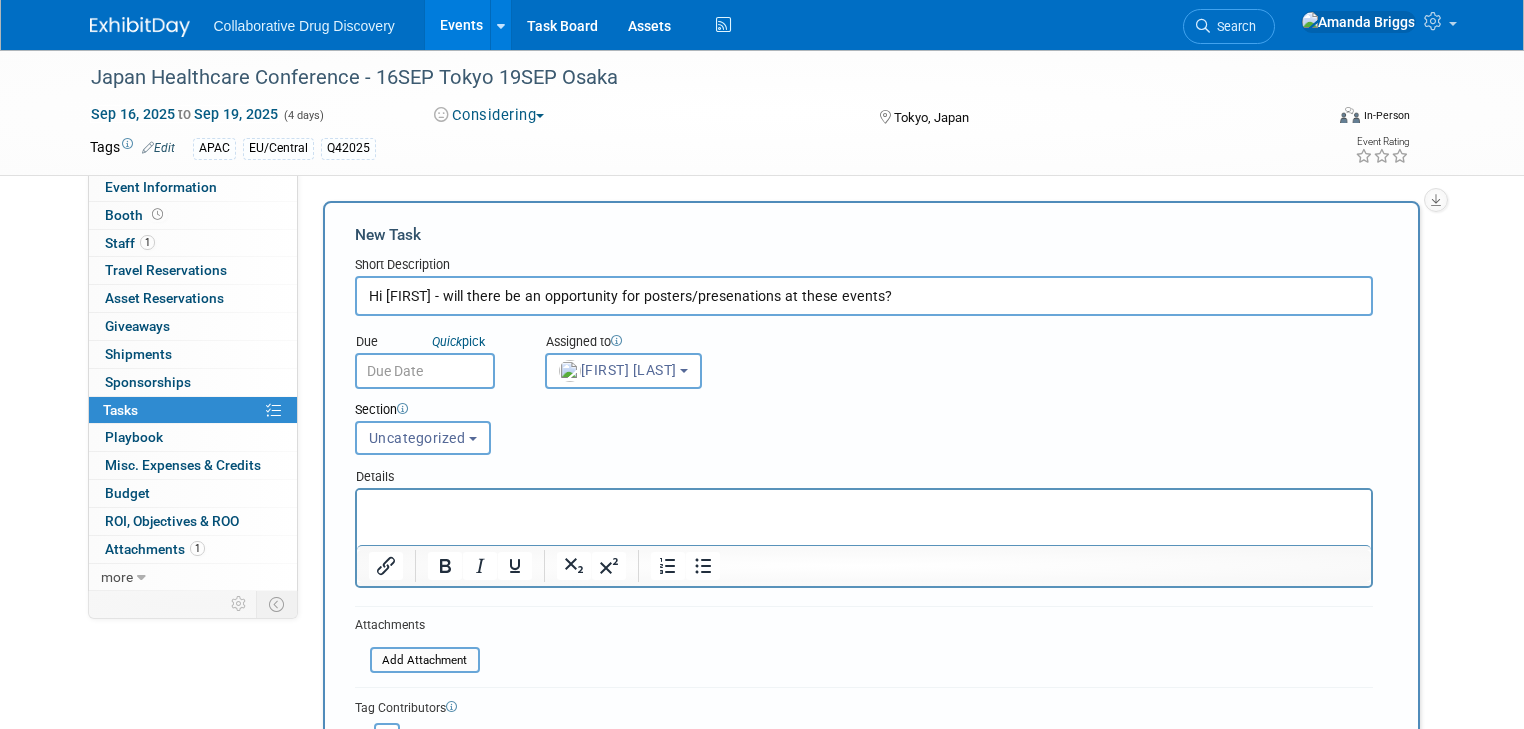 click at bounding box center (425, 371) 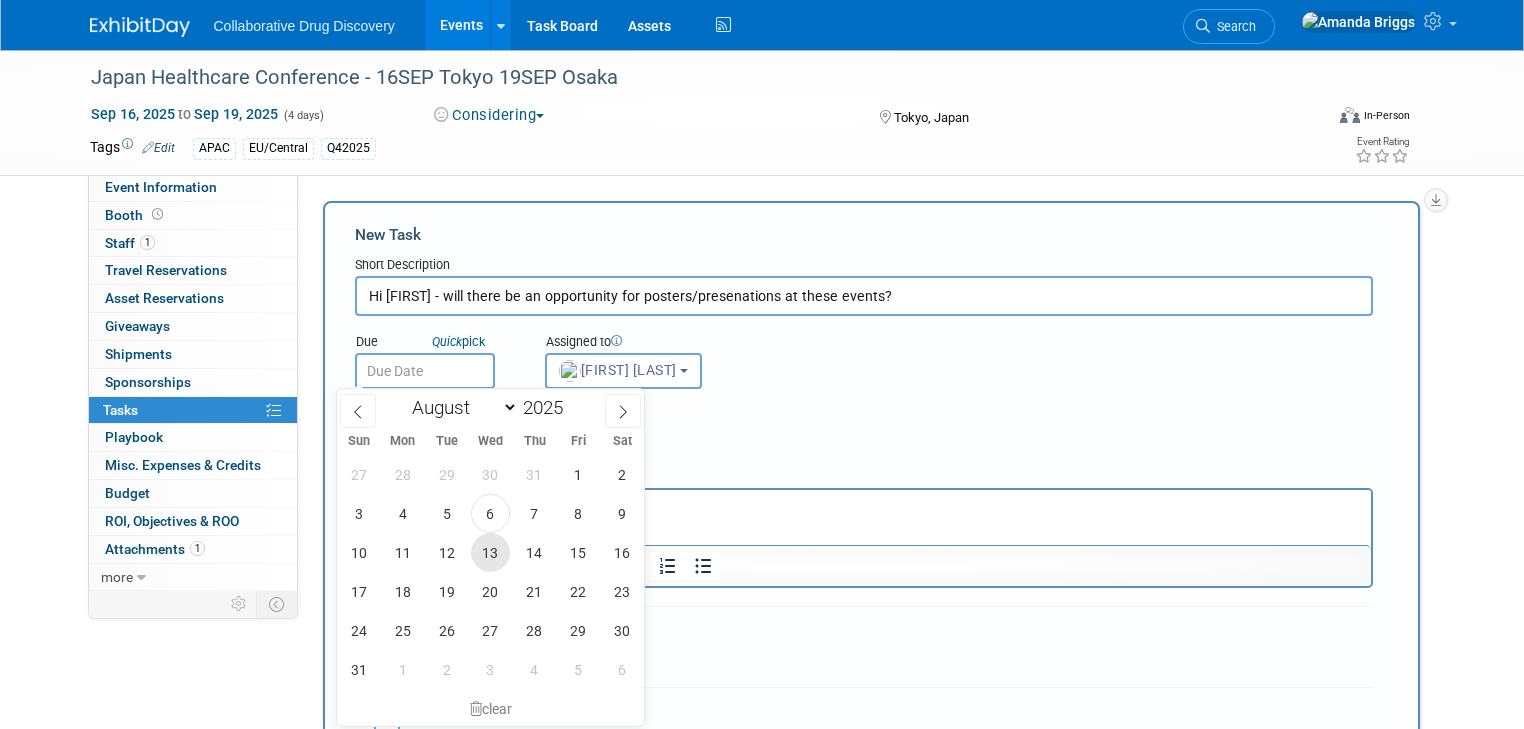 click on "13" at bounding box center [490, 552] 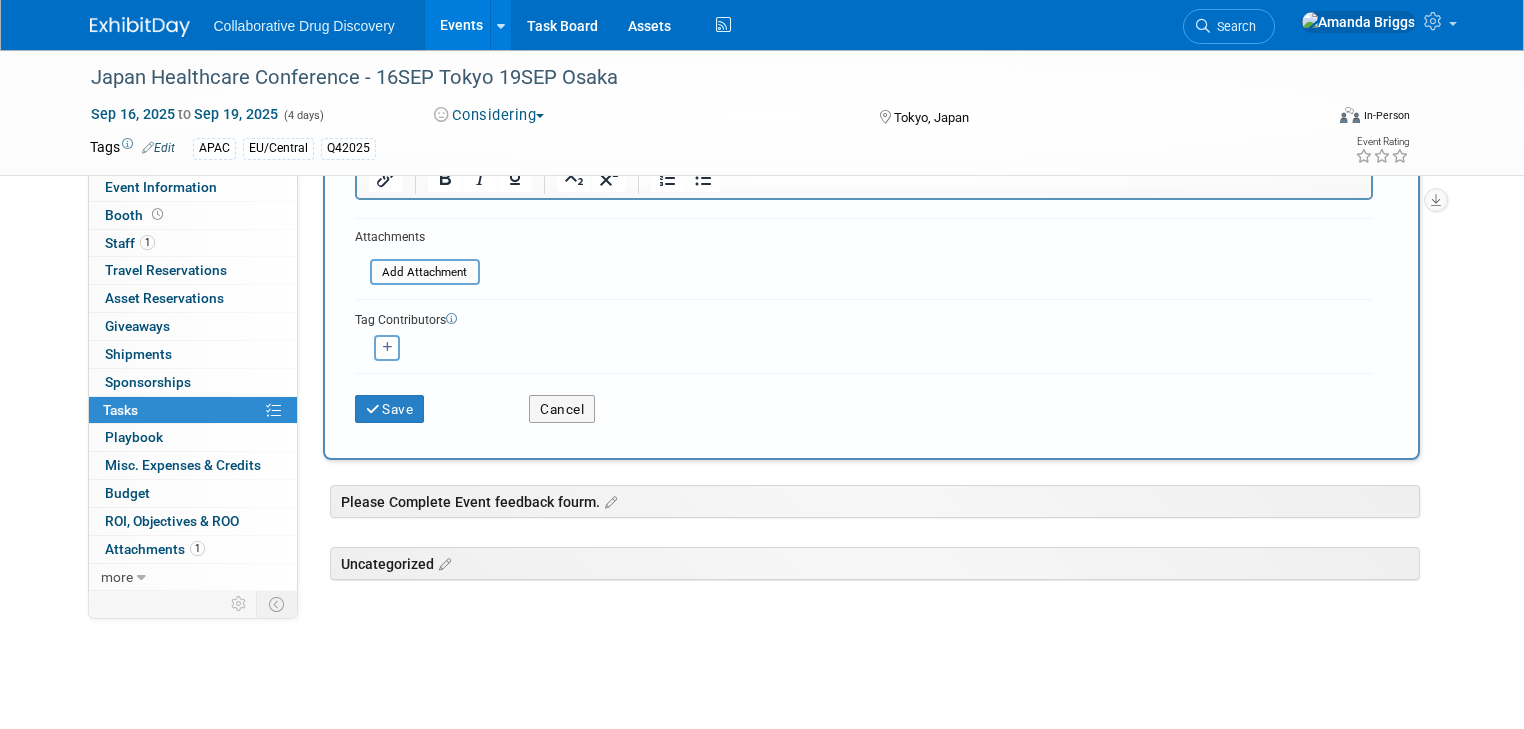 scroll, scrollTop: 398, scrollLeft: 0, axis: vertical 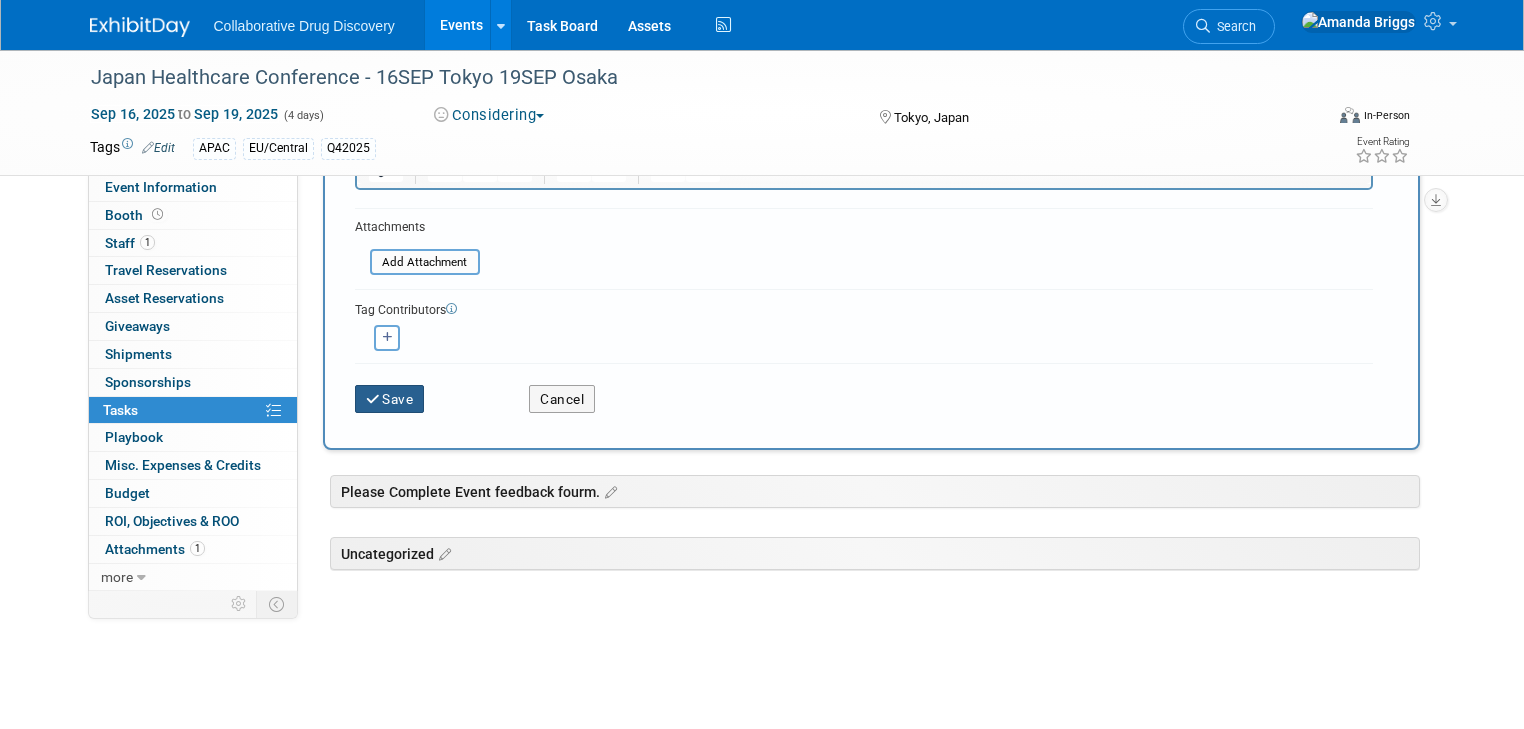 click on "Save" at bounding box center (390, 399) 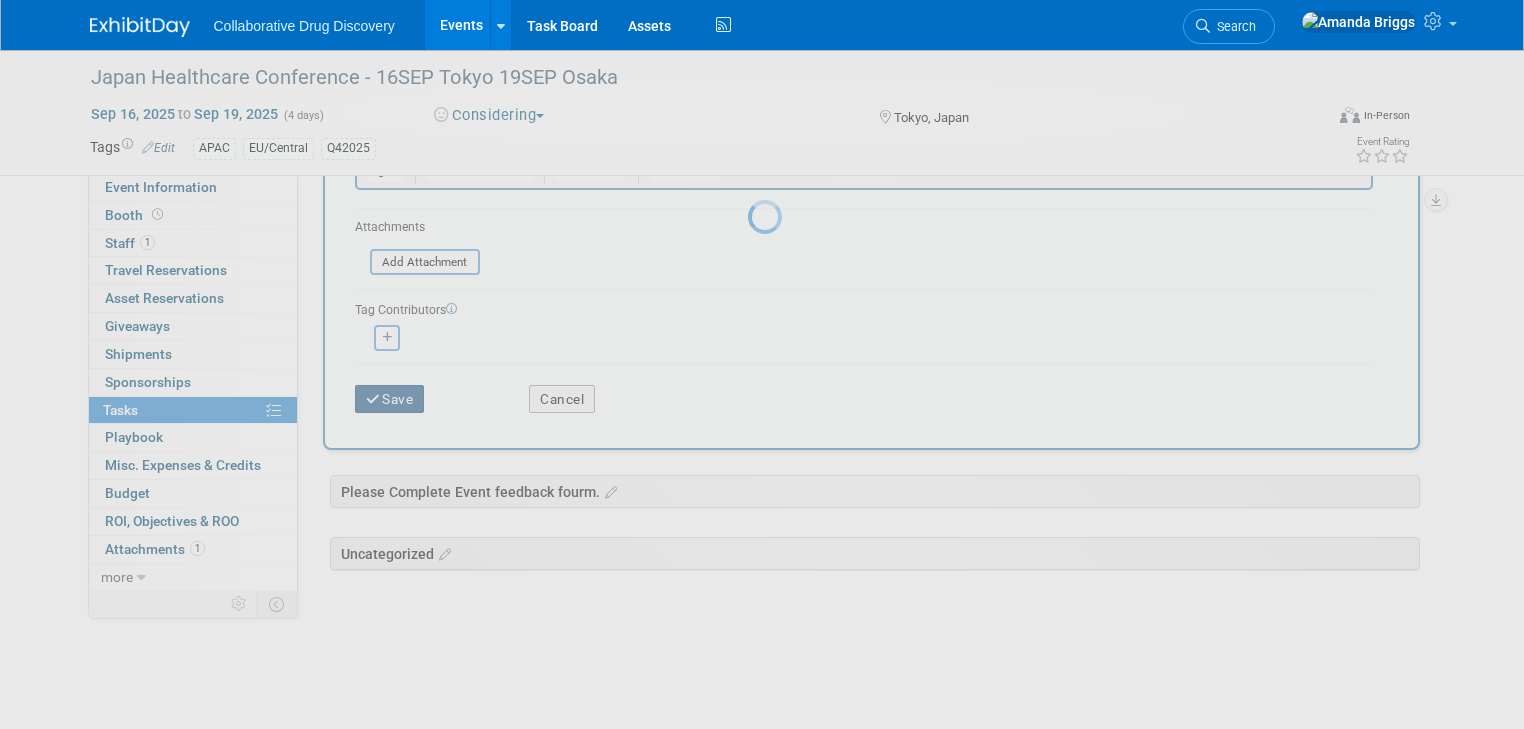 scroll, scrollTop: 0, scrollLeft: 0, axis: both 